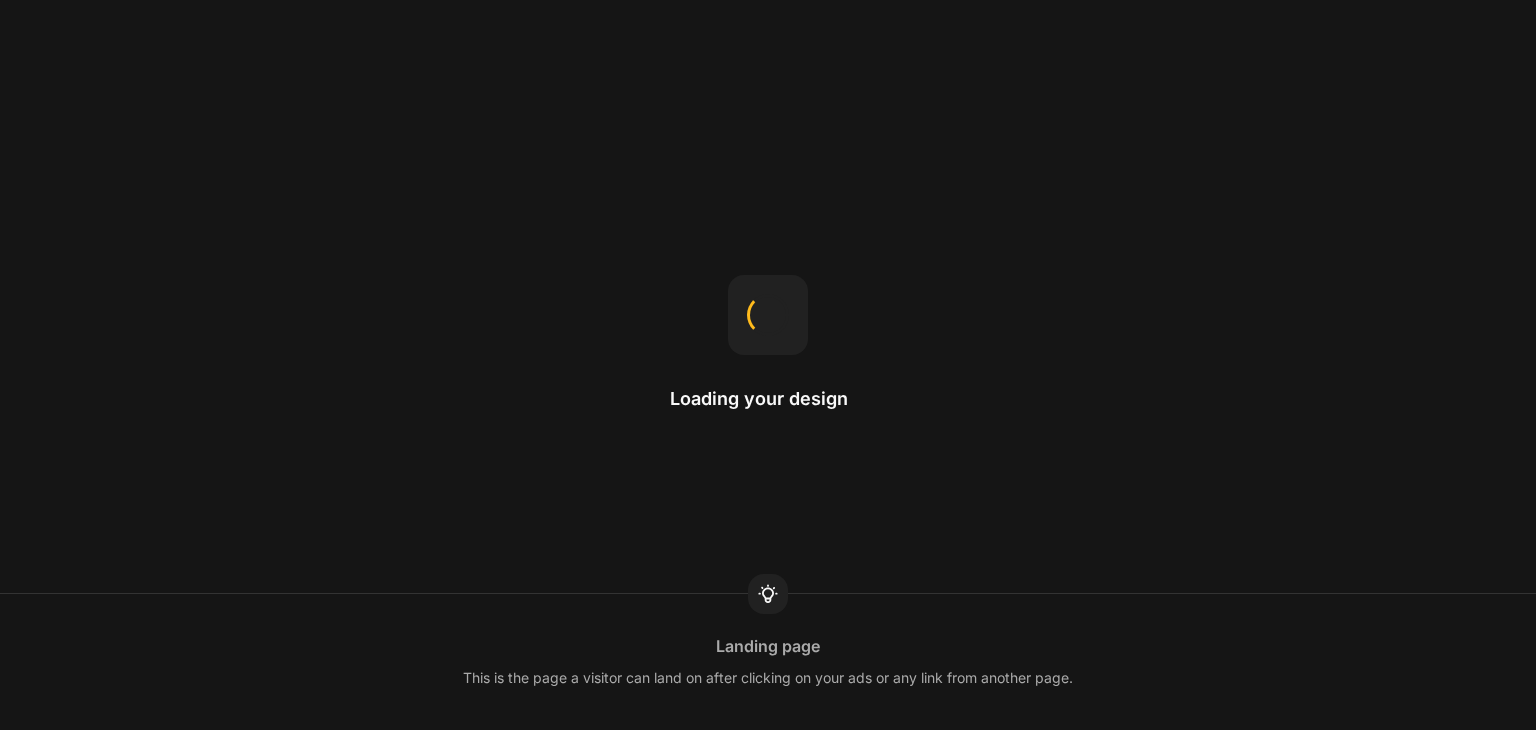 scroll, scrollTop: 0, scrollLeft: 0, axis: both 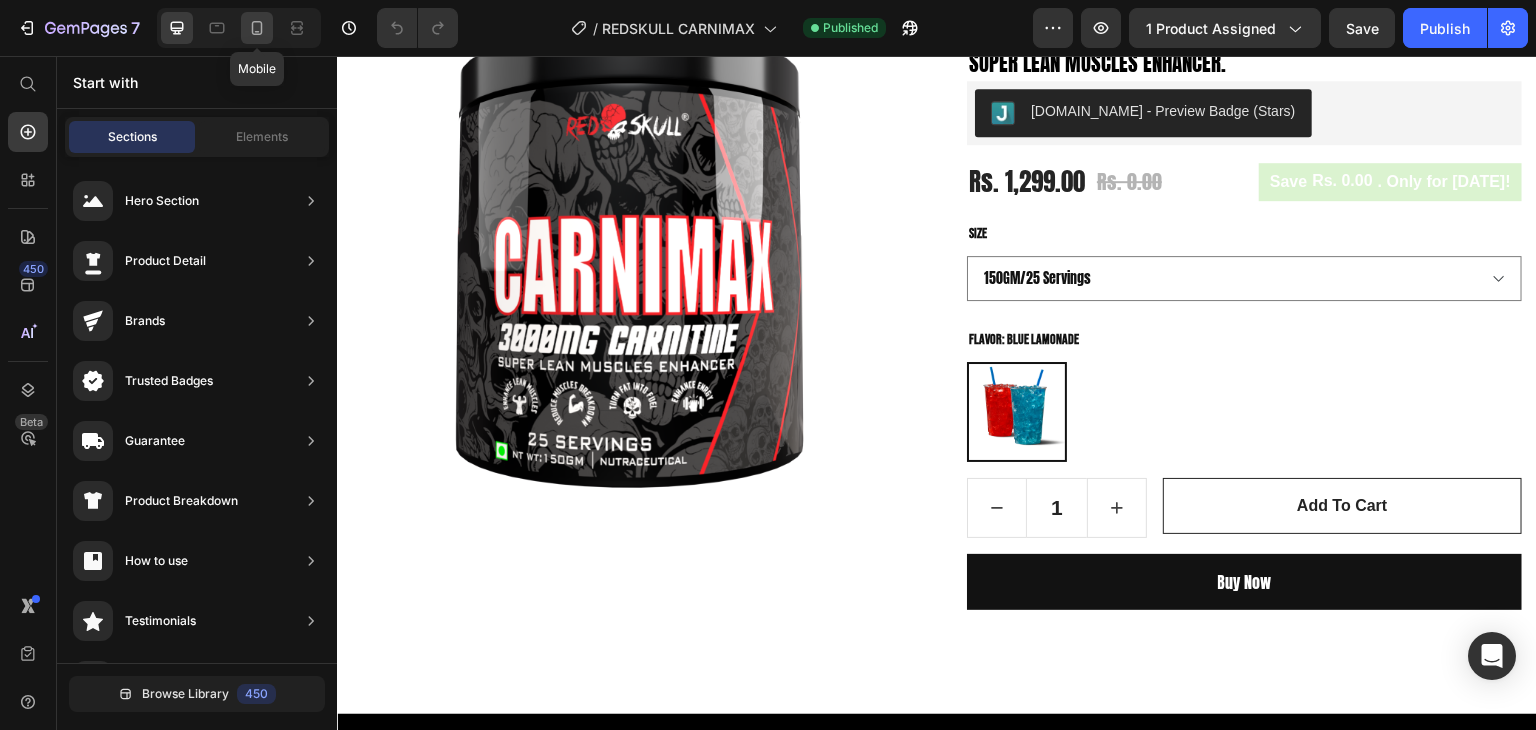 click 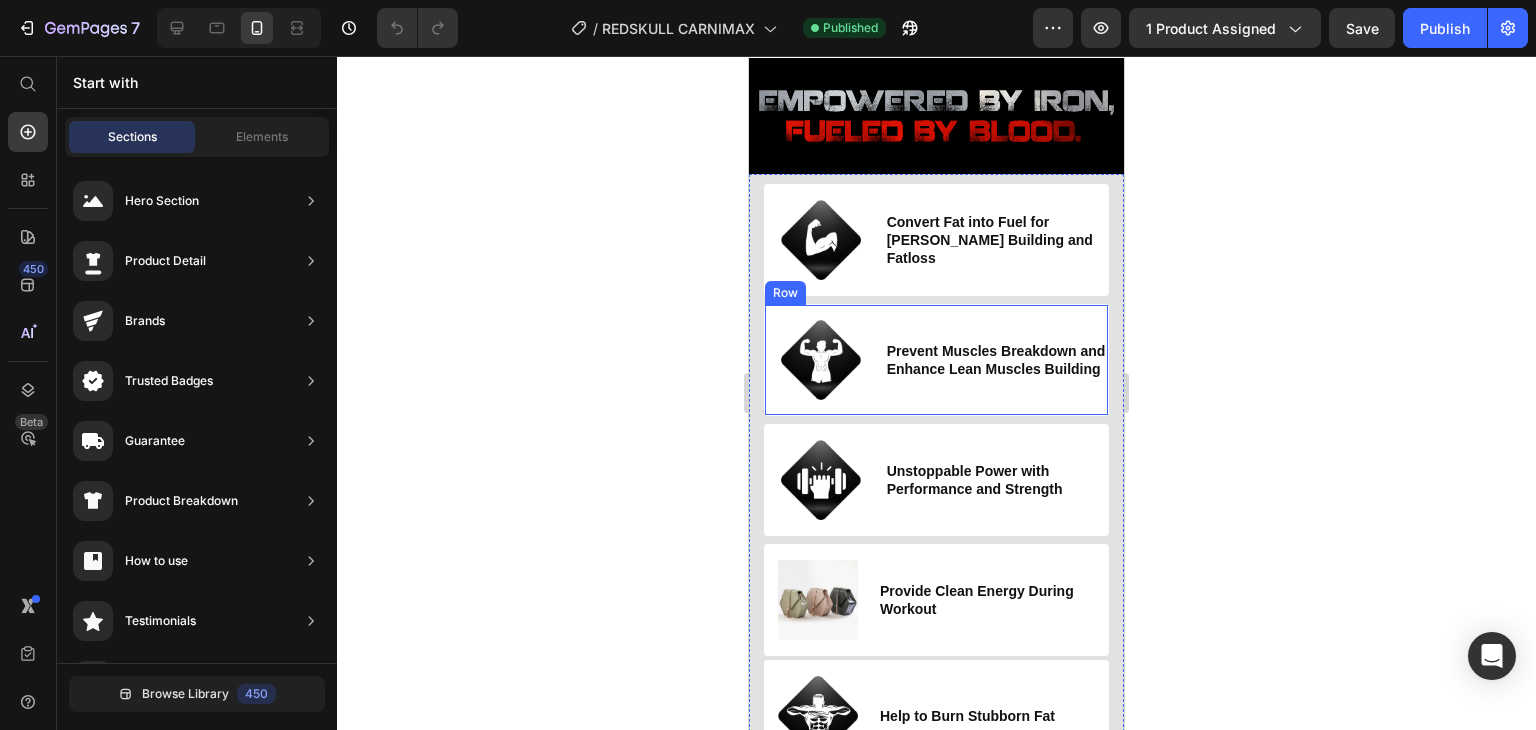 scroll, scrollTop: 1100, scrollLeft: 0, axis: vertical 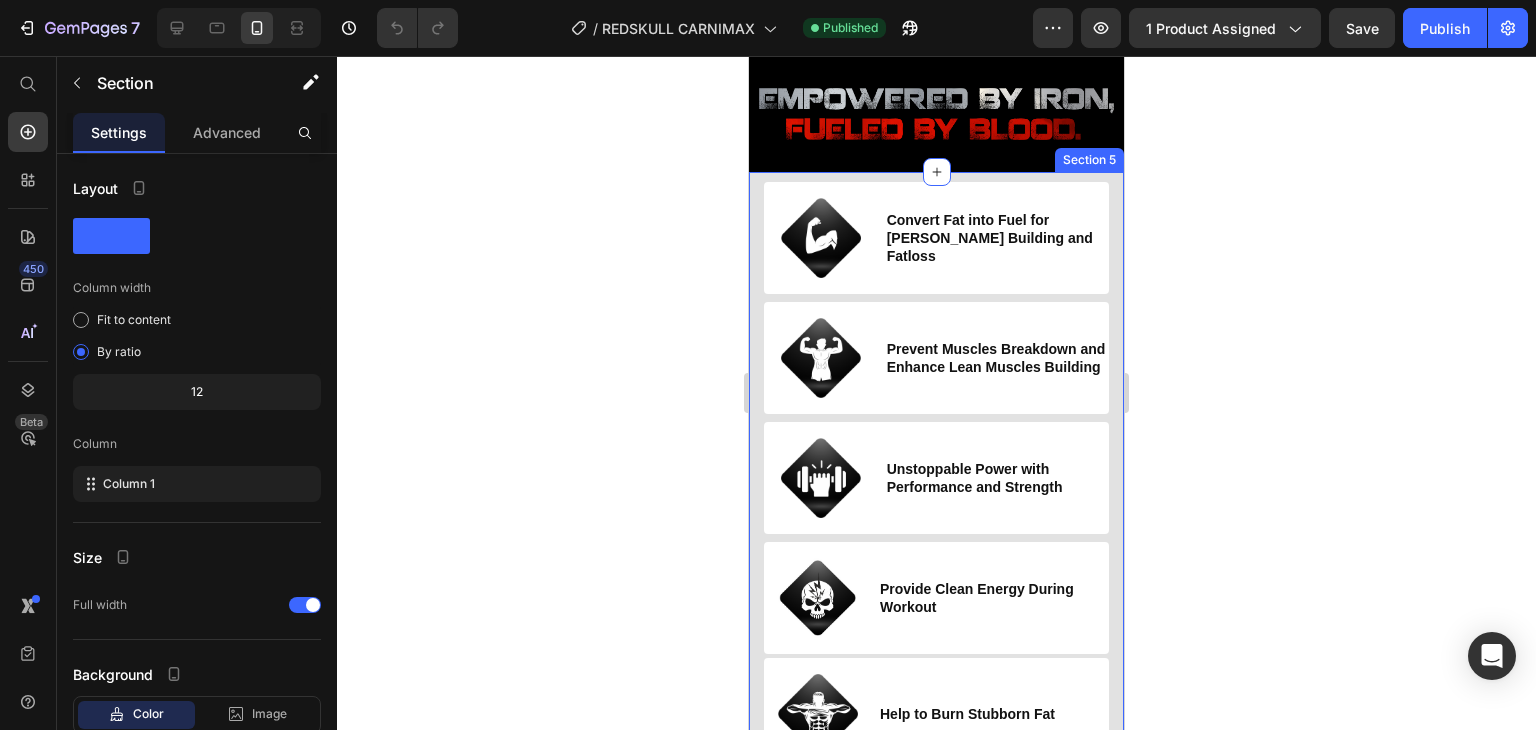 click on "Image Convert Fat into Fuel for [PERSON_NAME] Building and Fatloss Heading Row Image Prevent Muscles Breakdown and Enhance Lean Muscles Building Heading Row Image Unstoppable Power with Performance and Strength Heading Row Image Provide Clean Energy During Workout Heading Row Image Help to Burn Stubborn Fat Heading Row Image The Strongest Carnitine Formula Ever Made Heading Row" at bounding box center (936, 536) 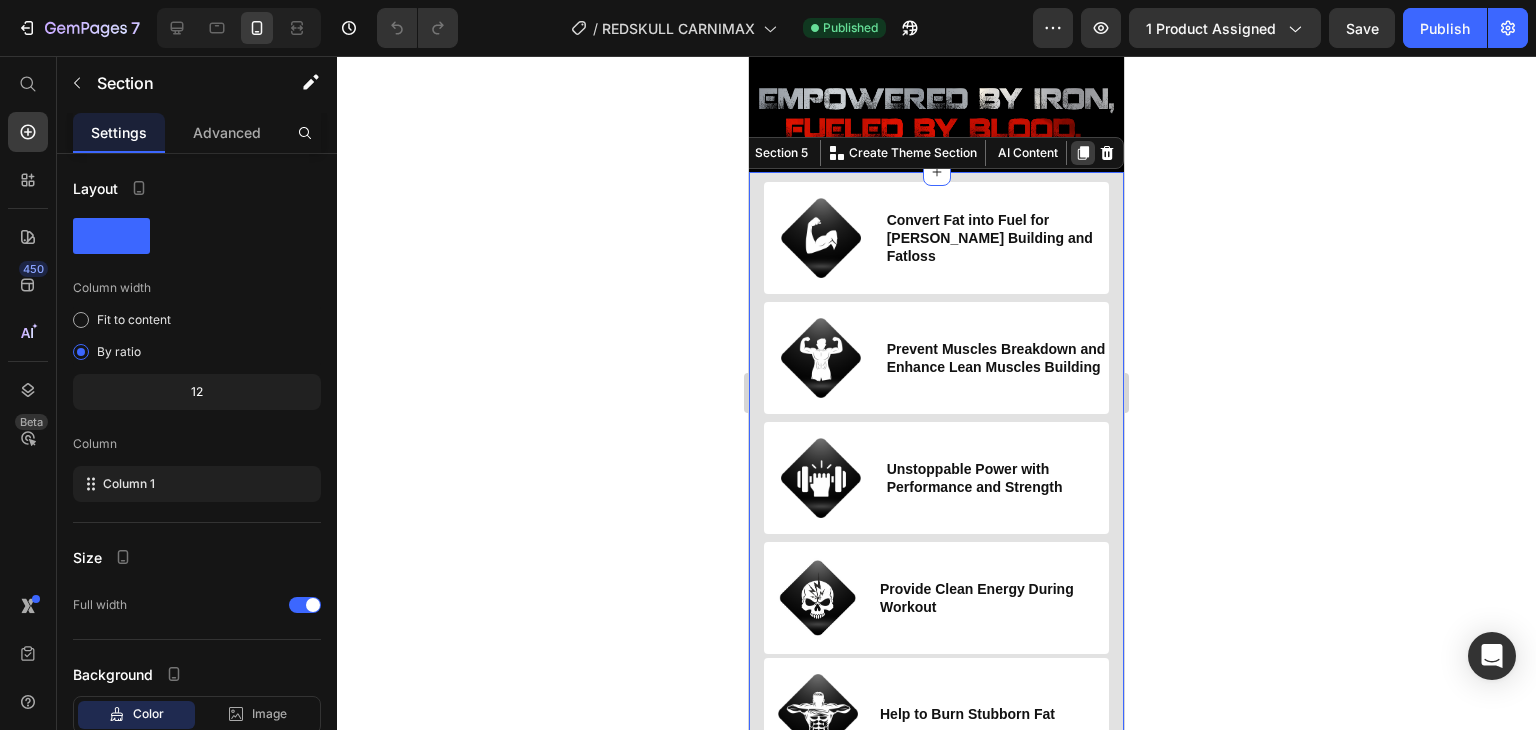 click 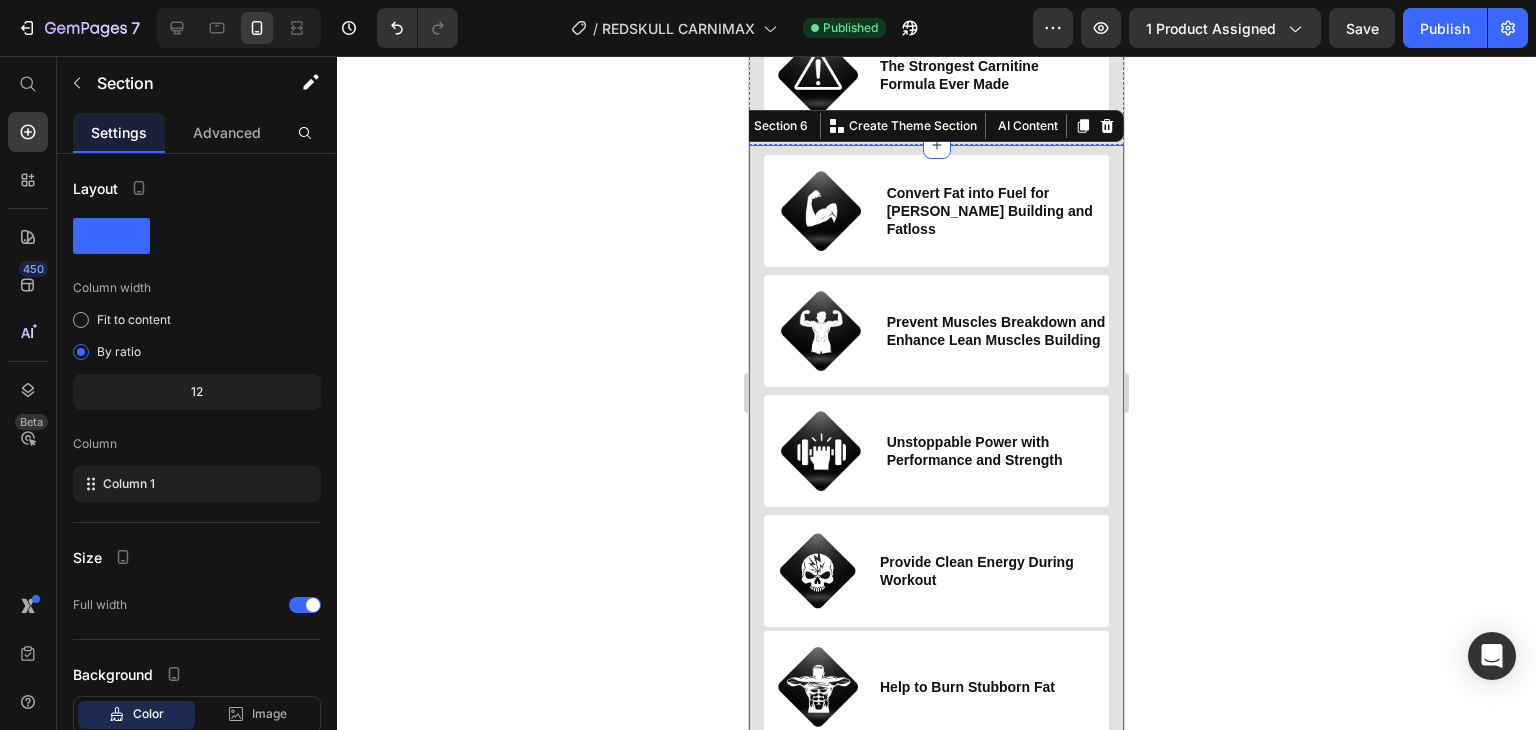 scroll, scrollTop: 1836, scrollLeft: 0, axis: vertical 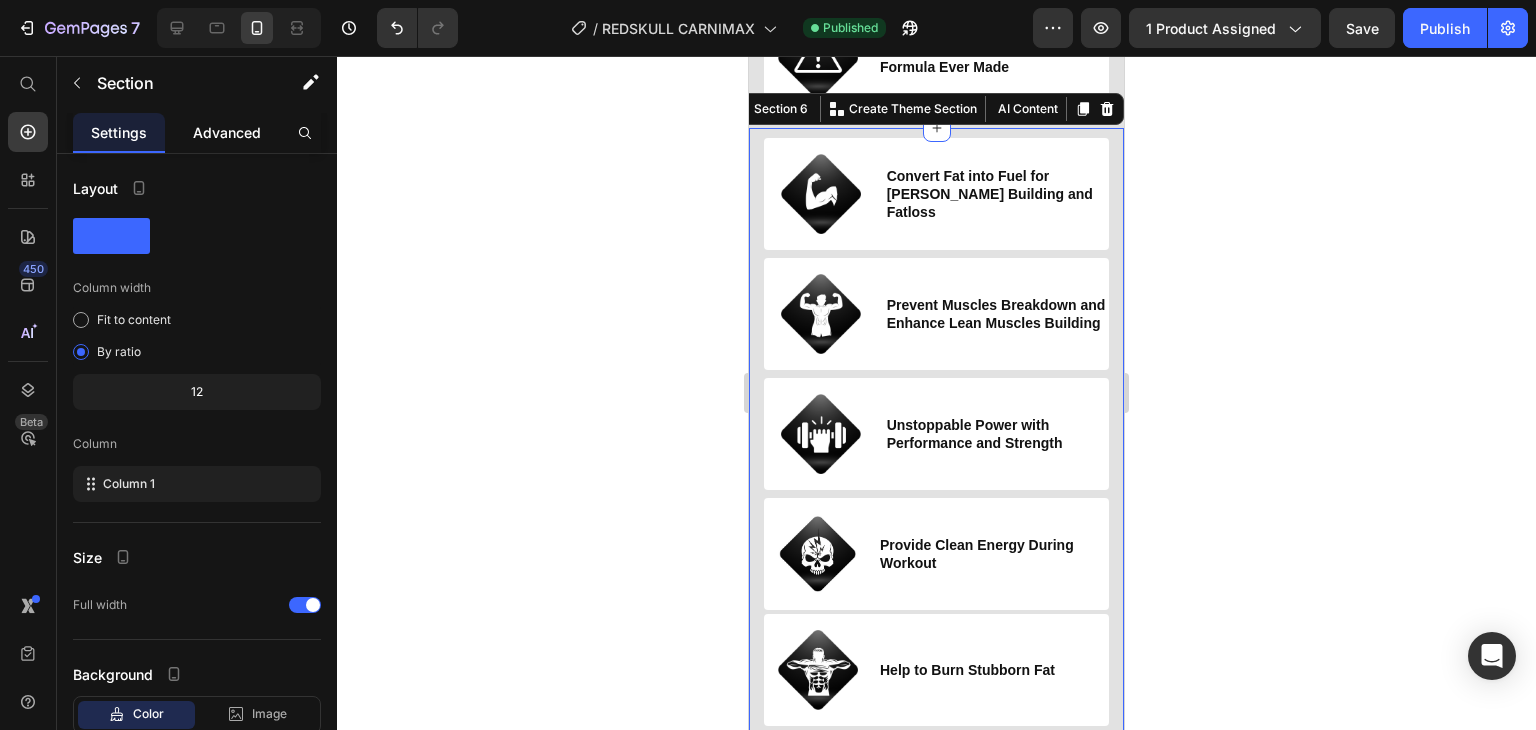 click on "Advanced" at bounding box center [227, 132] 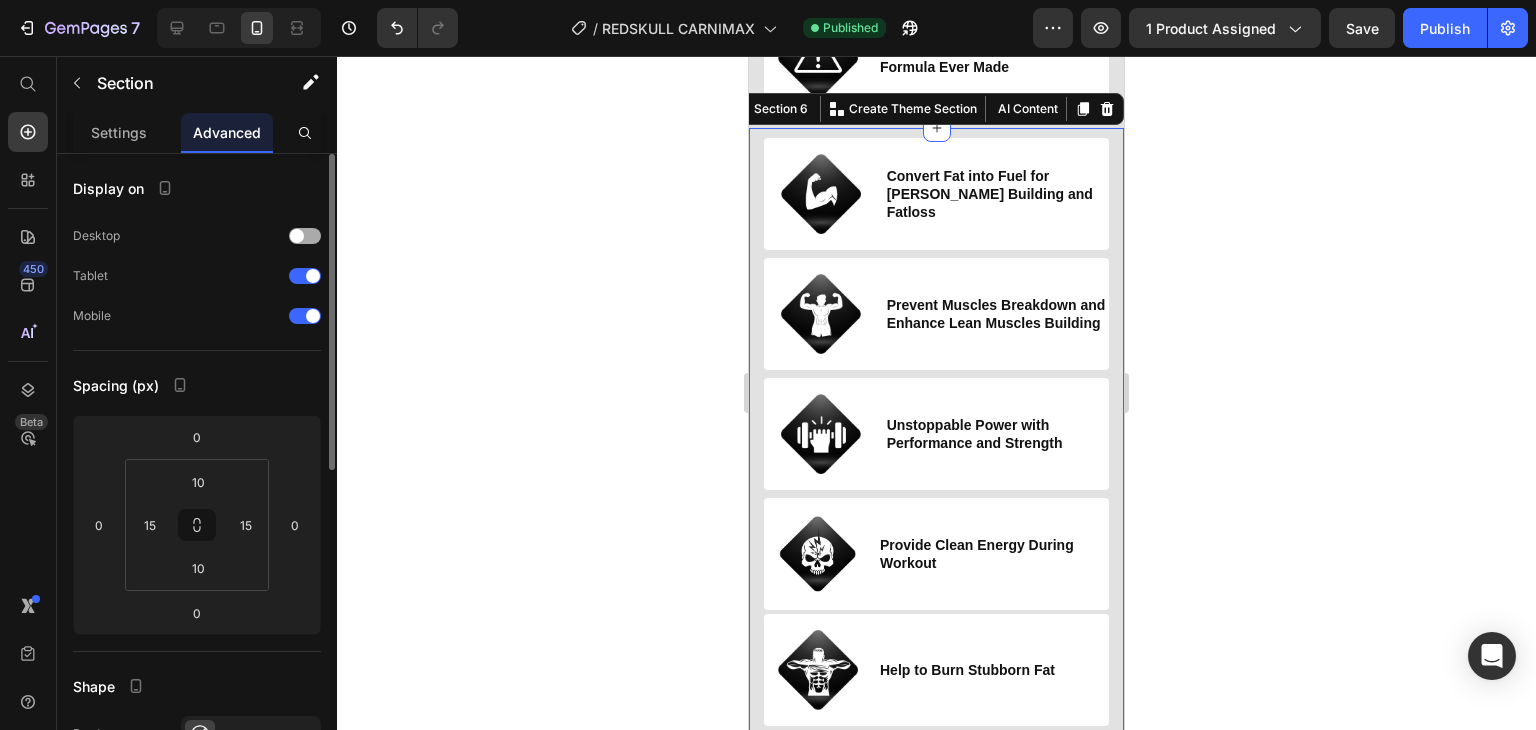 click at bounding box center (297, 236) 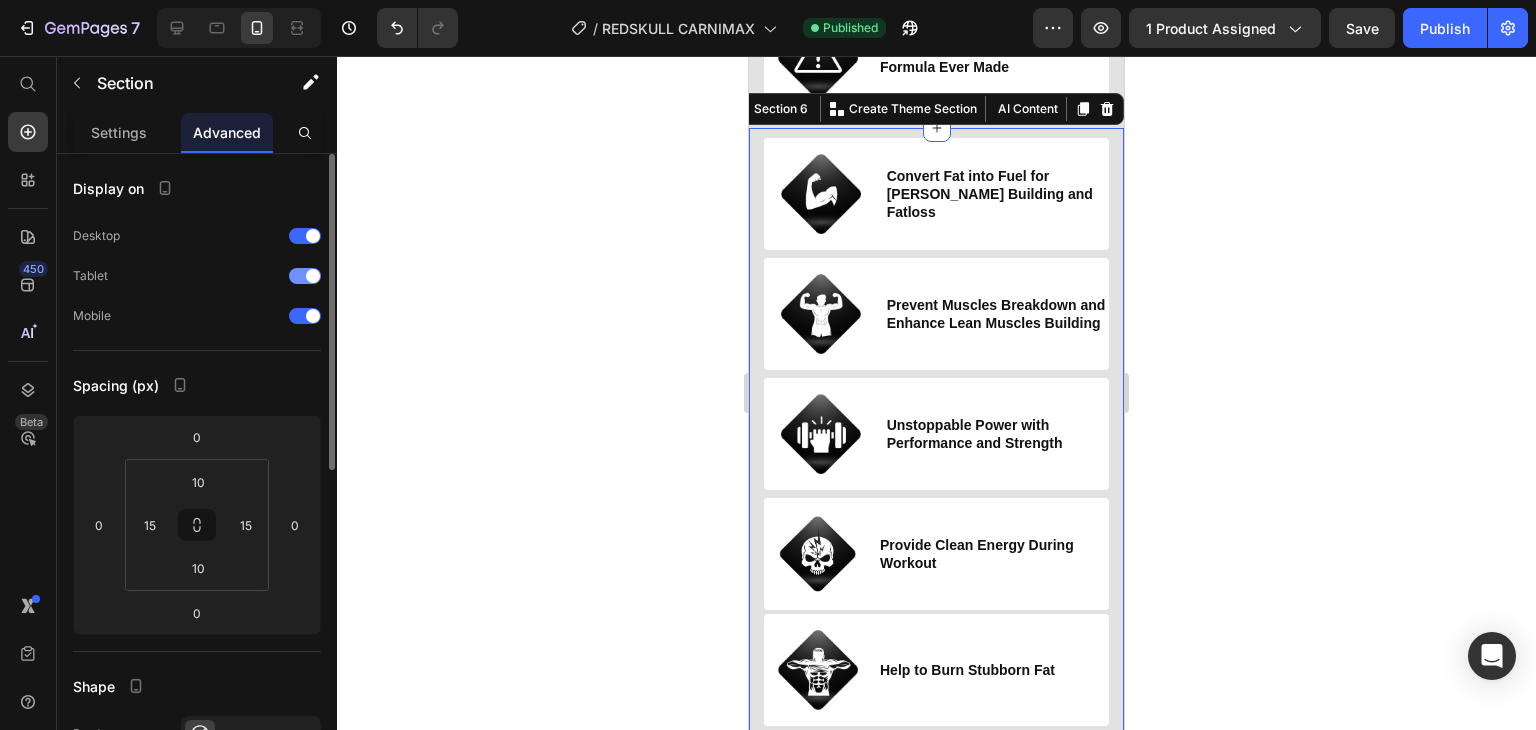 click at bounding box center (305, 276) 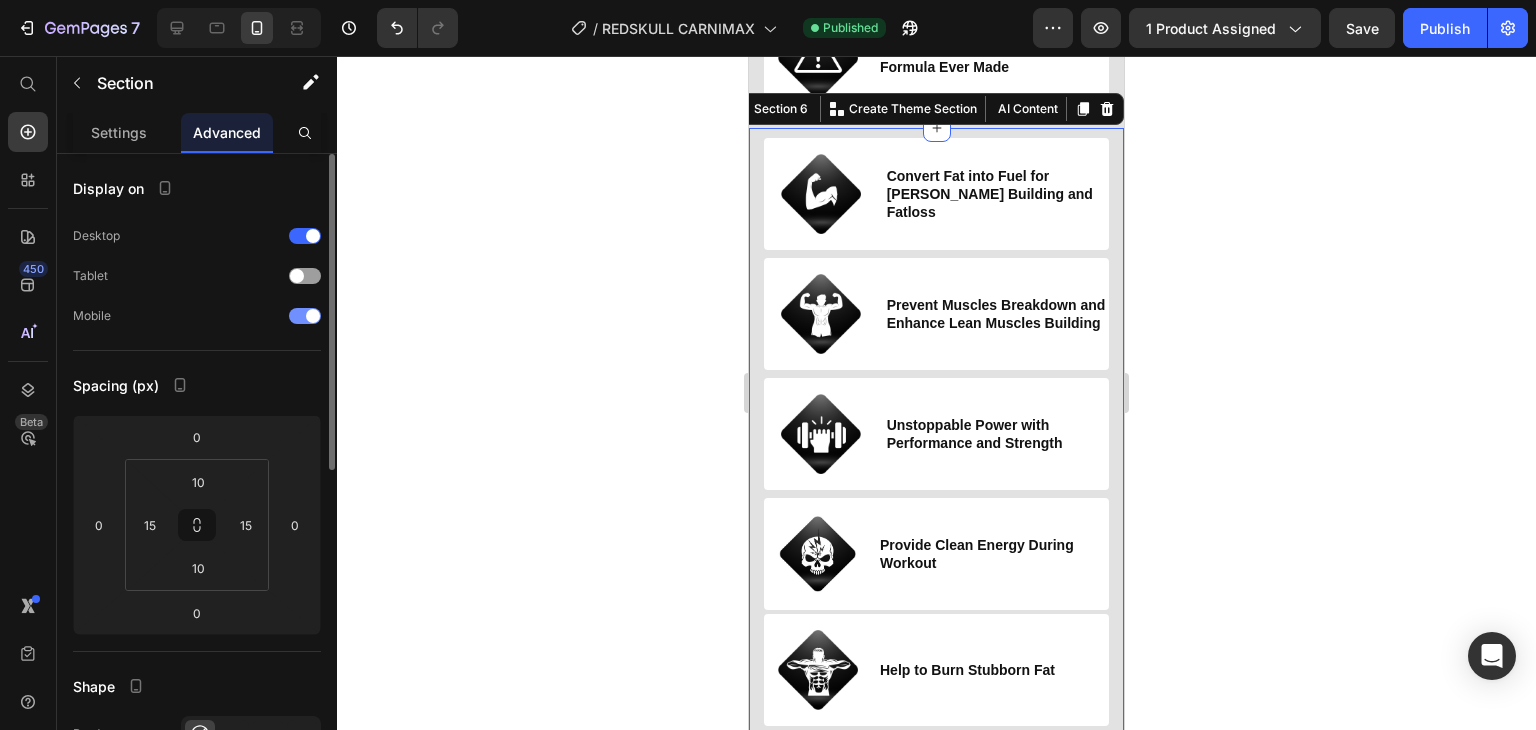 click at bounding box center [313, 316] 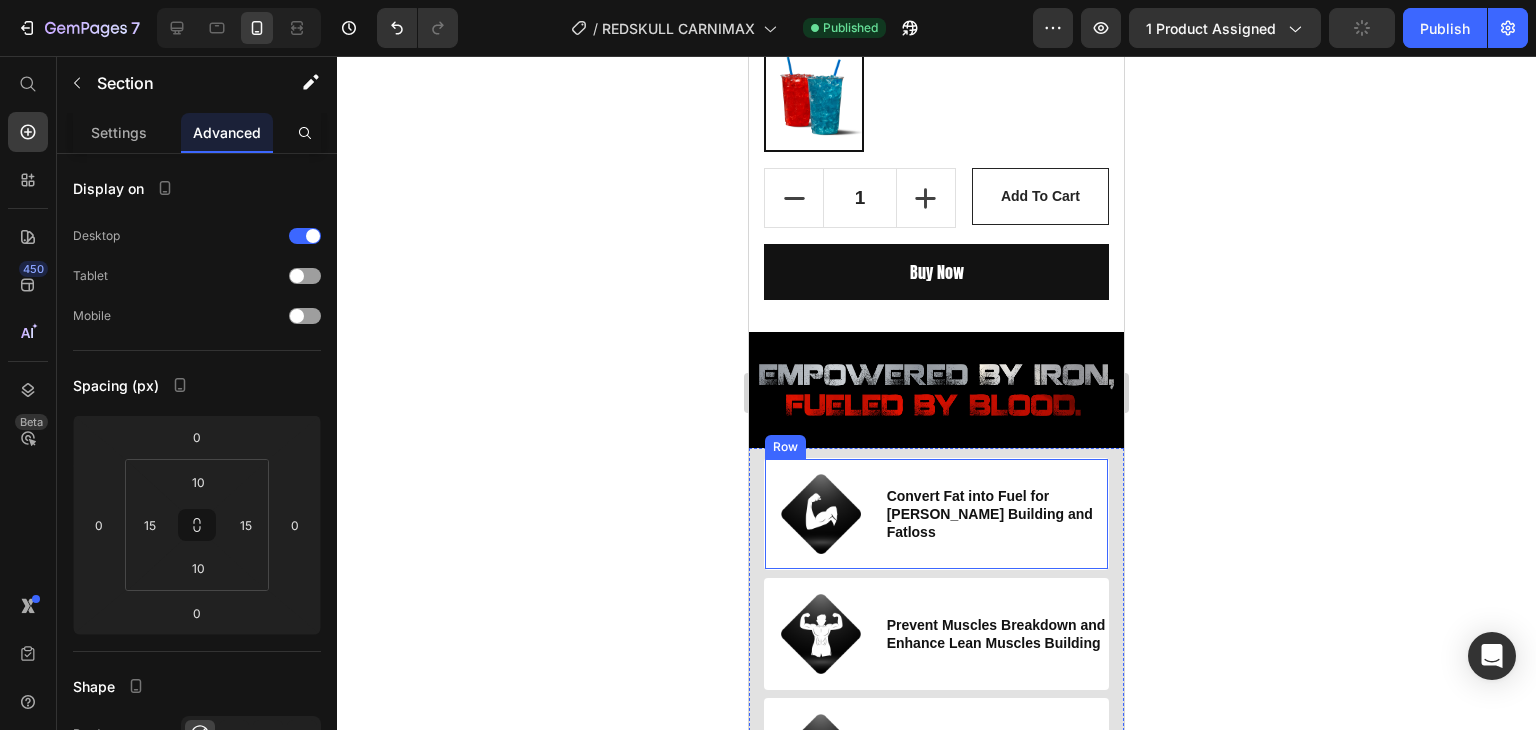scroll, scrollTop: 736, scrollLeft: 0, axis: vertical 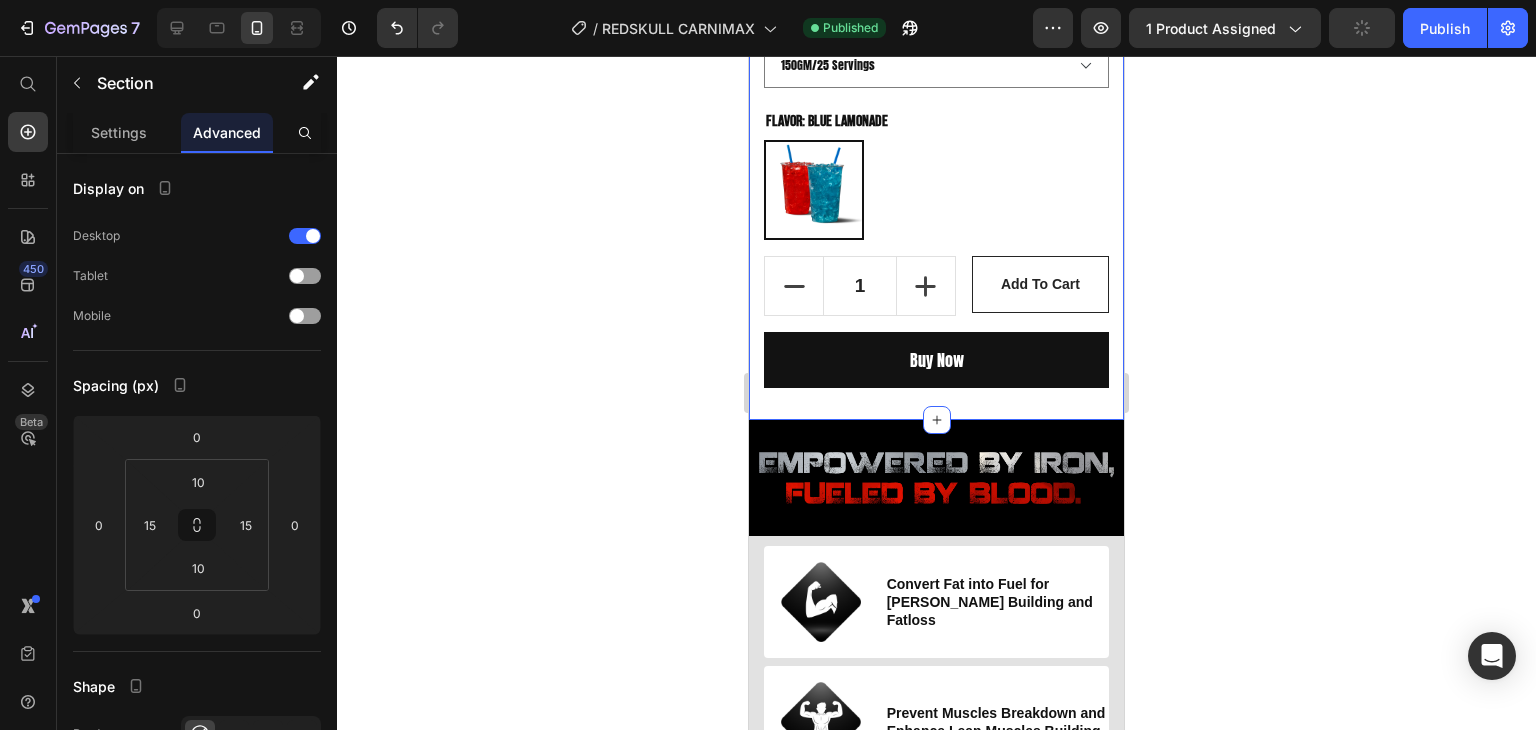 click at bounding box center (239, 28) 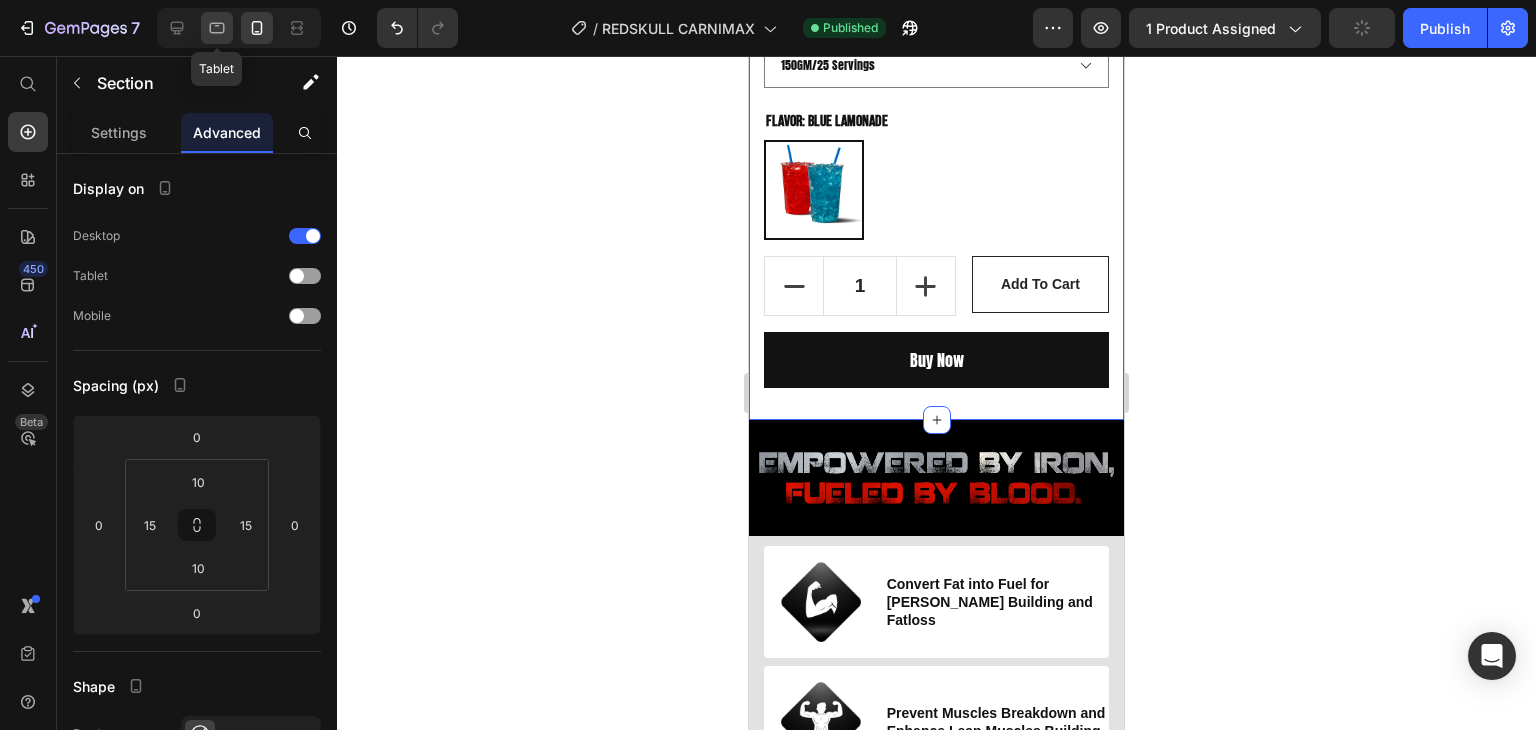 click 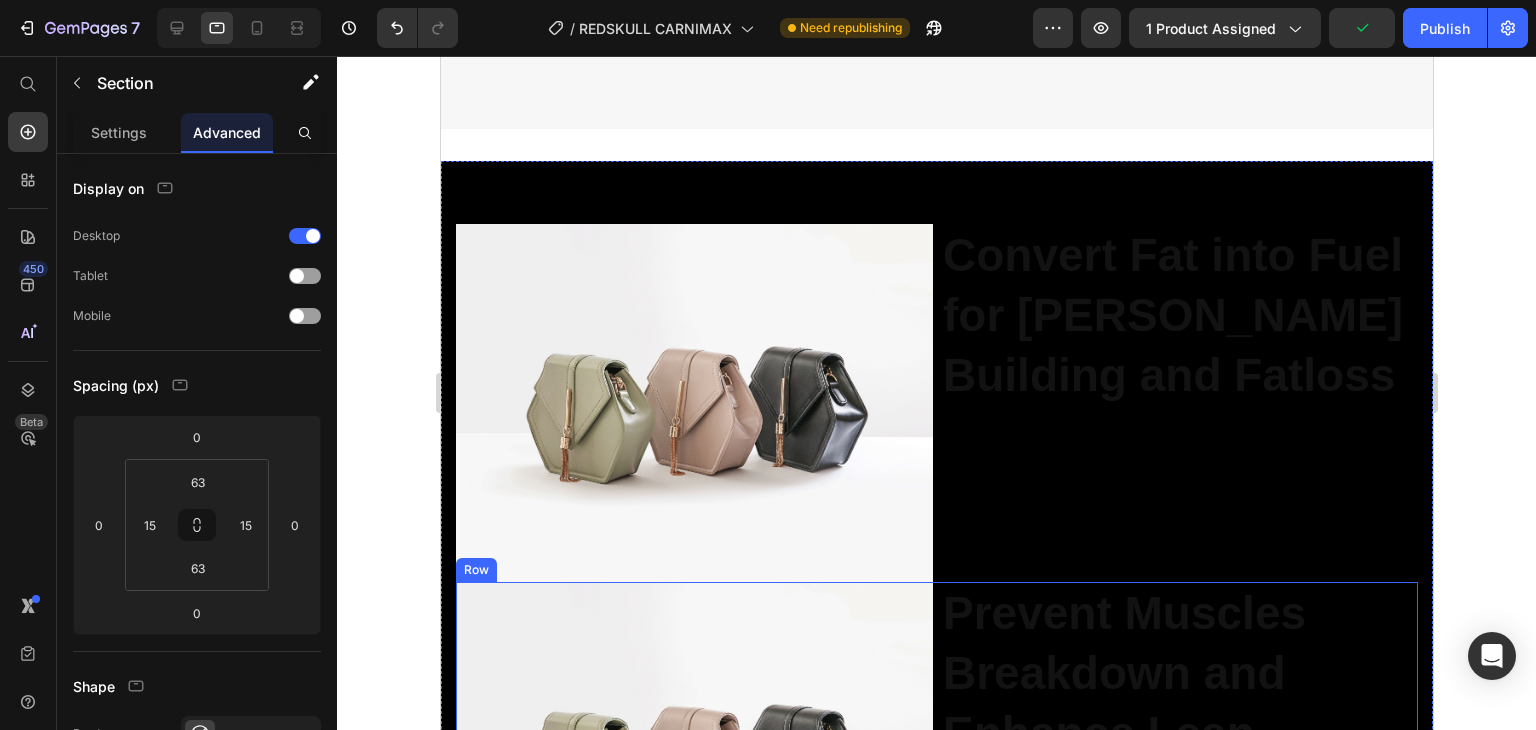 scroll, scrollTop: 1600, scrollLeft: 0, axis: vertical 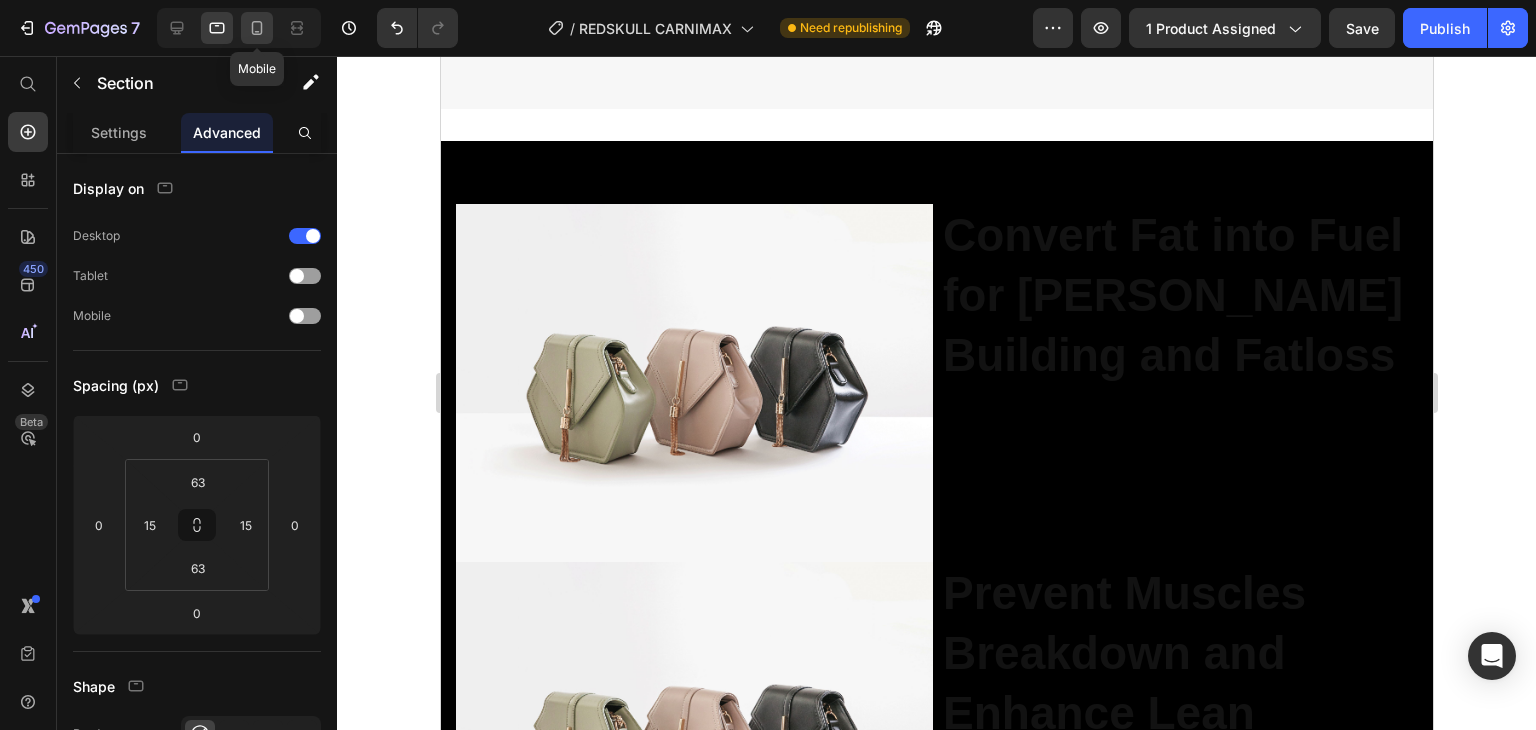 click 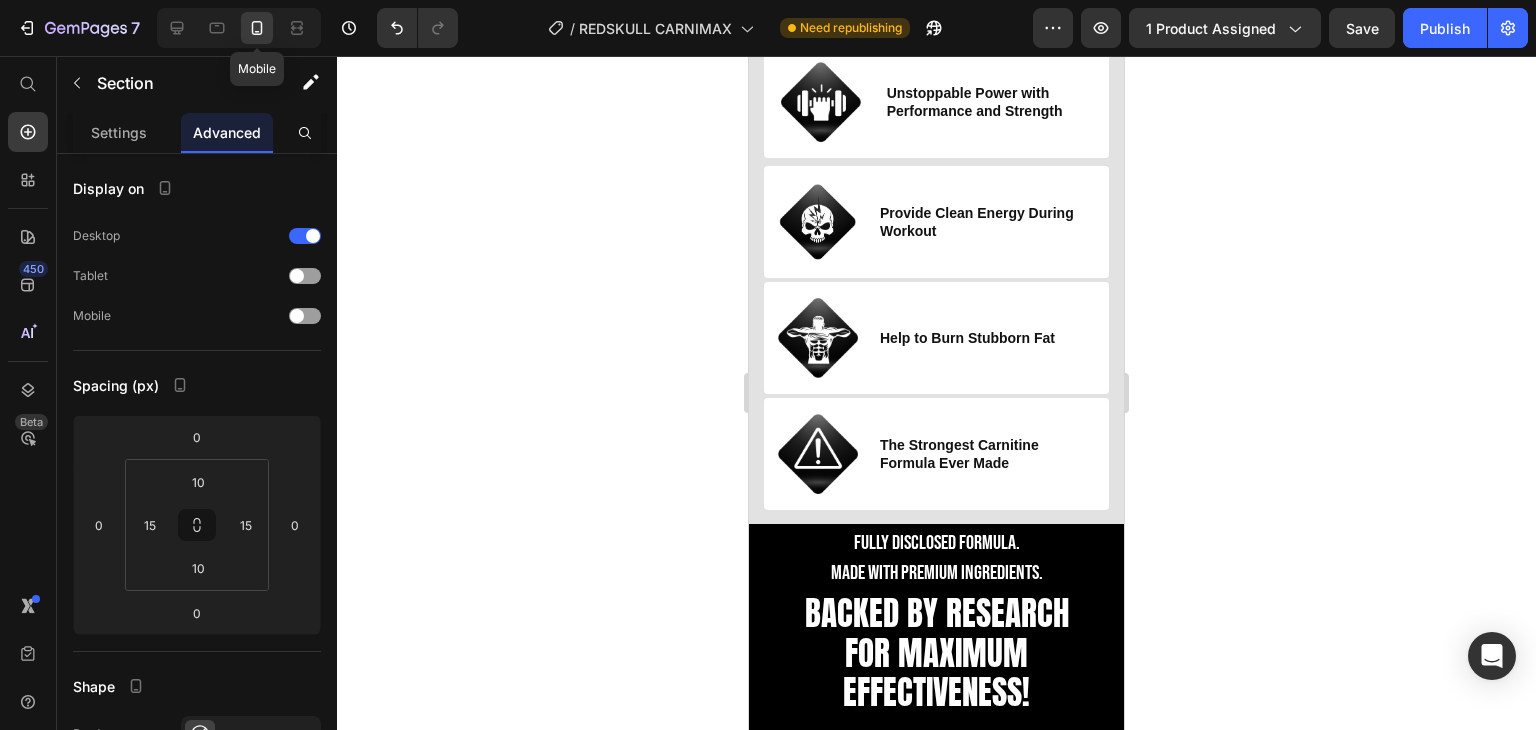 scroll, scrollTop: 1407, scrollLeft: 0, axis: vertical 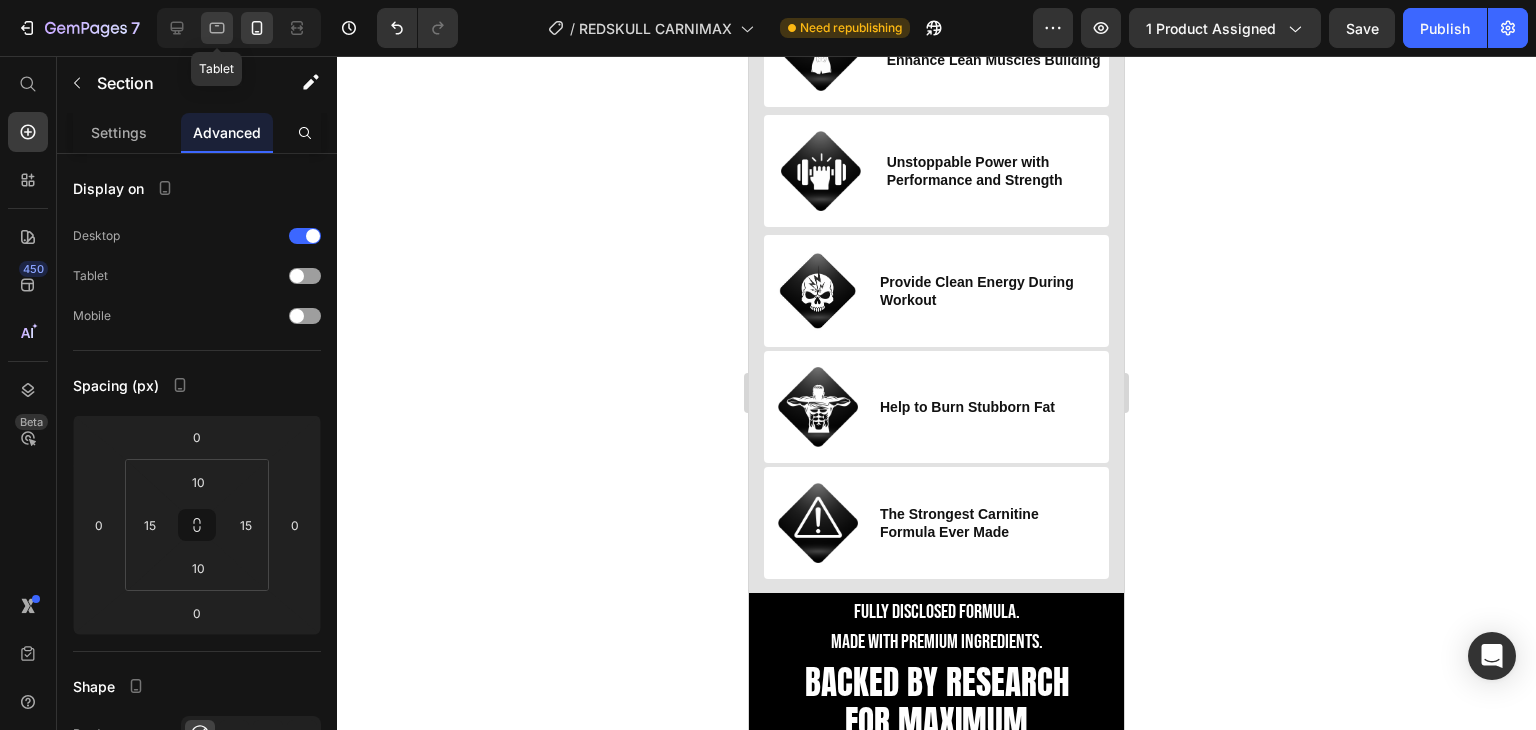 click 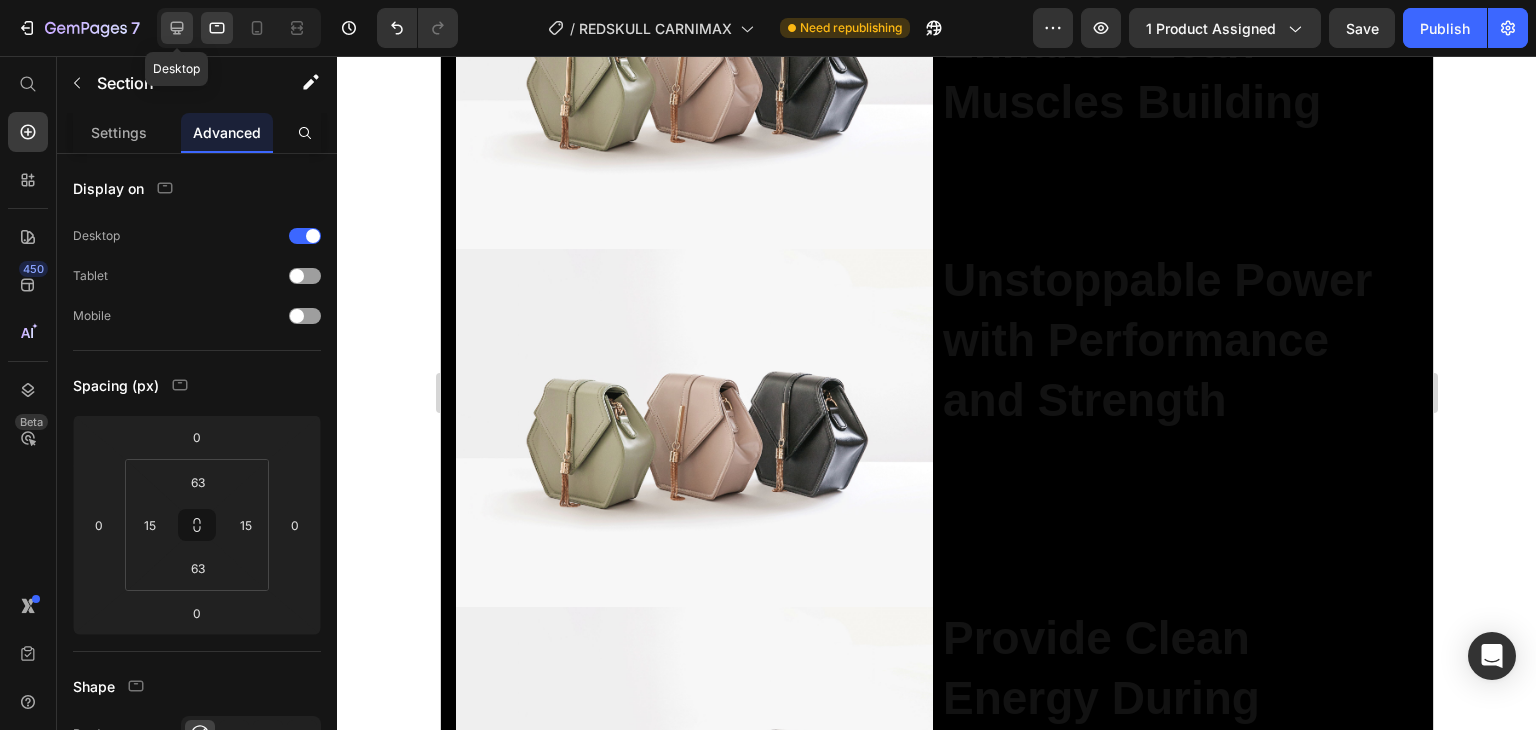 click 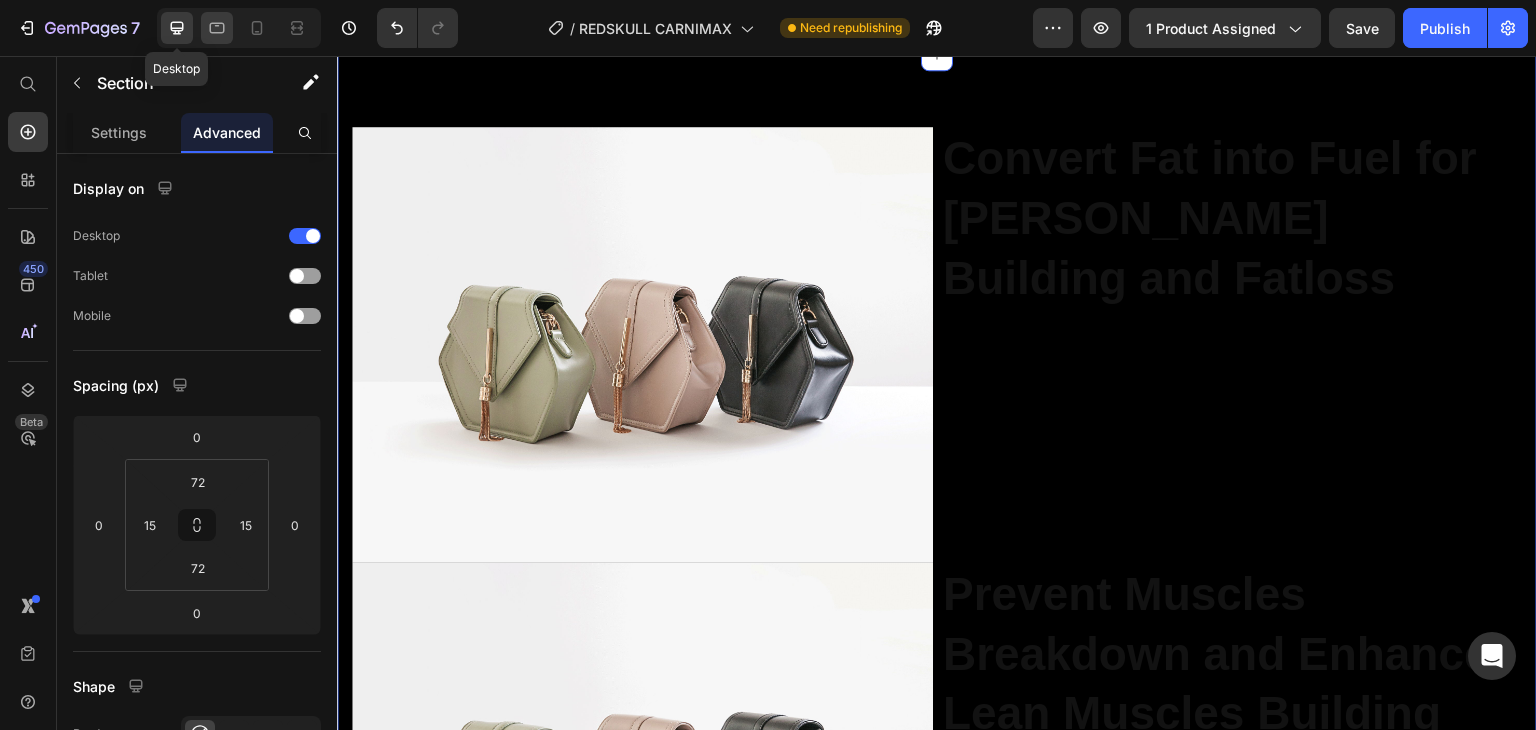 scroll, scrollTop: 1283, scrollLeft: 0, axis: vertical 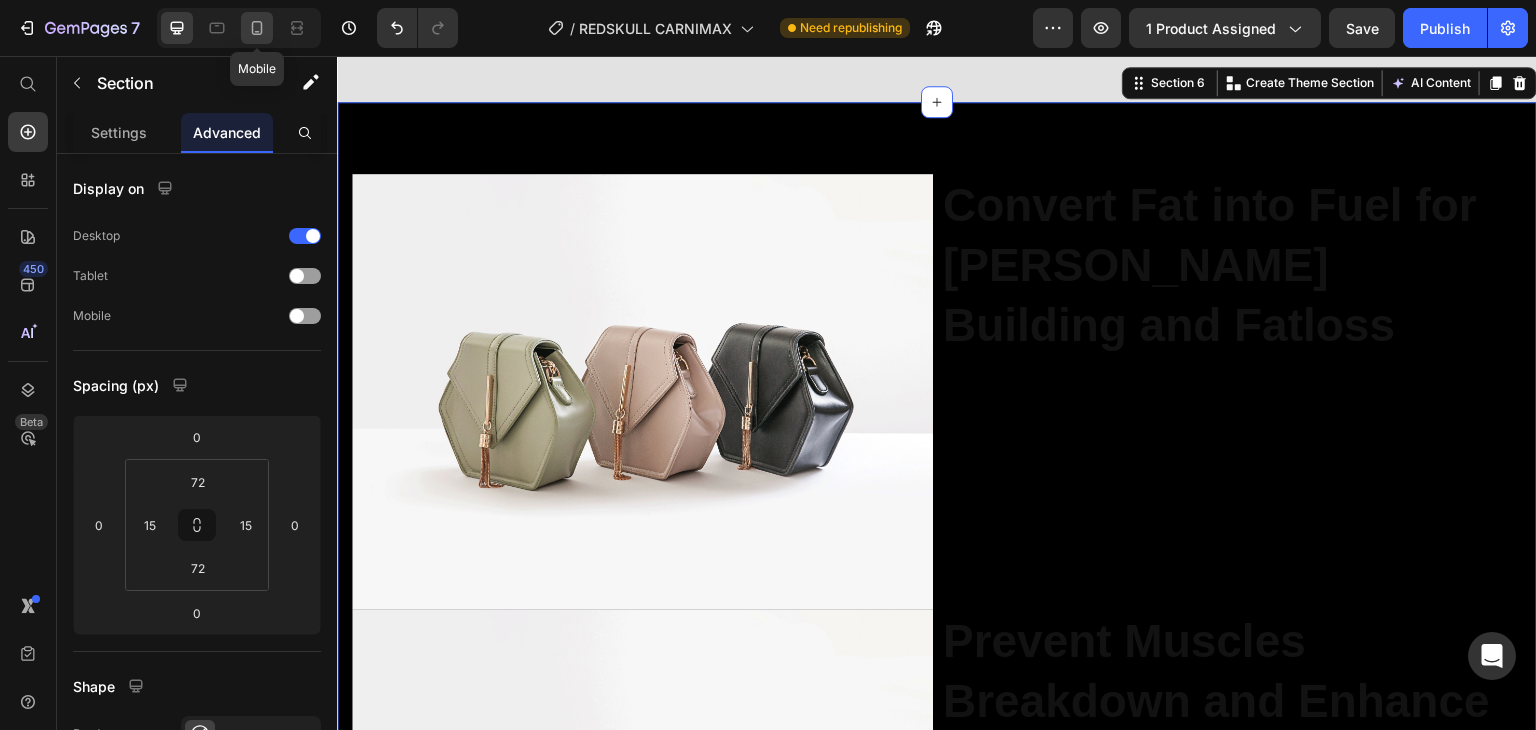 click 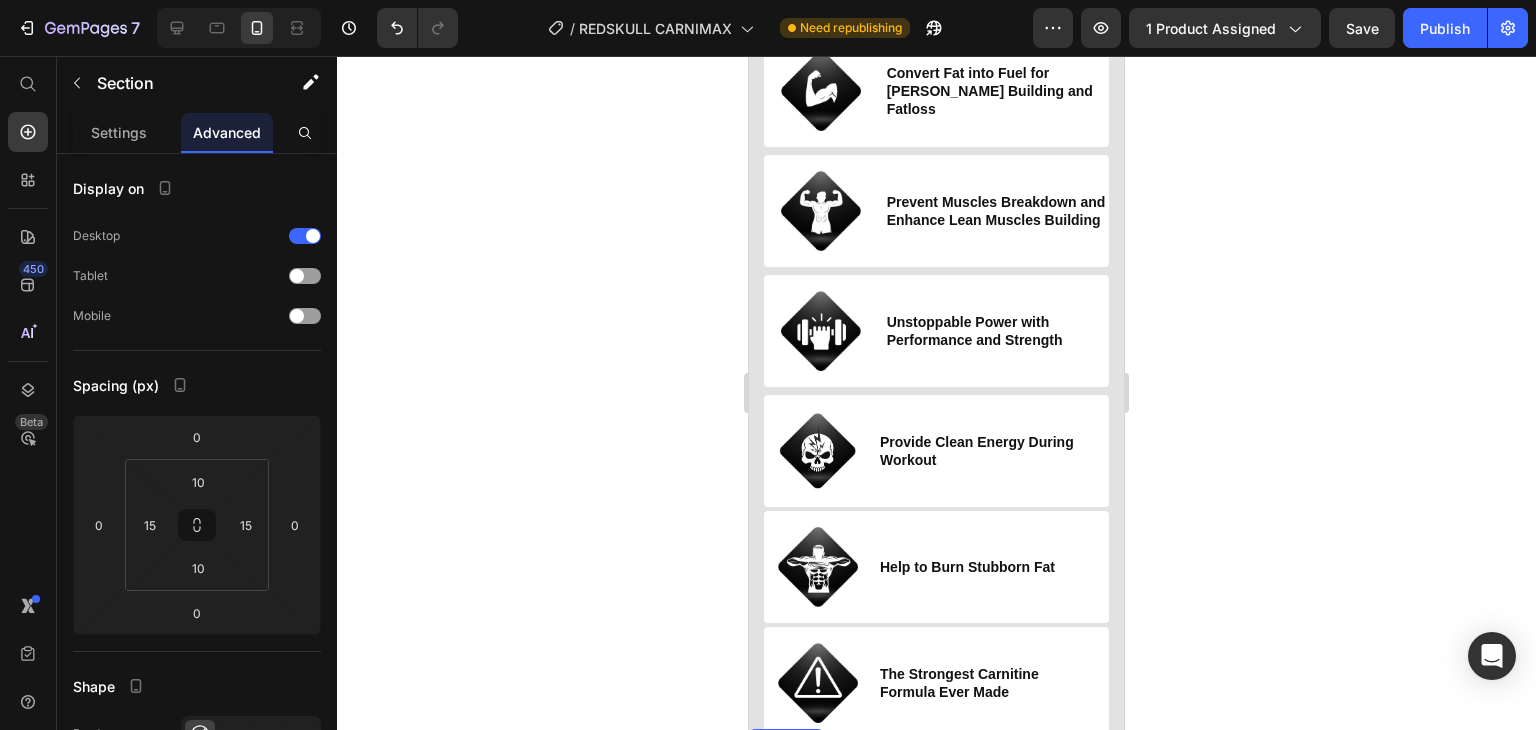 scroll, scrollTop: 1127, scrollLeft: 0, axis: vertical 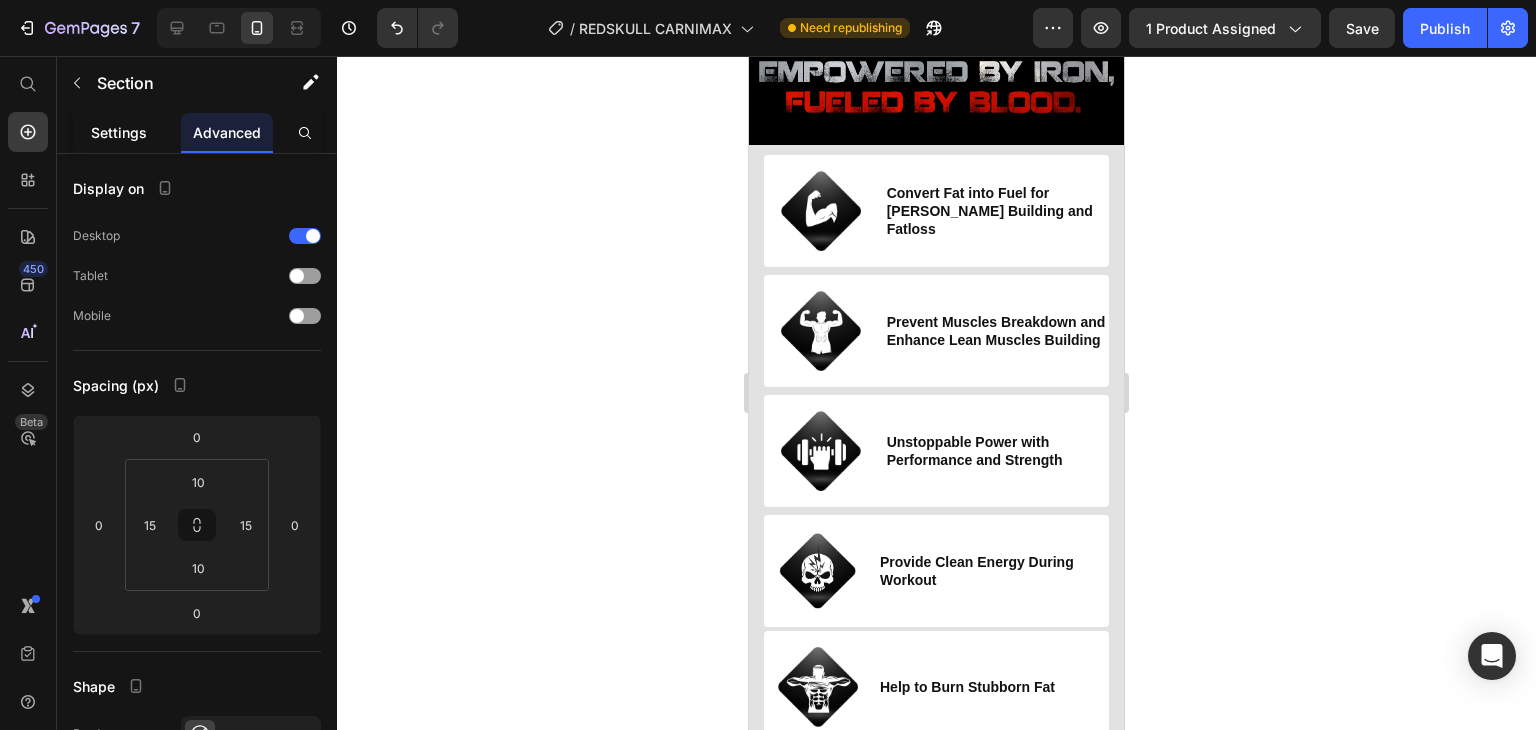 click on "Settings" 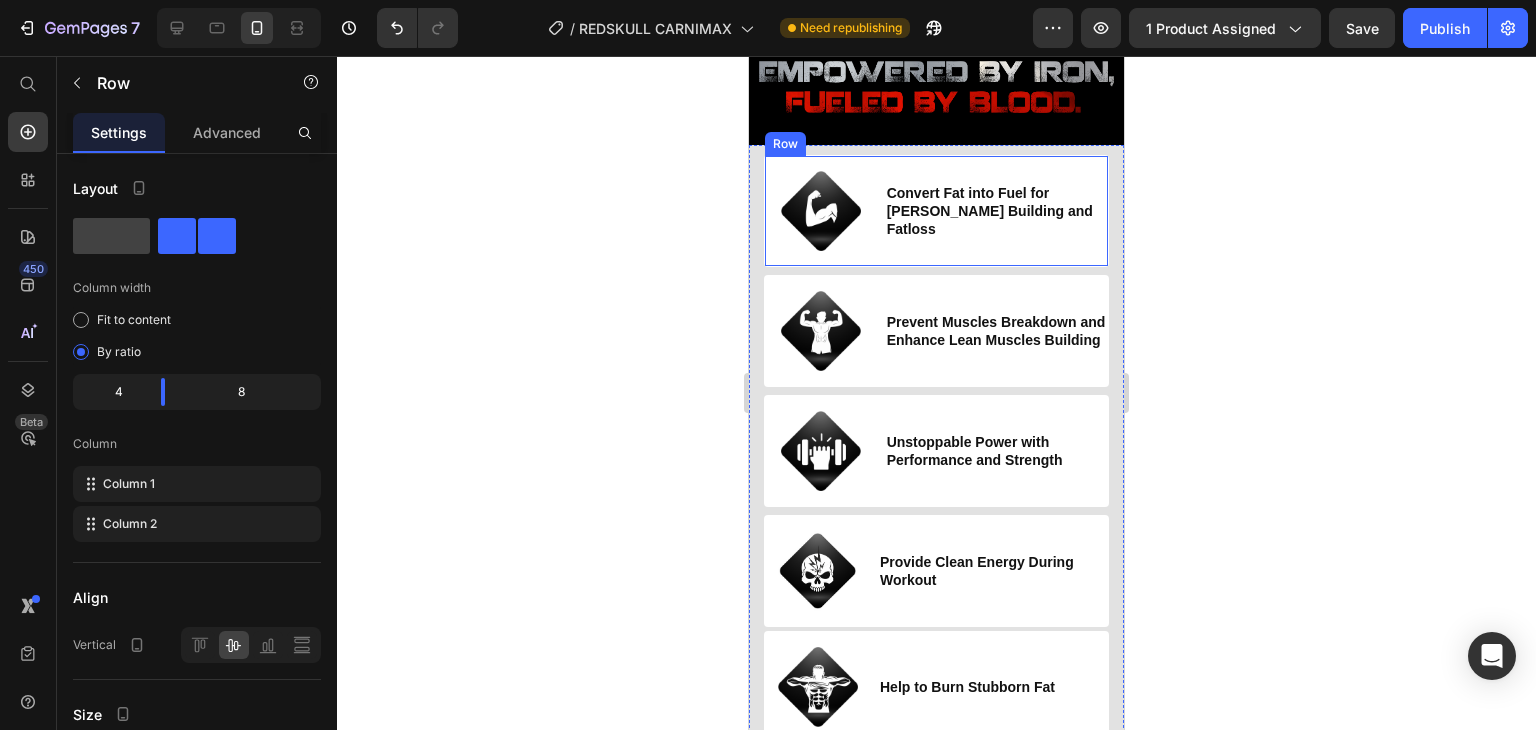 click on "Convert Fat into Fuel for [PERSON_NAME] Building and Fatloss Heading" at bounding box center [996, 211] 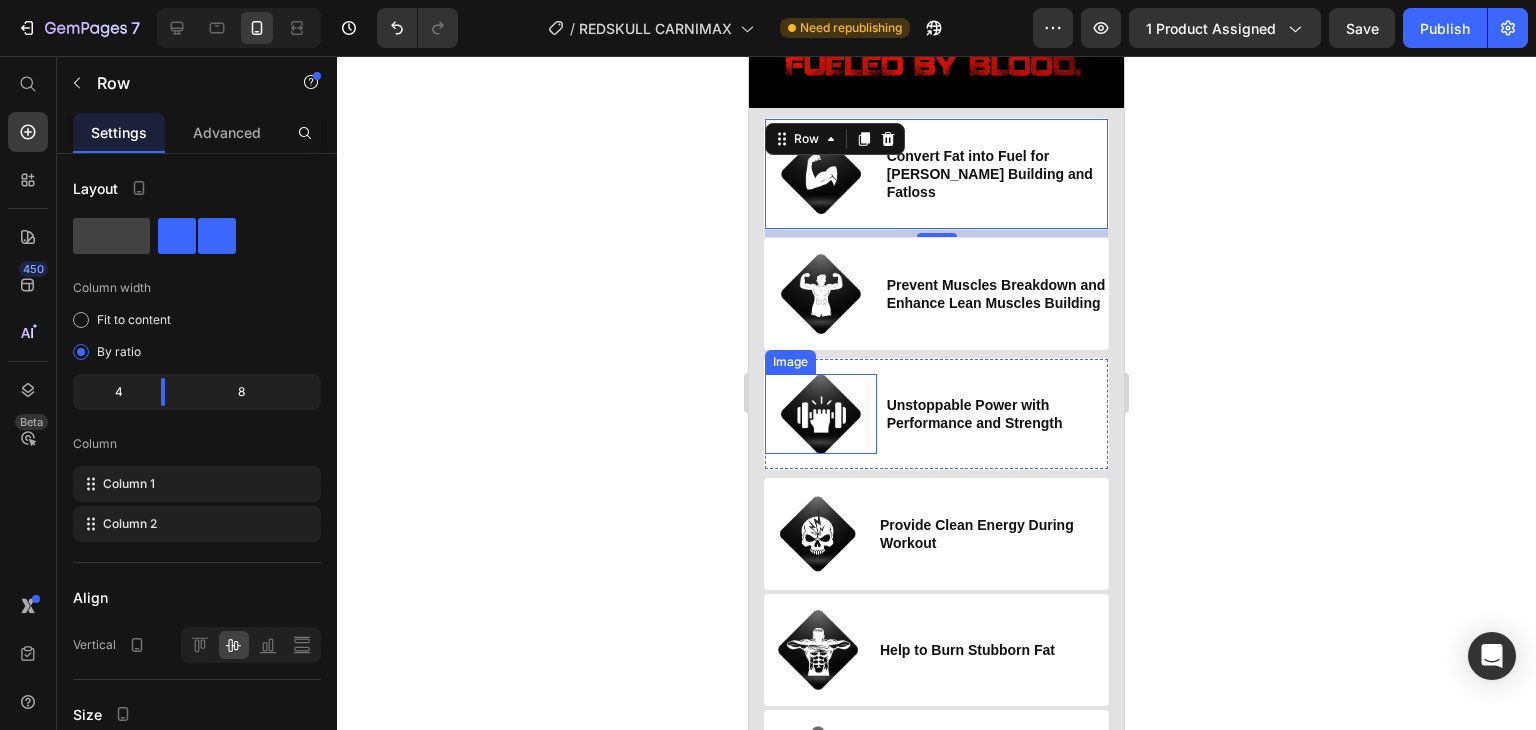 scroll, scrollTop: 1227, scrollLeft: 0, axis: vertical 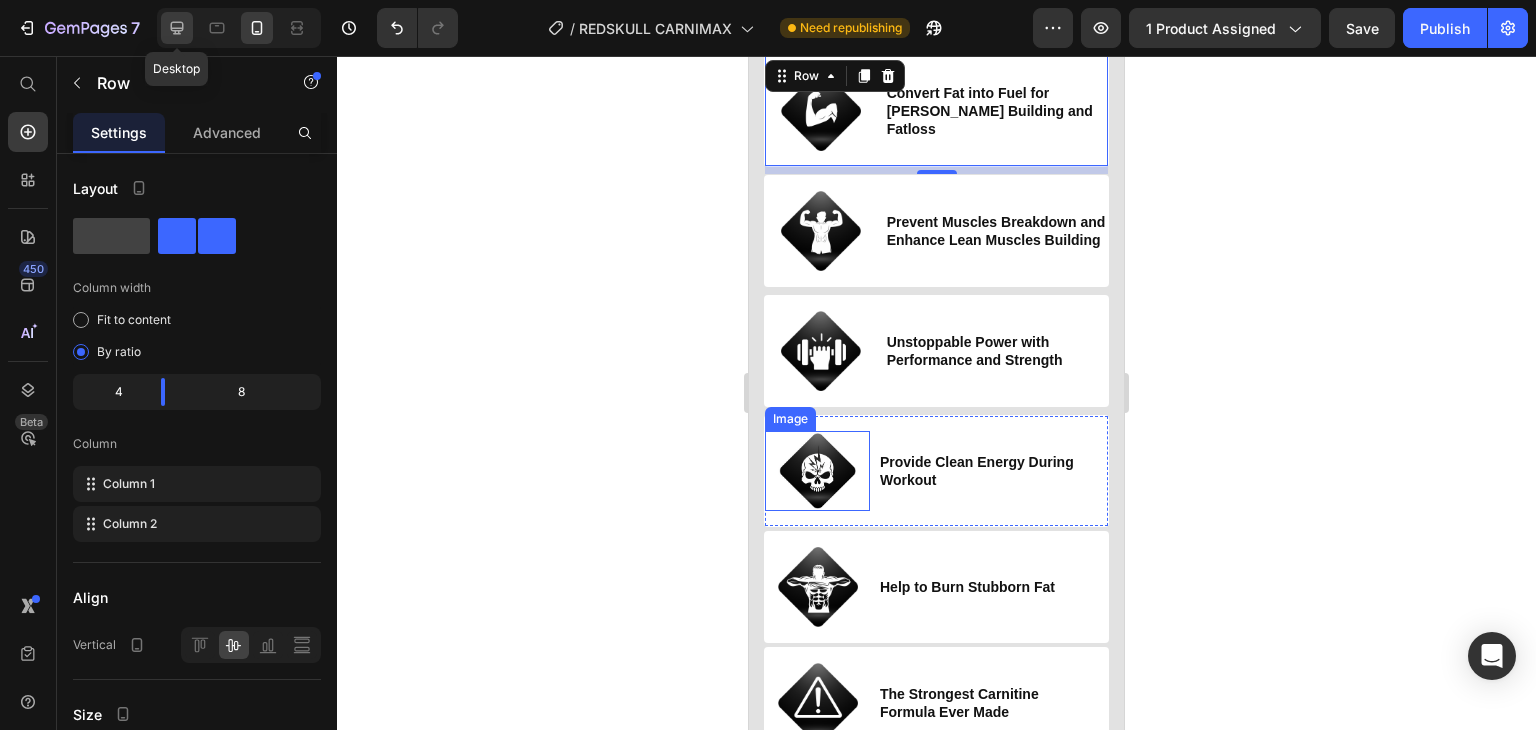 click 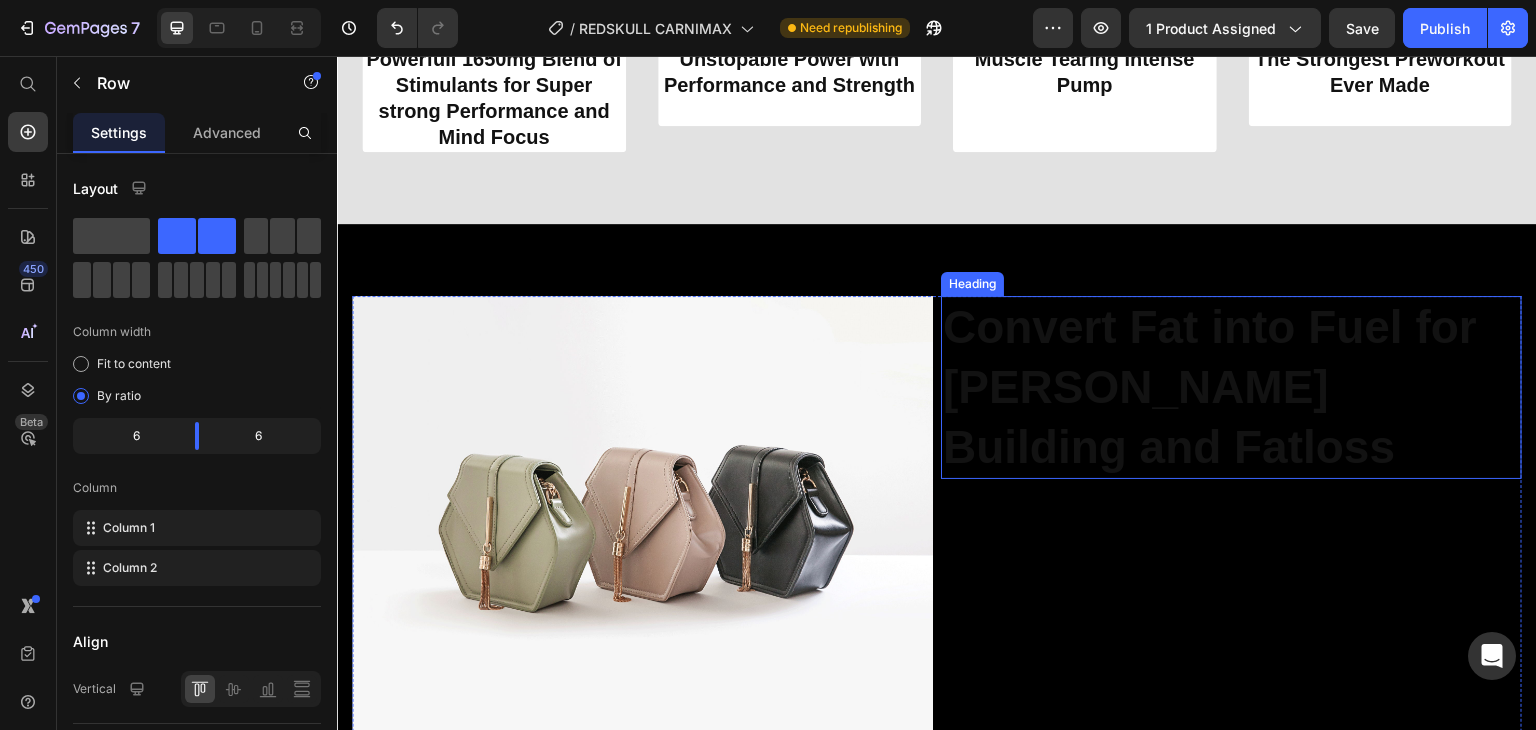 scroll, scrollTop: 1163, scrollLeft: 0, axis: vertical 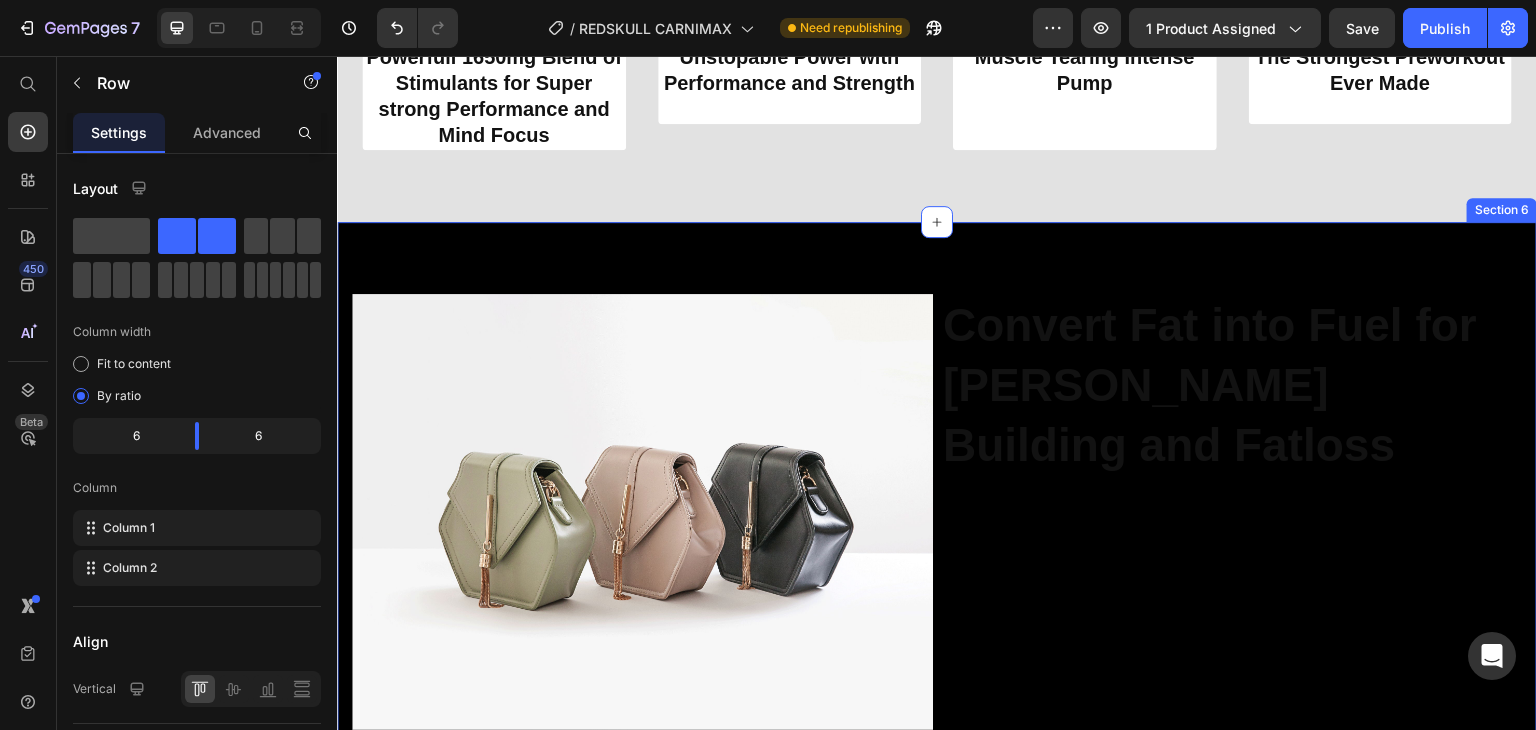 click on "Image Convert Fat into Fuel for [PERSON_NAME] Building and Fatloss Heading Row Image Prevent Muscles Breakdown and Enhance Lean Muscles Building Heading Row Image Unstoppable Power with Performance and Strength Heading Row Image Provide Clean Energy During Workout Heading Row Image Help to Burn Stubborn Fat Heading Row Image The Strongest Carnitine Formula Ever Made Heading Row Section 6" at bounding box center [937, 1601] 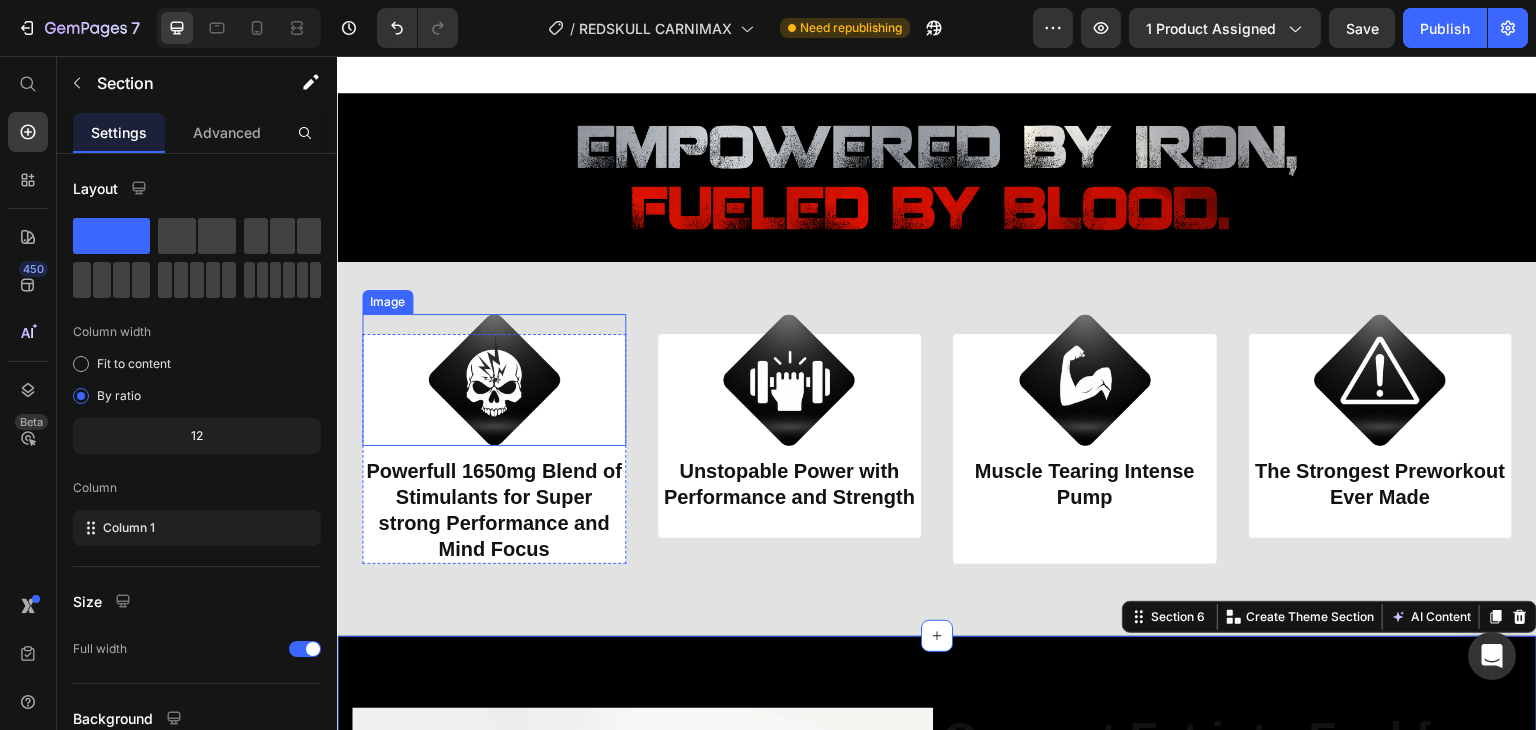 scroll, scrollTop: 663, scrollLeft: 0, axis: vertical 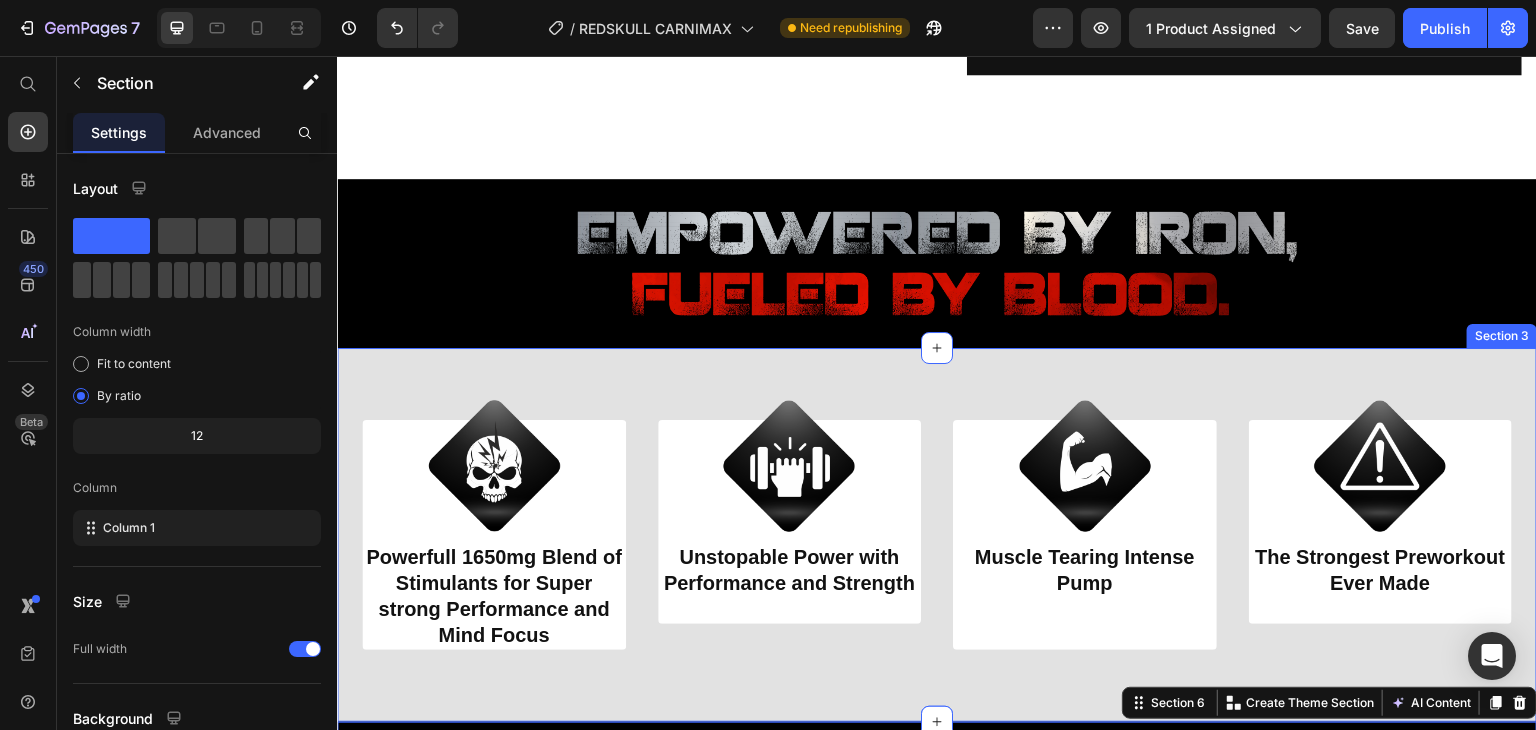 click on "Image Powerfull 1650mg Blend of Stimulants for Super strong Performance and Mind Focus Heading Row Image Unstopable Power with Performance and Strength   Heading Row Image Muscle Tearing Intense Pump   Heading Row Image The Strongest Preworkout Ever Made   Heading Row Section 3" at bounding box center [937, 535] 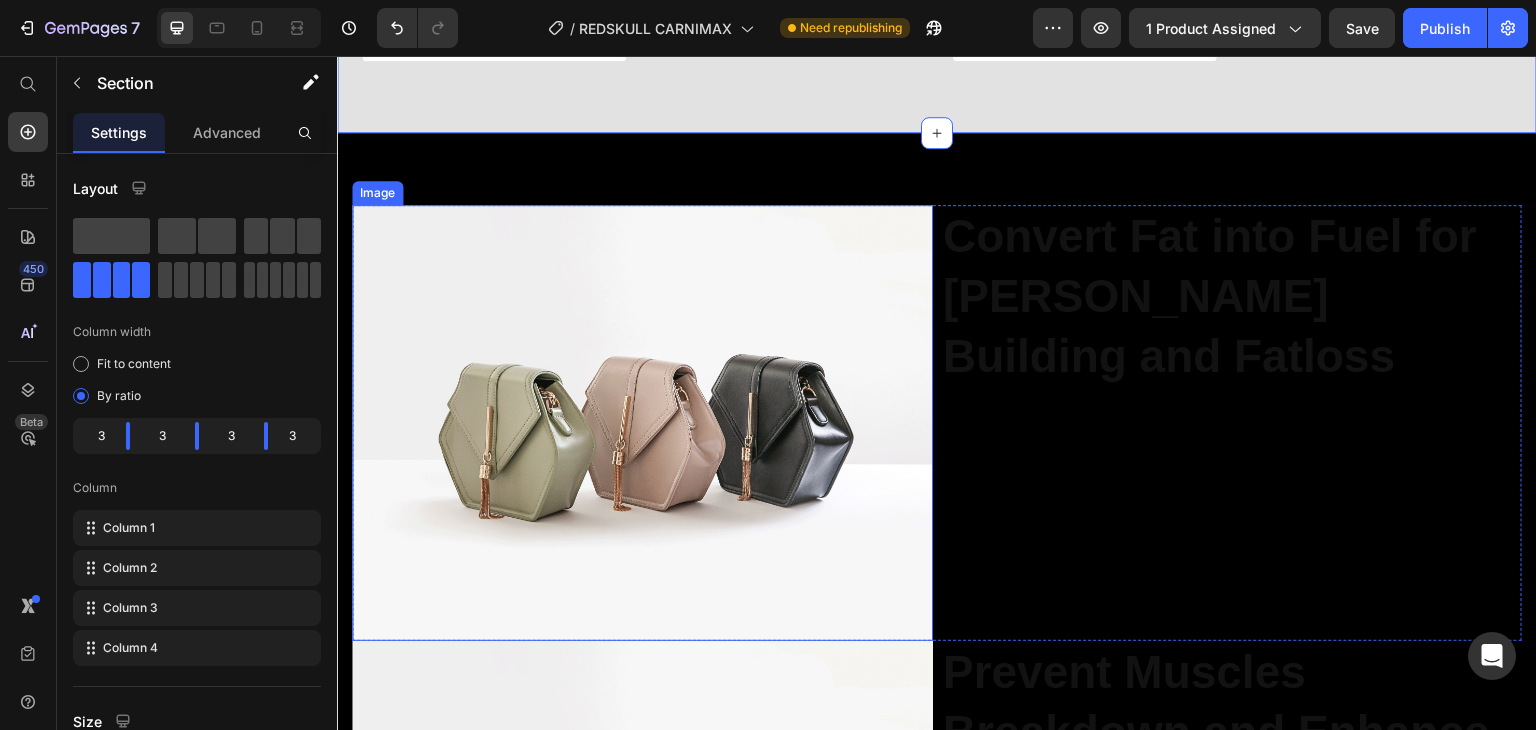 scroll, scrollTop: 1263, scrollLeft: 0, axis: vertical 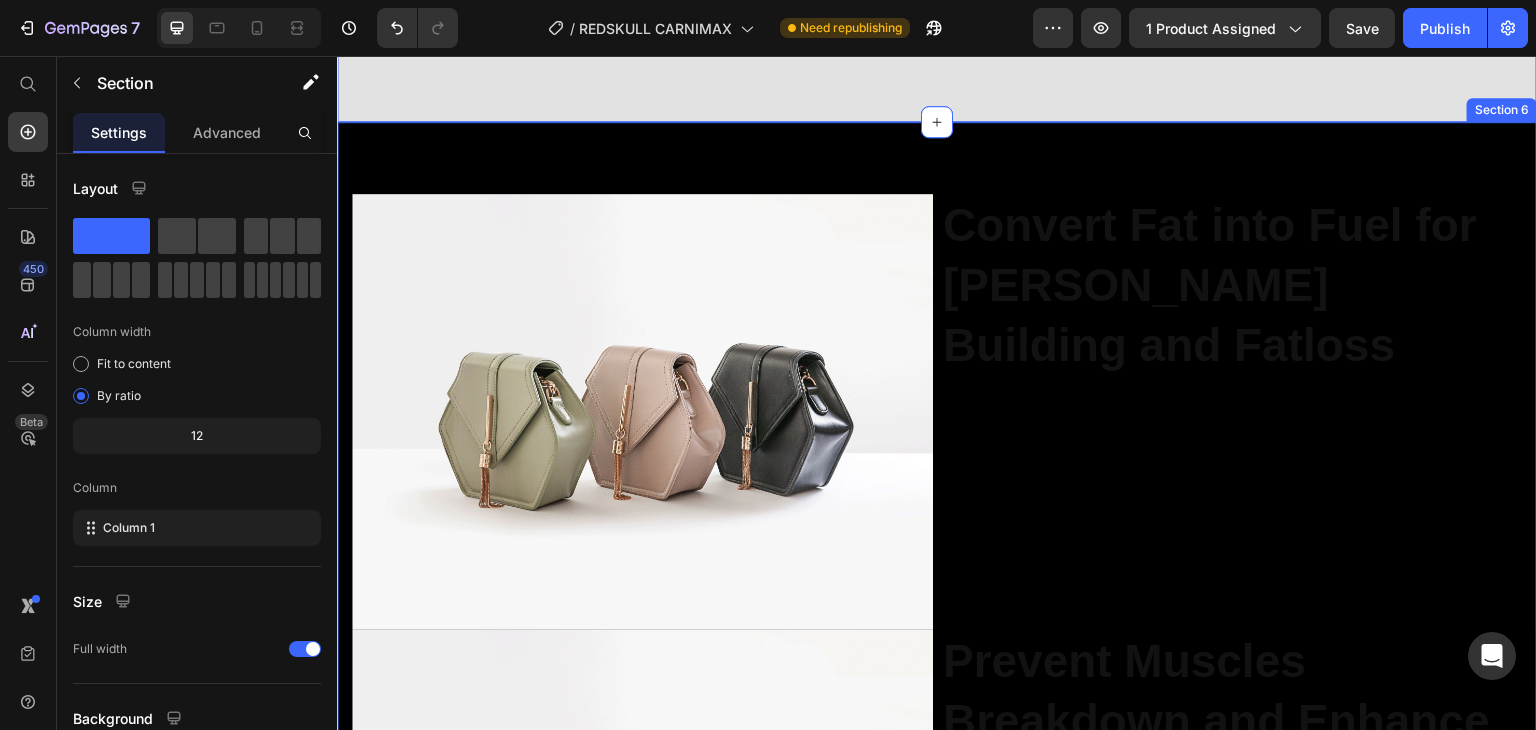 click on "Image Convert Fat into Fuel for [PERSON_NAME] Building and Fatloss Heading Row Image Prevent Muscles Breakdown and Enhance Lean Muscles Building Heading Row Image Unstoppable Power with Performance and Strength Heading Row Image Provide Clean Energy During Workout Heading Row Image Help to Burn Stubborn Fat Heading Row Image The Strongest Carnitine Formula Ever Made Heading Row Section 6" at bounding box center [937, 1501] 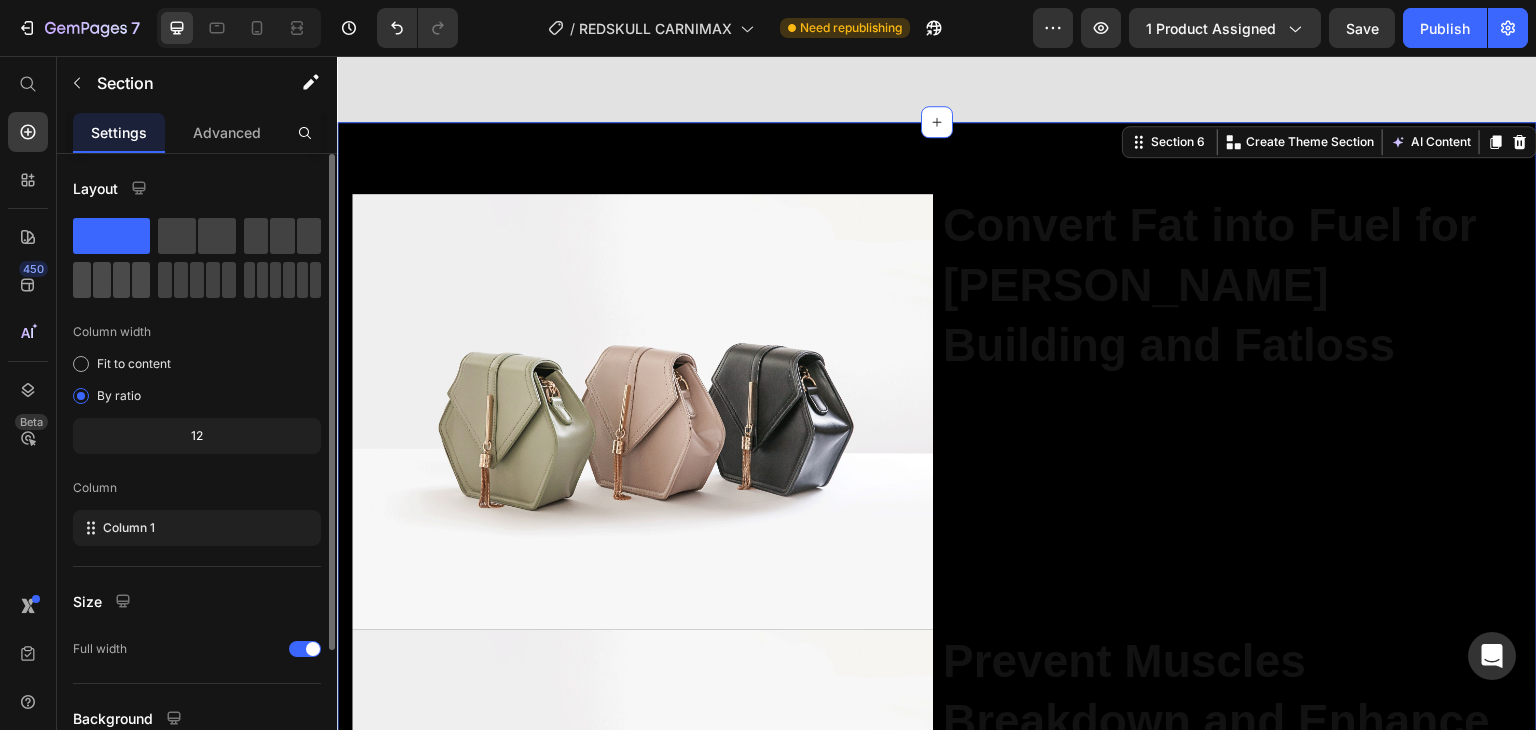 click 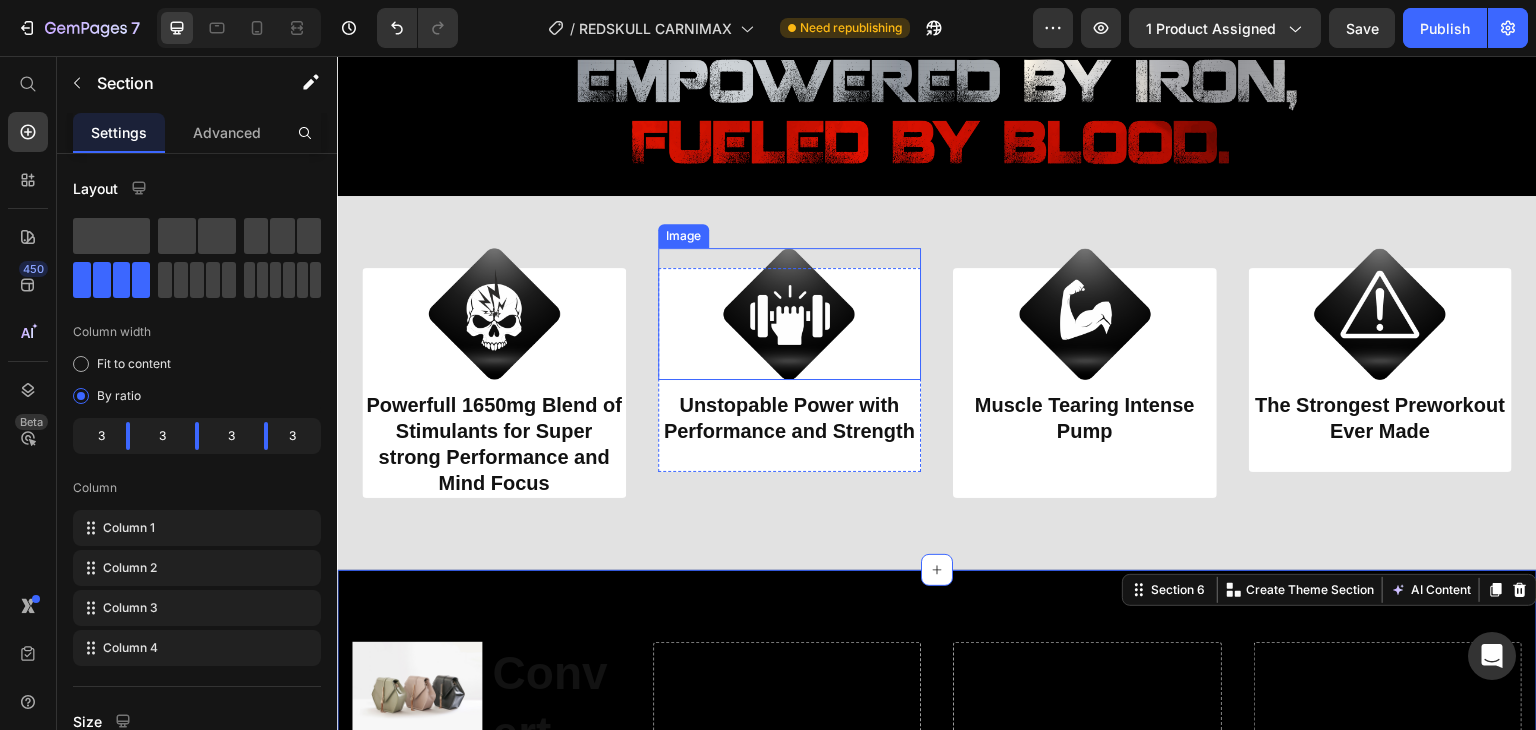 scroll, scrollTop: 1163, scrollLeft: 0, axis: vertical 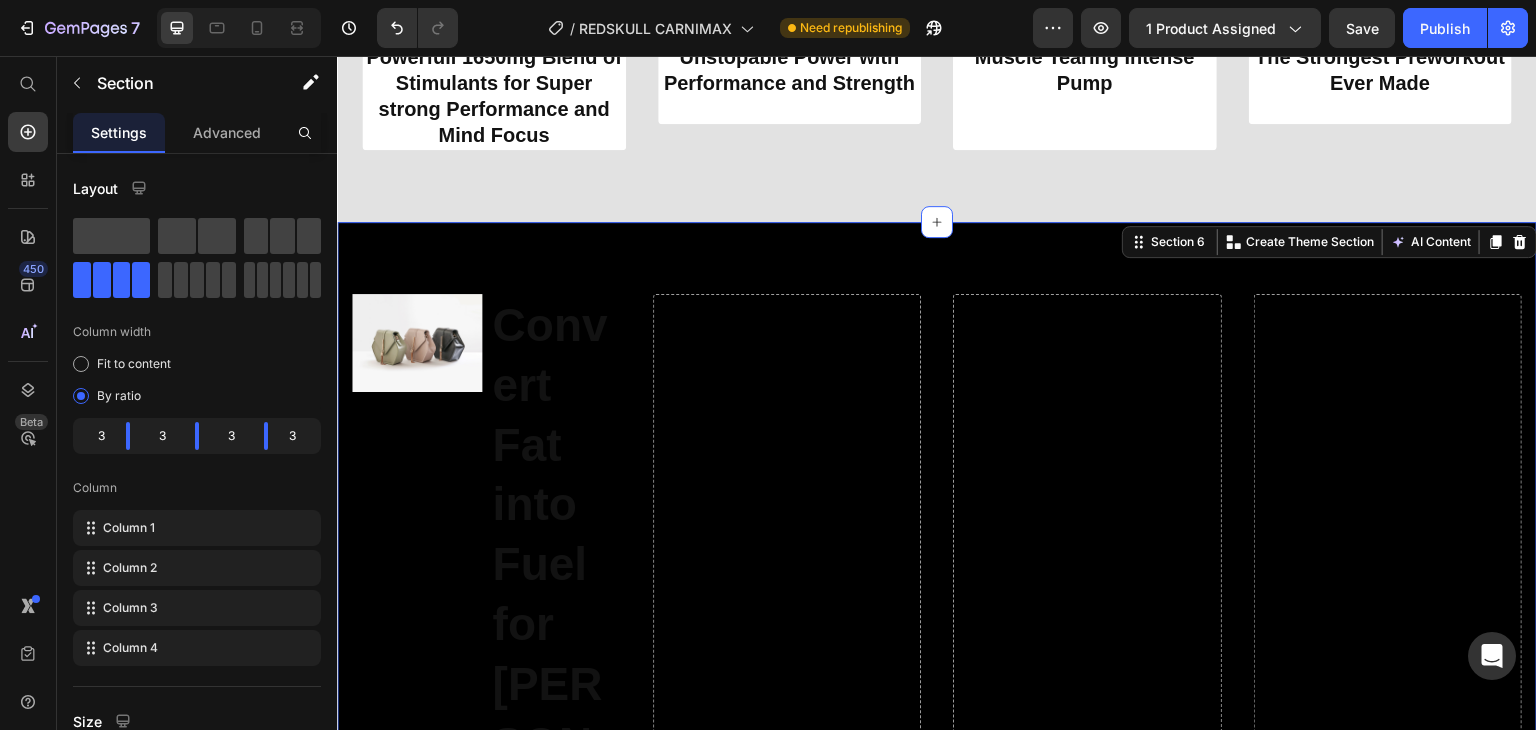 click on "Image Convert Fat into Fuel for [PERSON_NAME] Building and Fatloss Heading Row Image Prevent Muscles Breakdown and Enhance Lean Muscles Building Heading Row Image Unstoppable Power with Performance and Strength Heading Row Image Provide Clean Energy During Workout Heading Row Image Help to Burn Stubborn Fat Heading Row Image The Strongest Carnitine Formula Ever Made Heading Row
Drop element here
Drop element here
Drop element here Section 6   You can create reusable sections Create Theme Section AI Content Write with GemAI What would you like to describe here? Tone and Voice Persuasive Product REDSKULL CARNIMAX Show more Generate" at bounding box center [937, 2219] 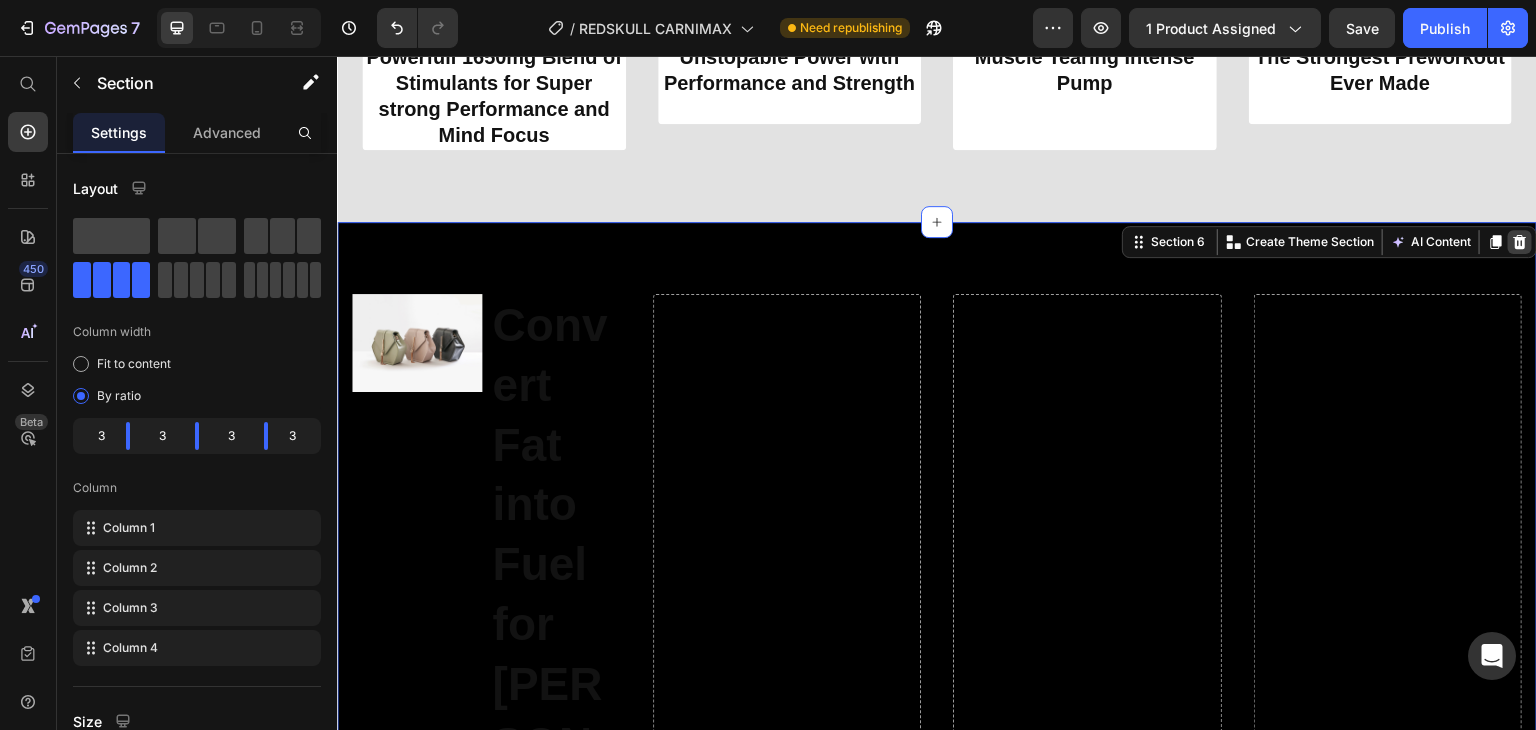 click 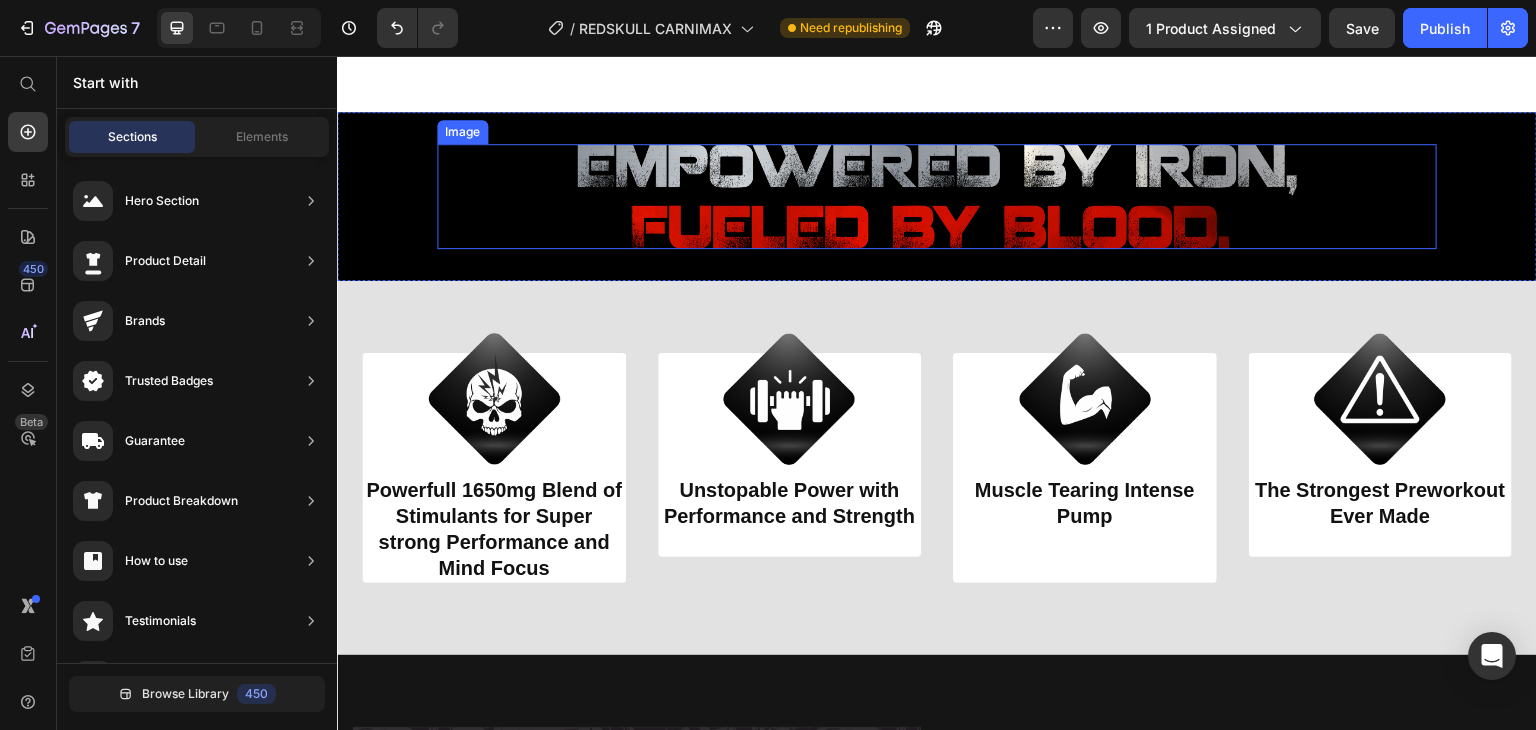 scroll, scrollTop: 800, scrollLeft: 0, axis: vertical 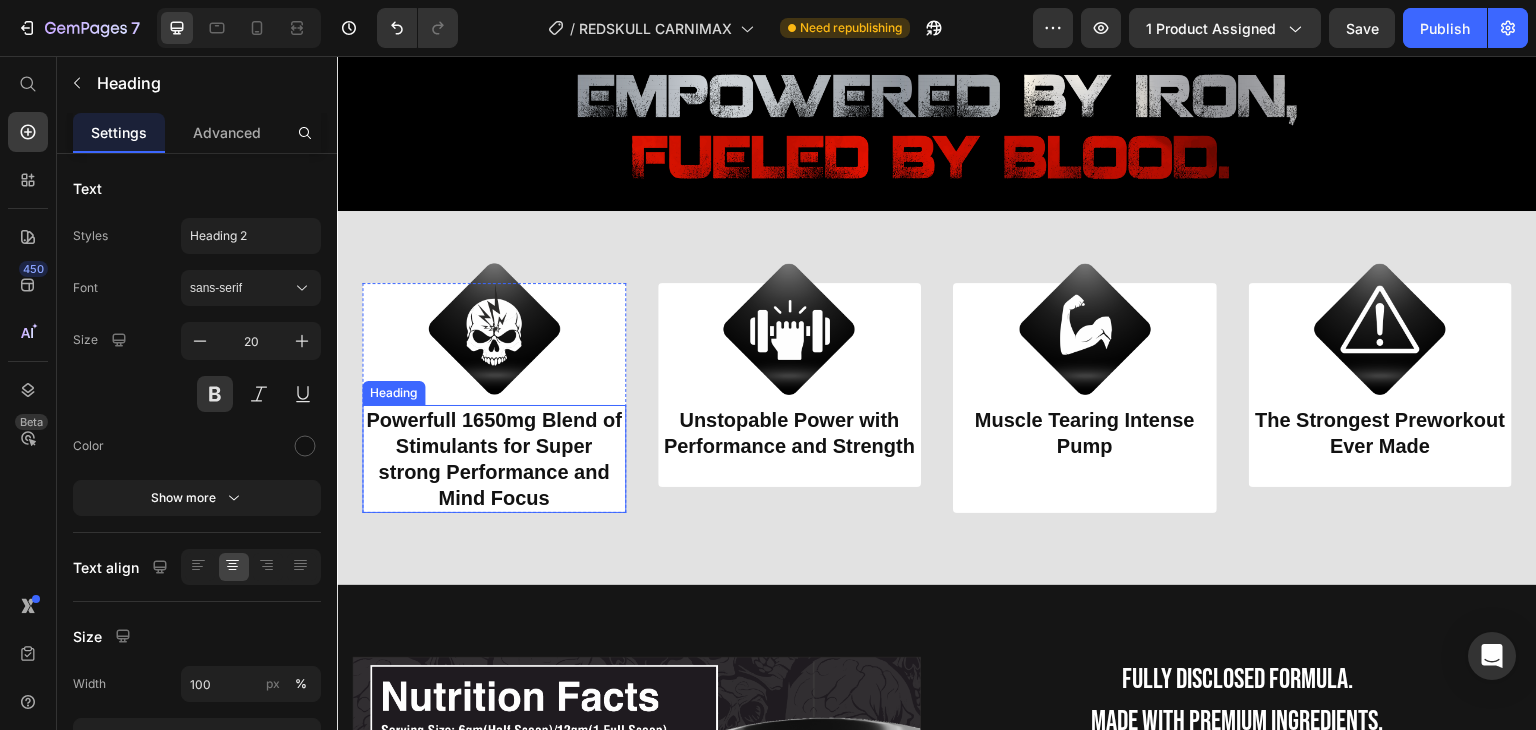 click on "Powerfull 1650mg Blend of Stimulants for Super strong Performance and Mind Focus" at bounding box center (494, 459) 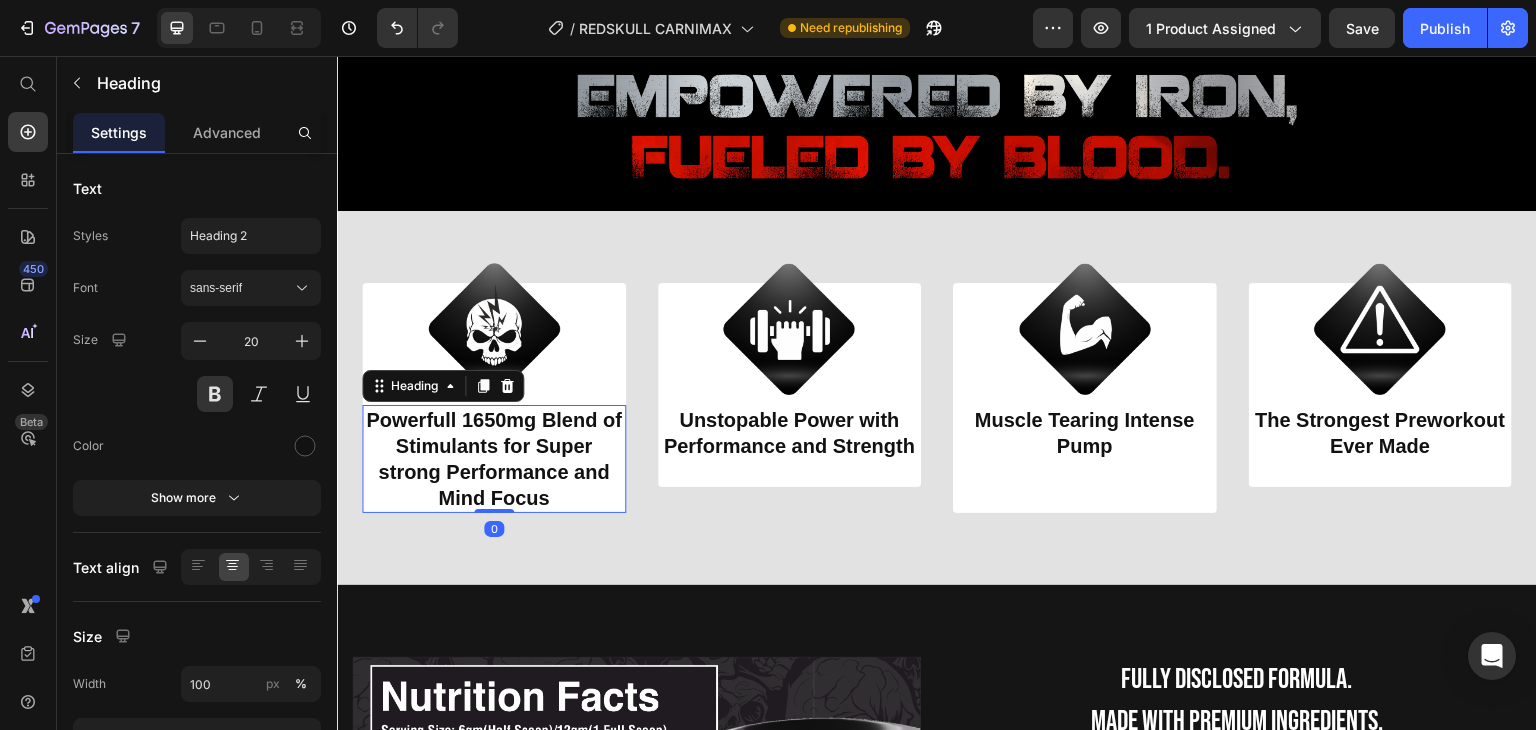 click on "Powerfull 1650mg Blend of Stimulants for Super strong Performance and Mind Focus" at bounding box center (494, 459) 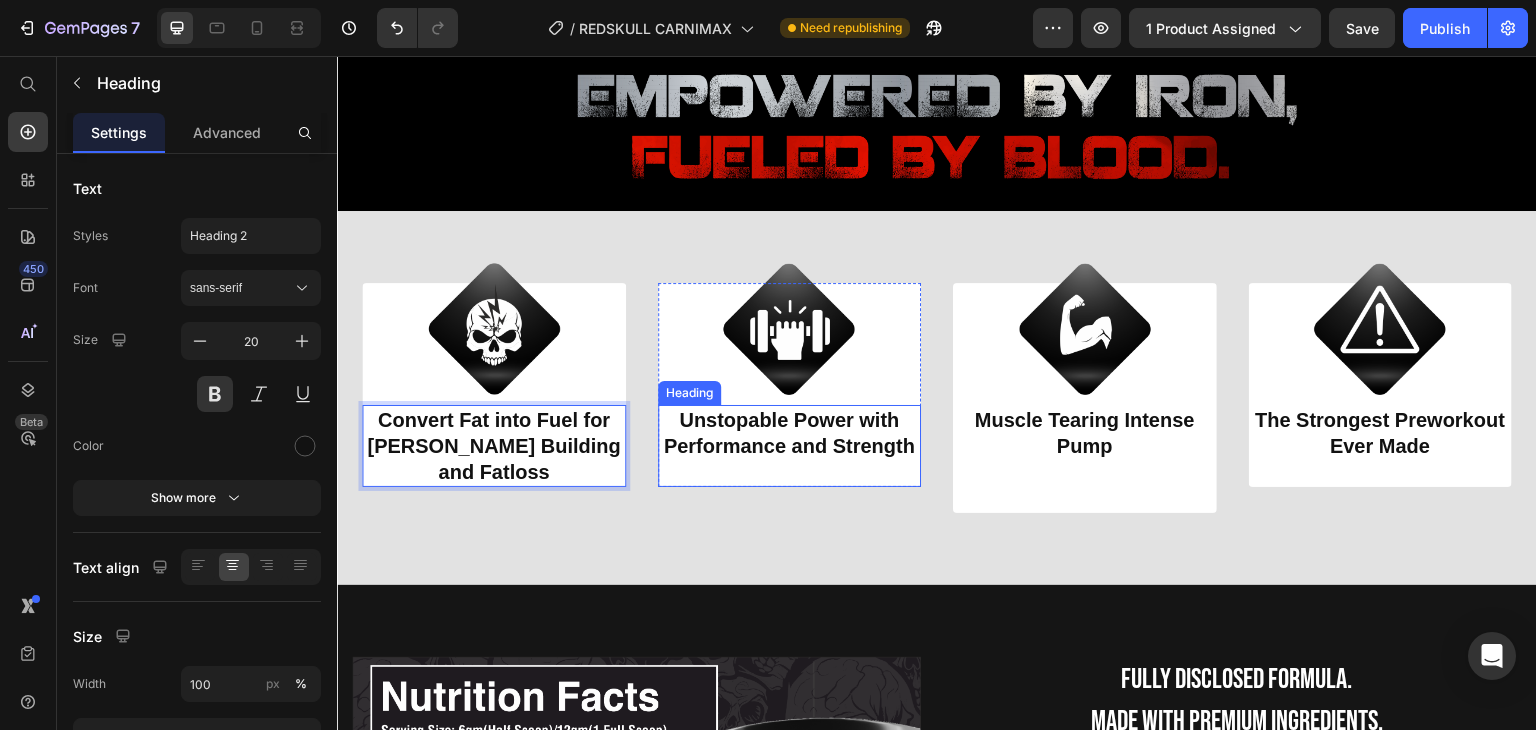 click on "Unstopable Power with Performance and Strength" at bounding box center [790, 446] 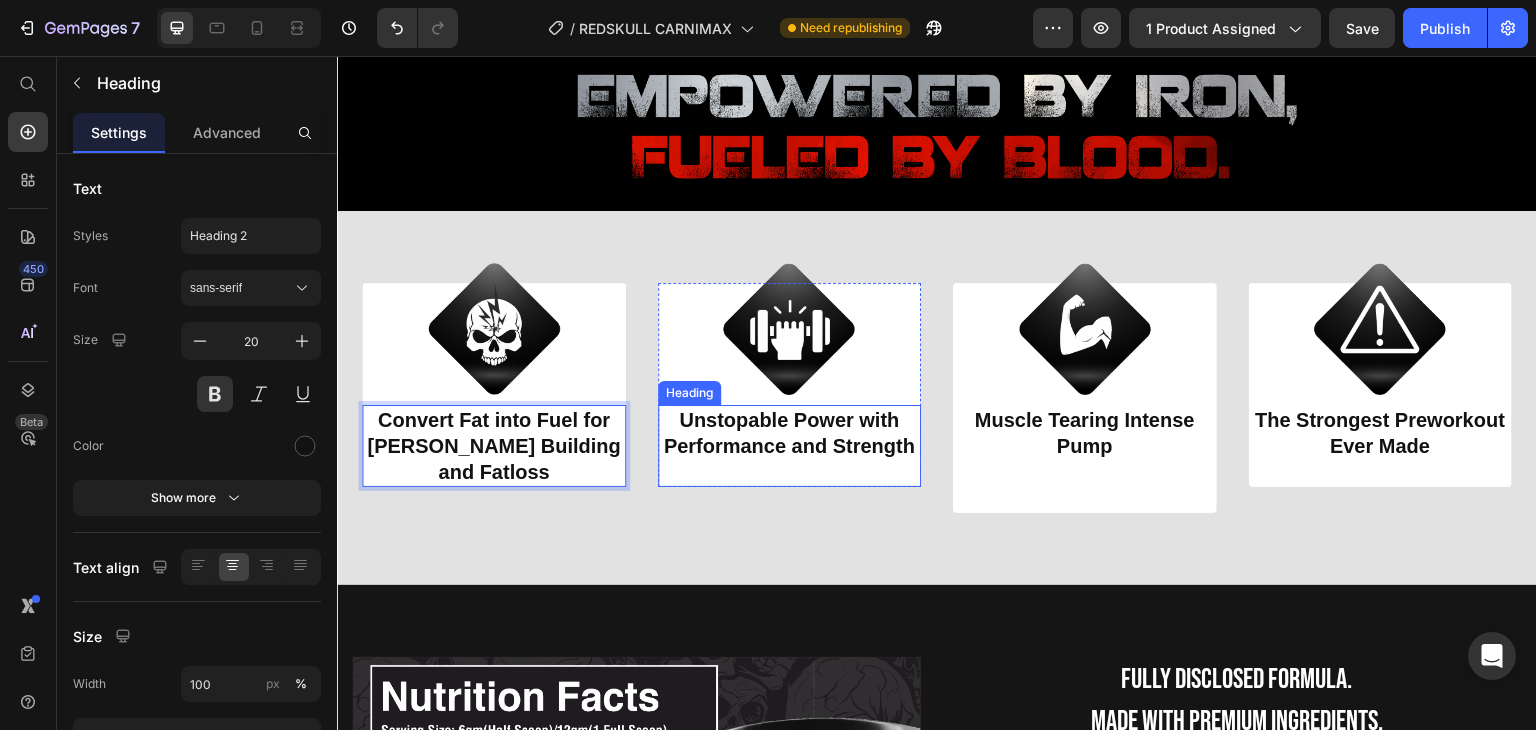 click on "Unstopable Power with Performance and Strength" at bounding box center [790, 446] 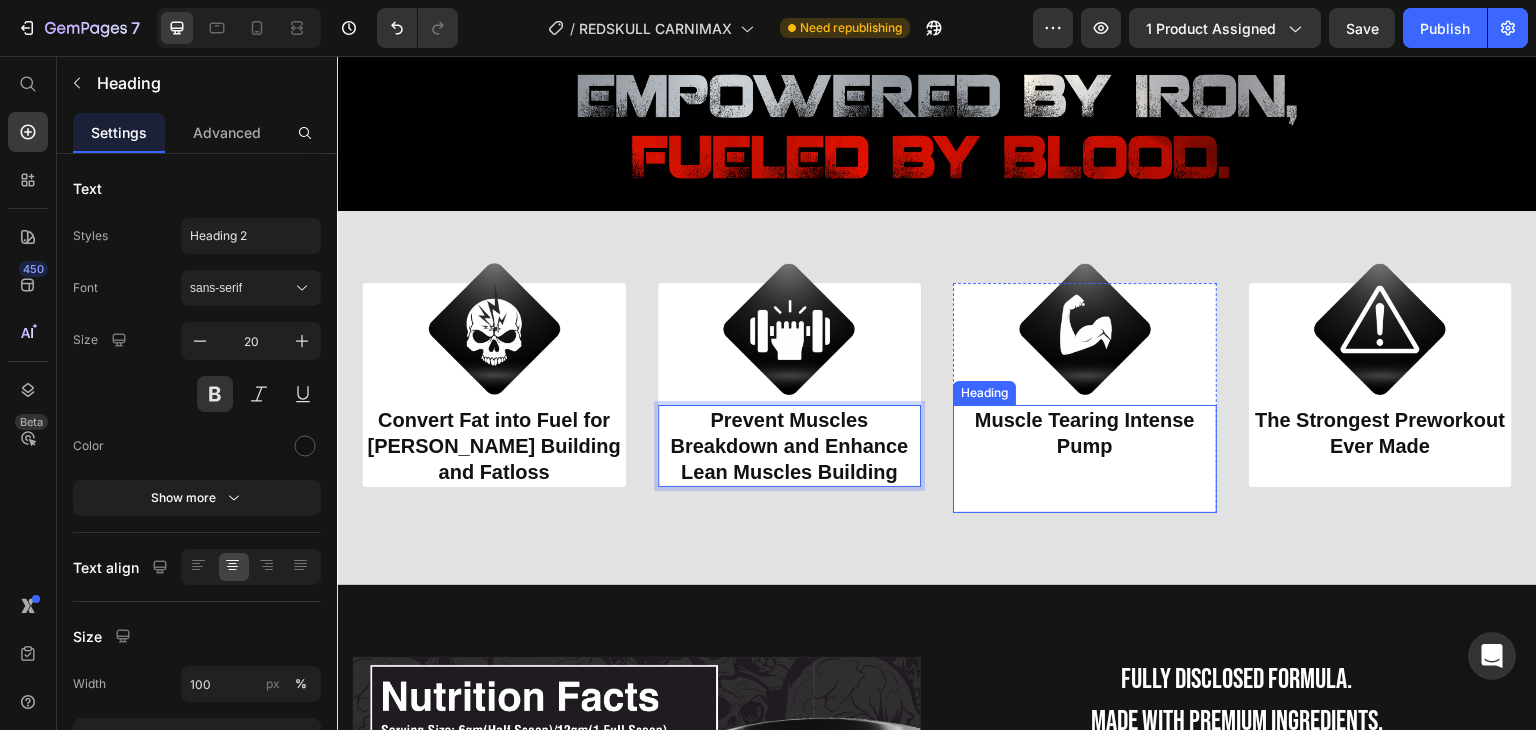 click on "Muscle Tearing Intense Pump" at bounding box center [1085, 459] 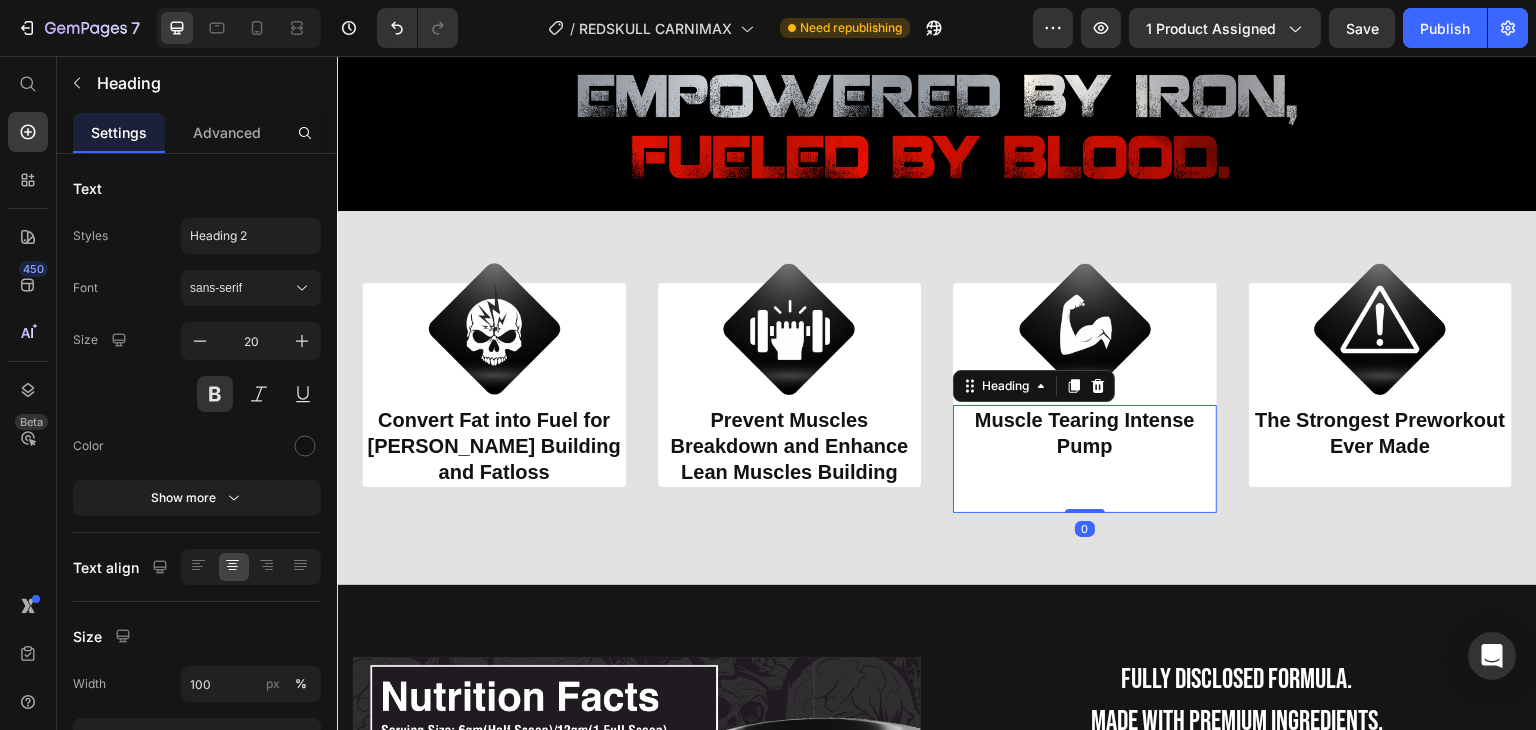 click on "Muscle Tearing Intense Pump" at bounding box center [1085, 459] 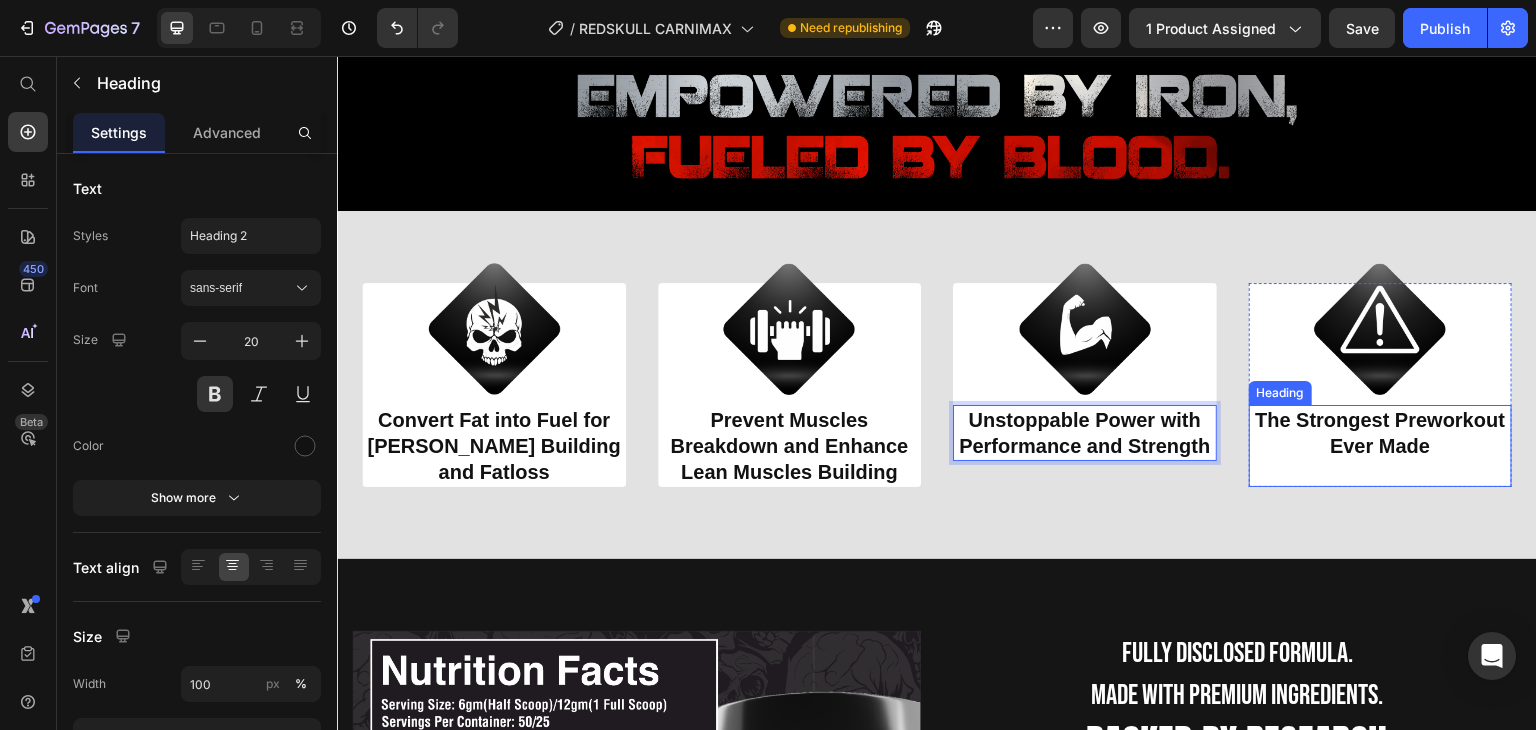 click on "The Strongest Preworkout Ever Made" at bounding box center [1381, 446] 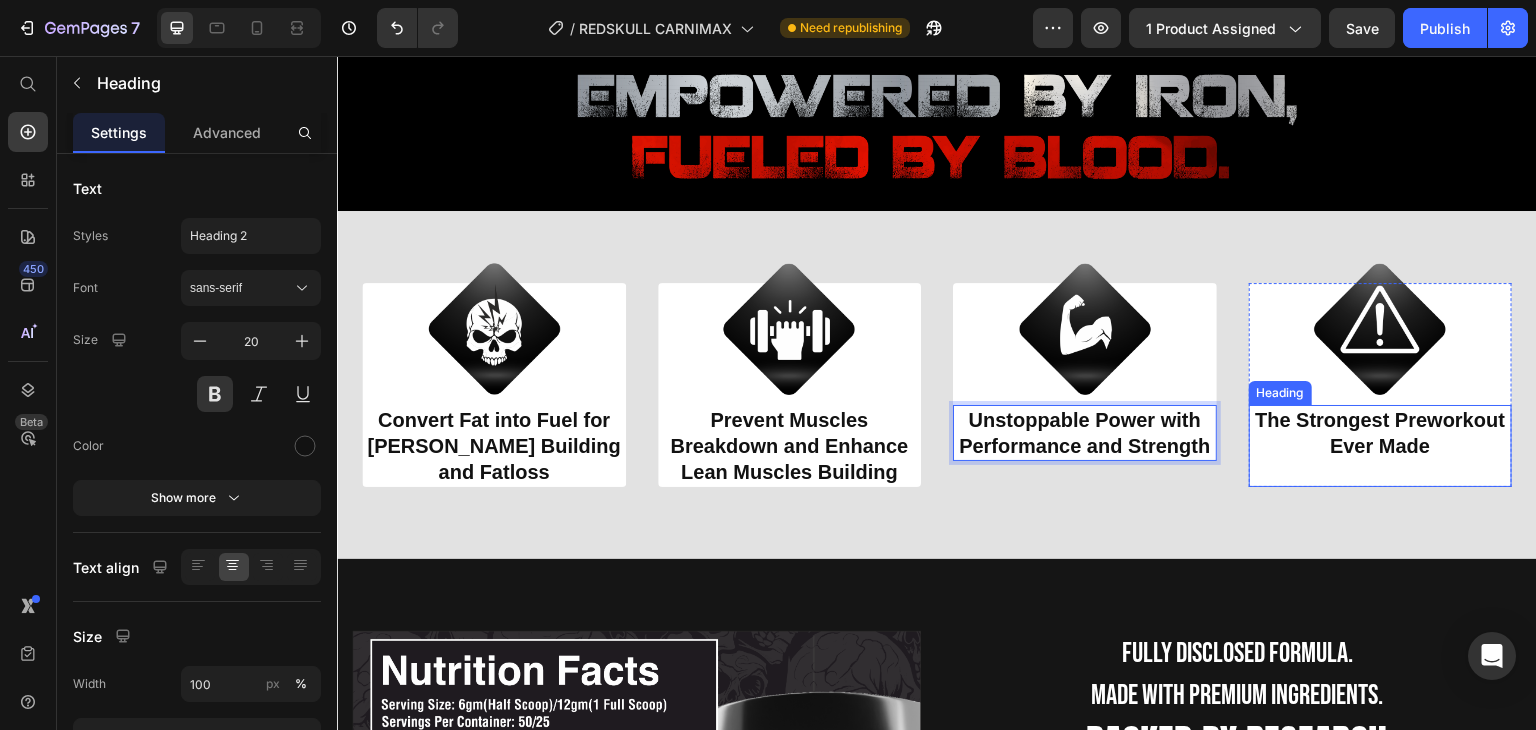 click on "The Strongest Preworkout Ever Made" at bounding box center (1381, 446) 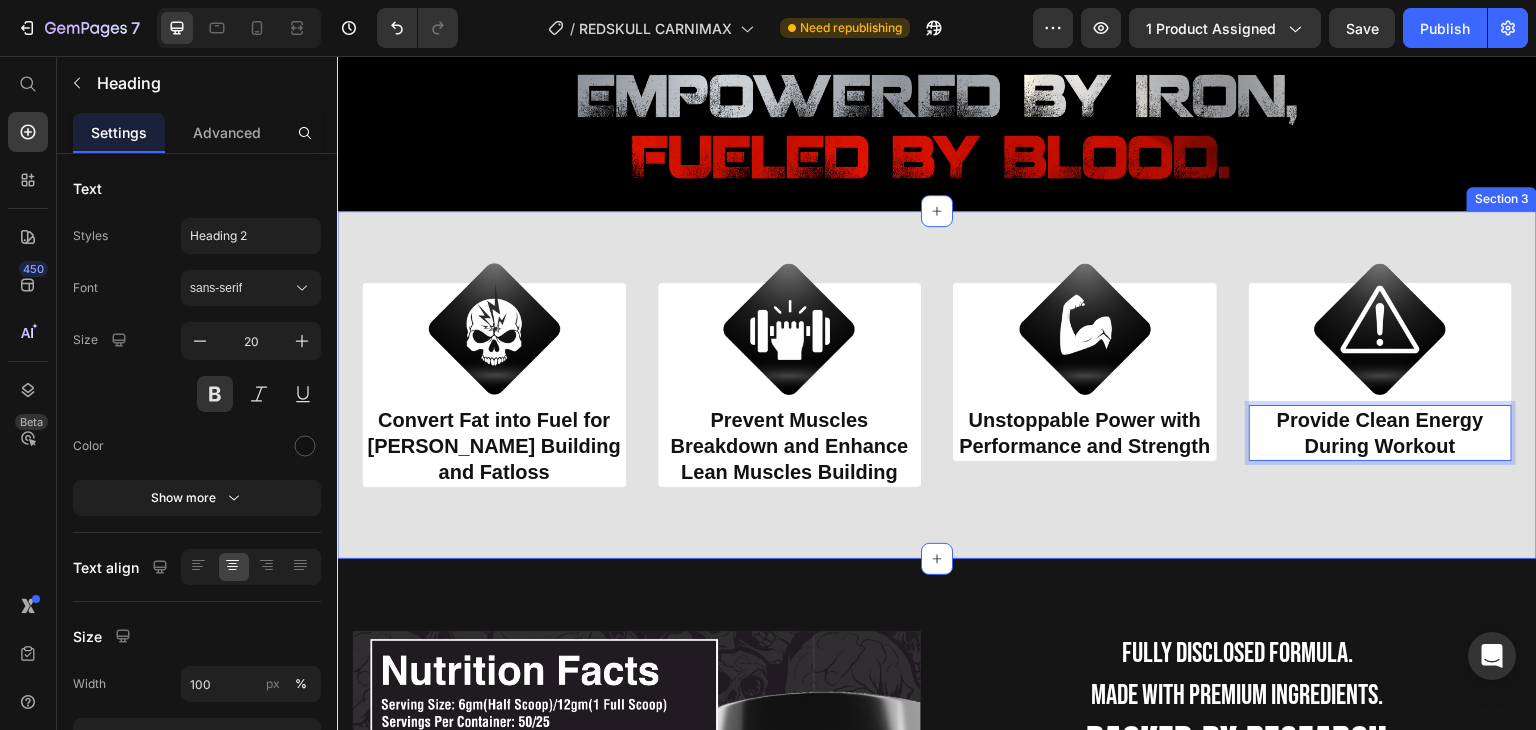 click on "Image Convert Fat into Fuel for max Lean Muscles Building and Fatloss Heading Row Image Prevent Muscles Breakdown and Enhance Lean Muscles Building Heading Row Image Unstoppable Power with Performance and Strength Heading Row Image Provide Clean Energy During Workout Heading   0 Row Section 3" at bounding box center (937, 385) 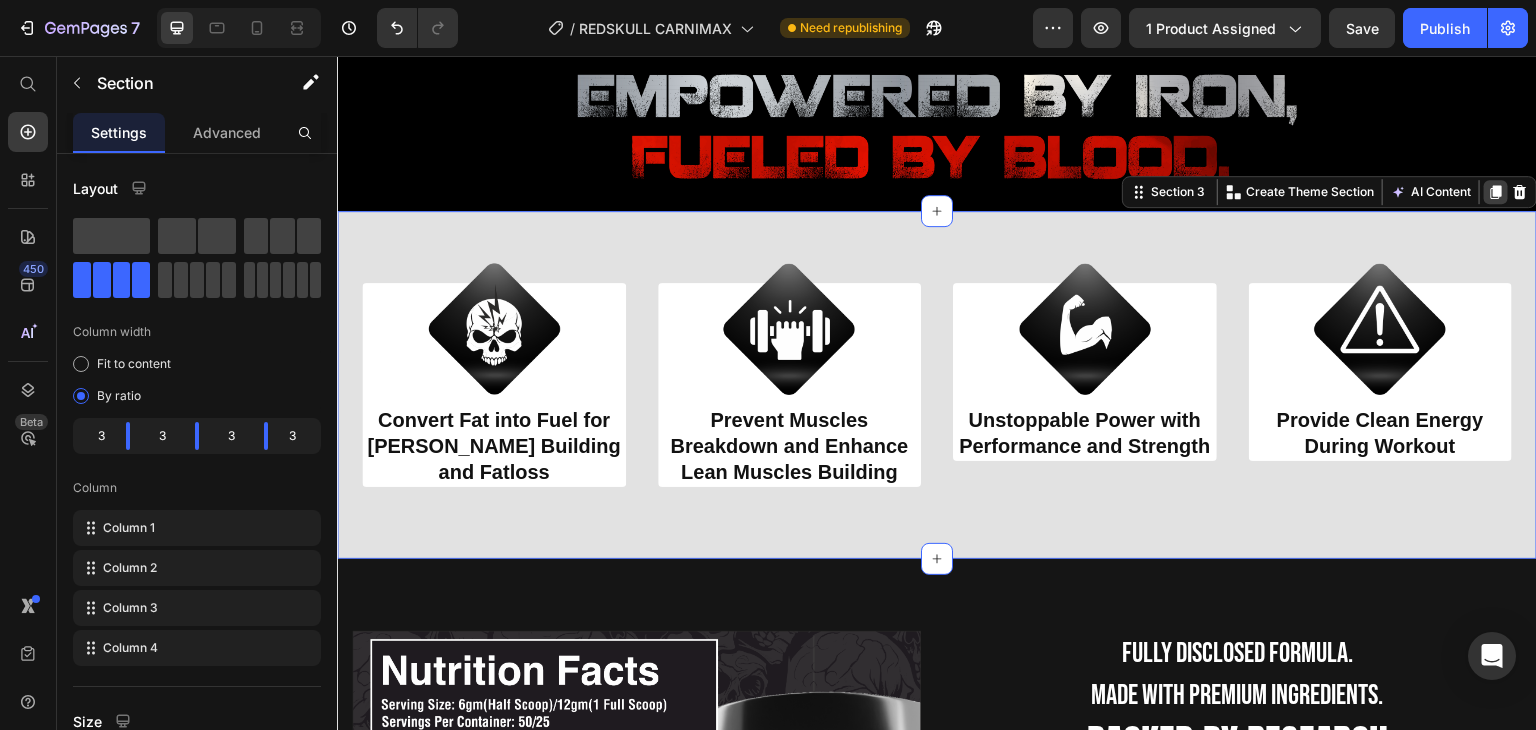 click 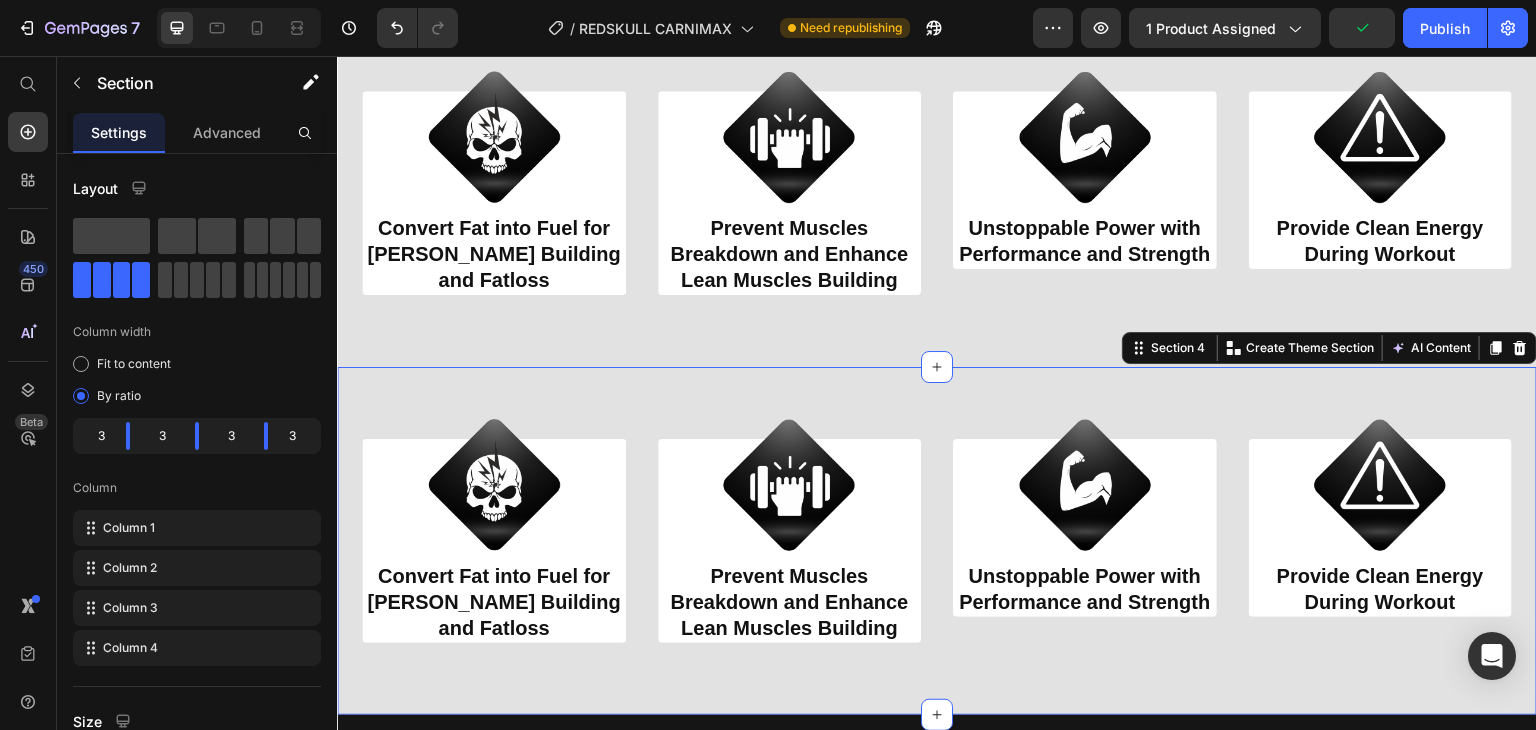 scroll, scrollTop: 928, scrollLeft: 0, axis: vertical 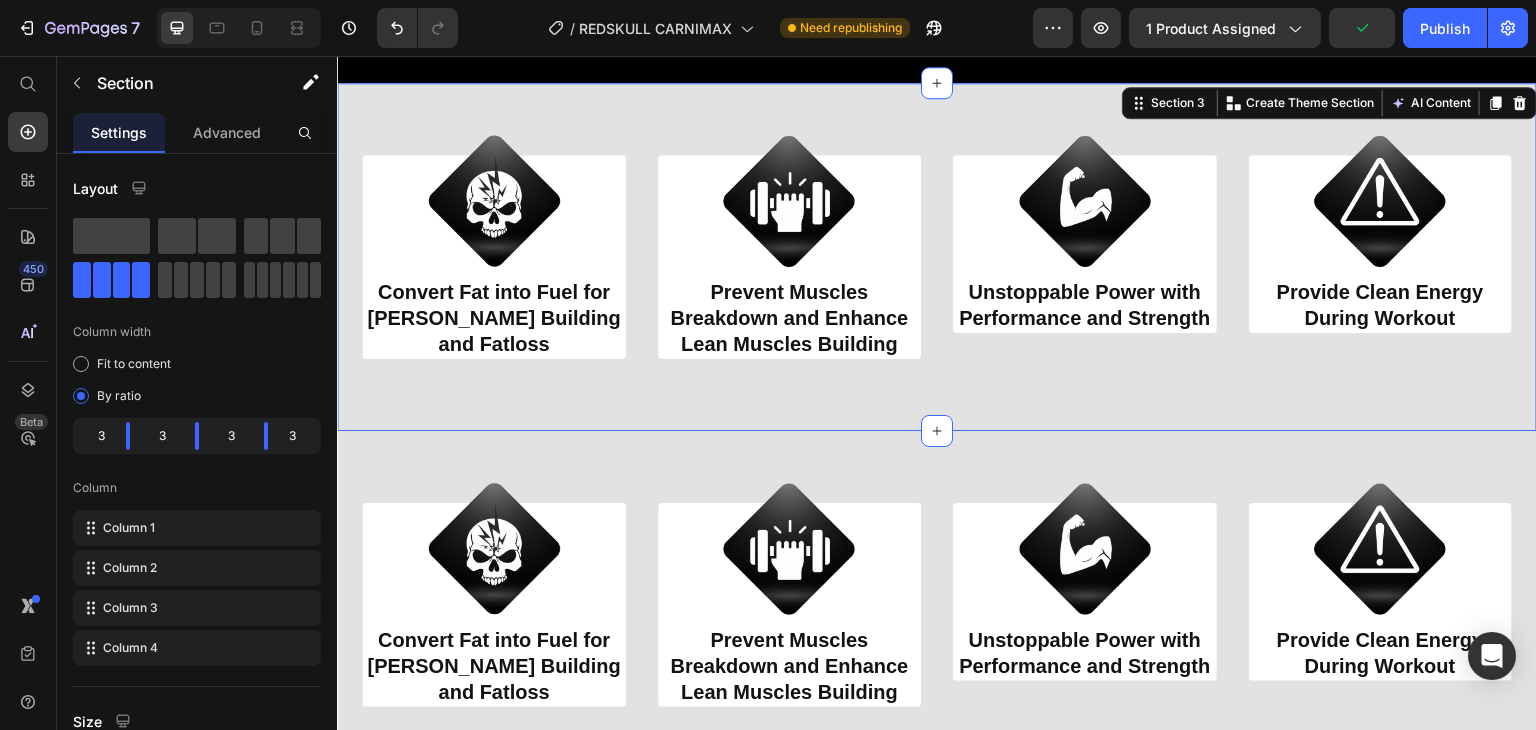 click on "Image Convert Fat into Fuel for [PERSON_NAME] Building and Fatloss Heading Row Image Prevent Muscles Breakdown and Enhance Lean Muscles Building Heading Row Image Unstoppable Power with Performance and Strength Heading Row Image Provide Clean Energy During Workout Heading Row Section 3   You can create reusable sections Create Theme Section AI Content Write with GemAI What would you like to describe here? Tone and Voice Persuasive Product Show more Generate" at bounding box center [937, 257] 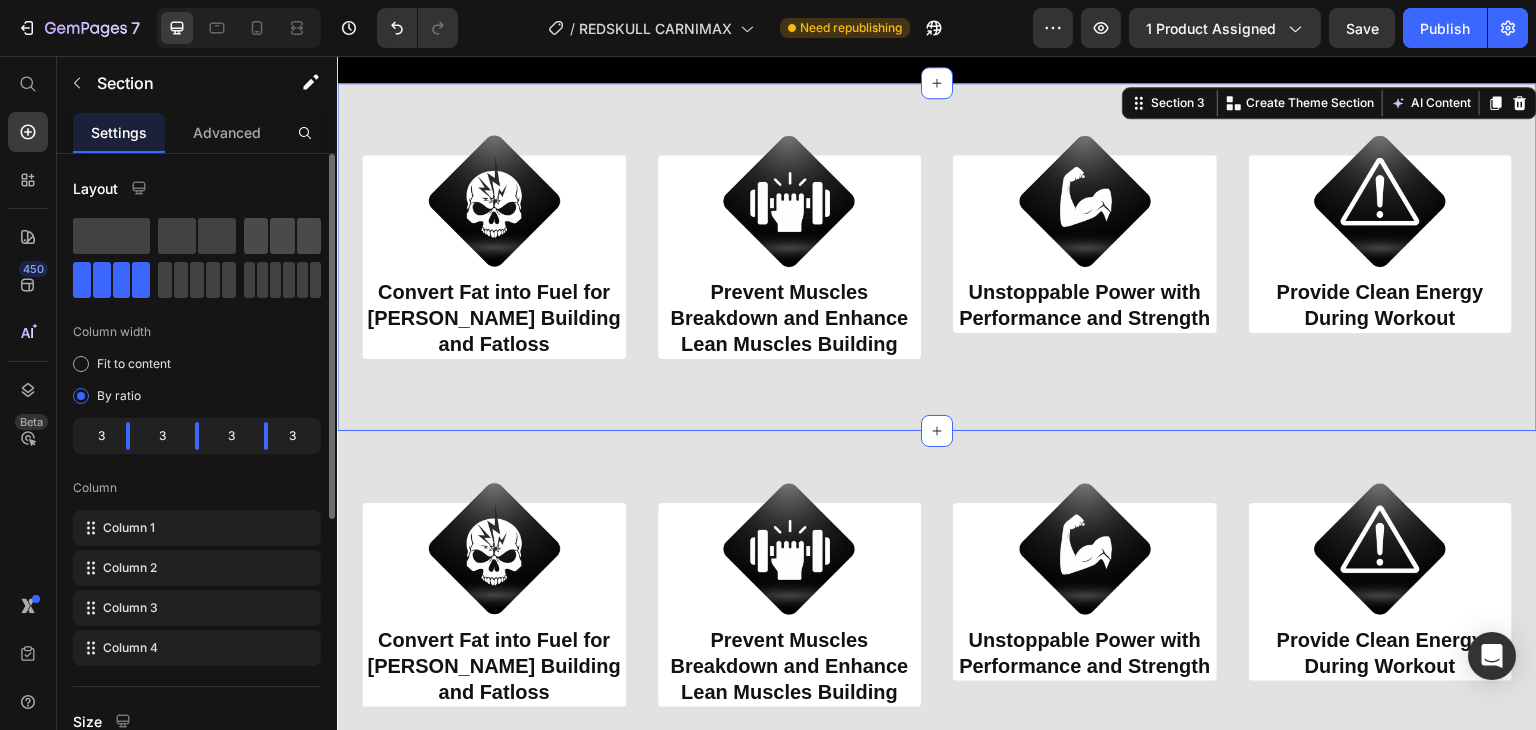 click 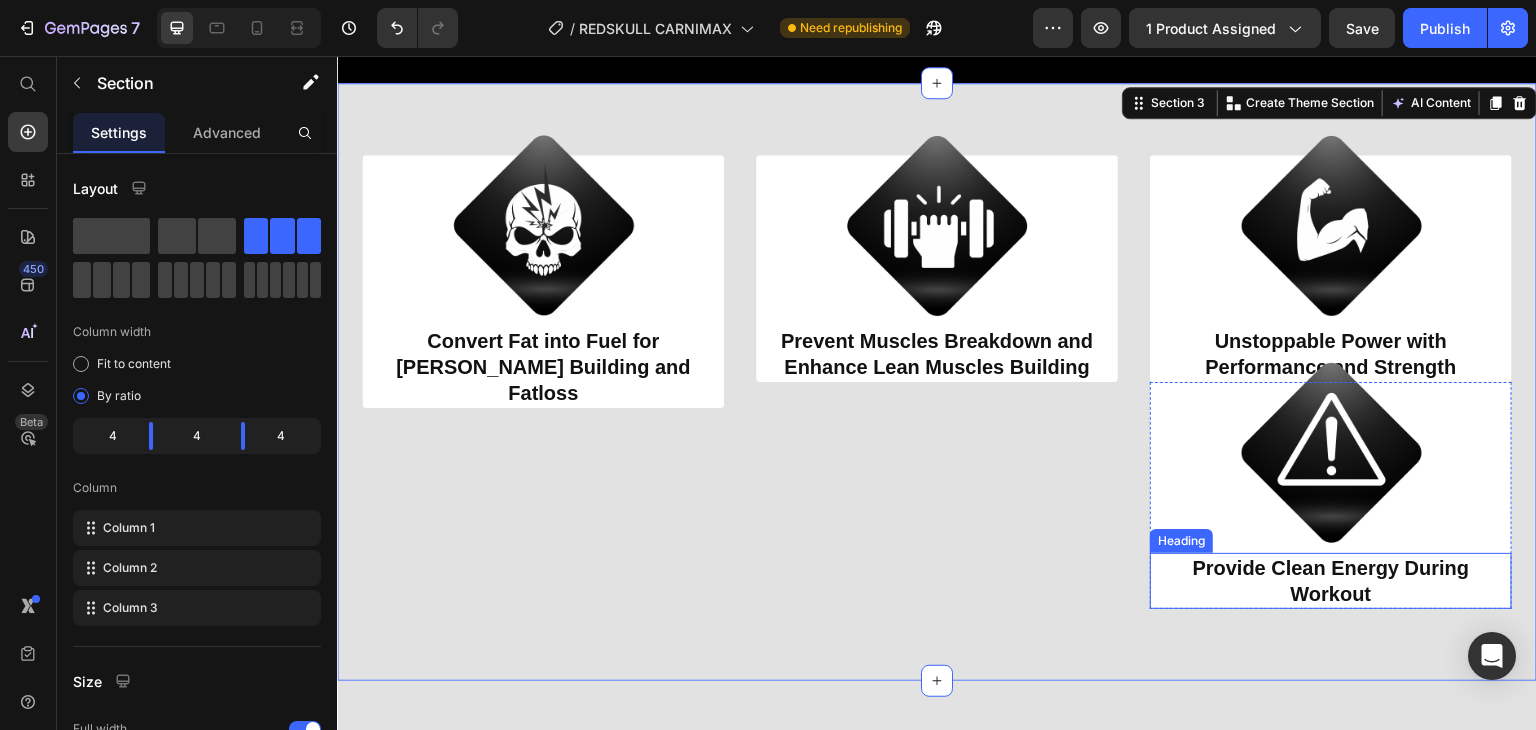 click on "Provide Clean Energy During Workout" at bounding box center [1331, 581] 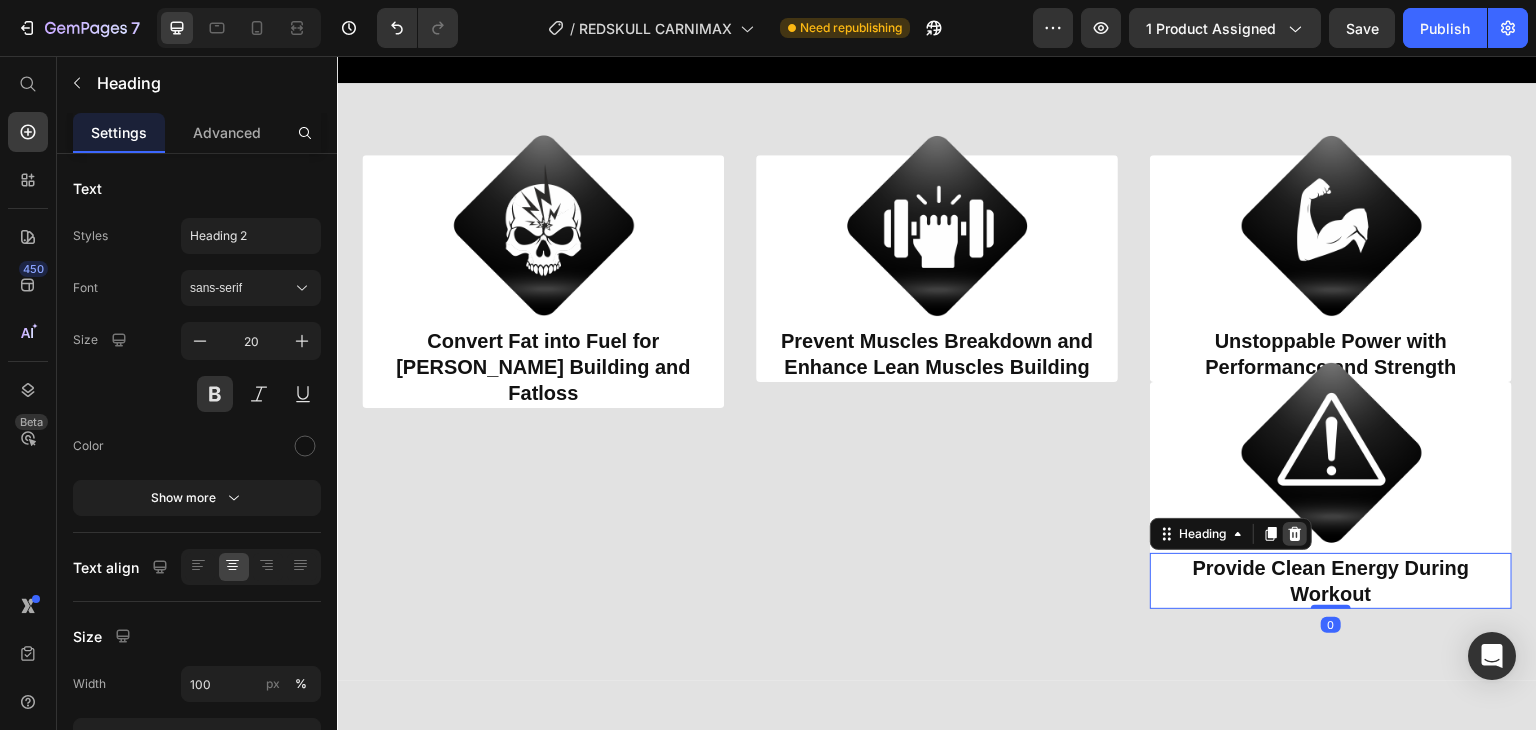 click 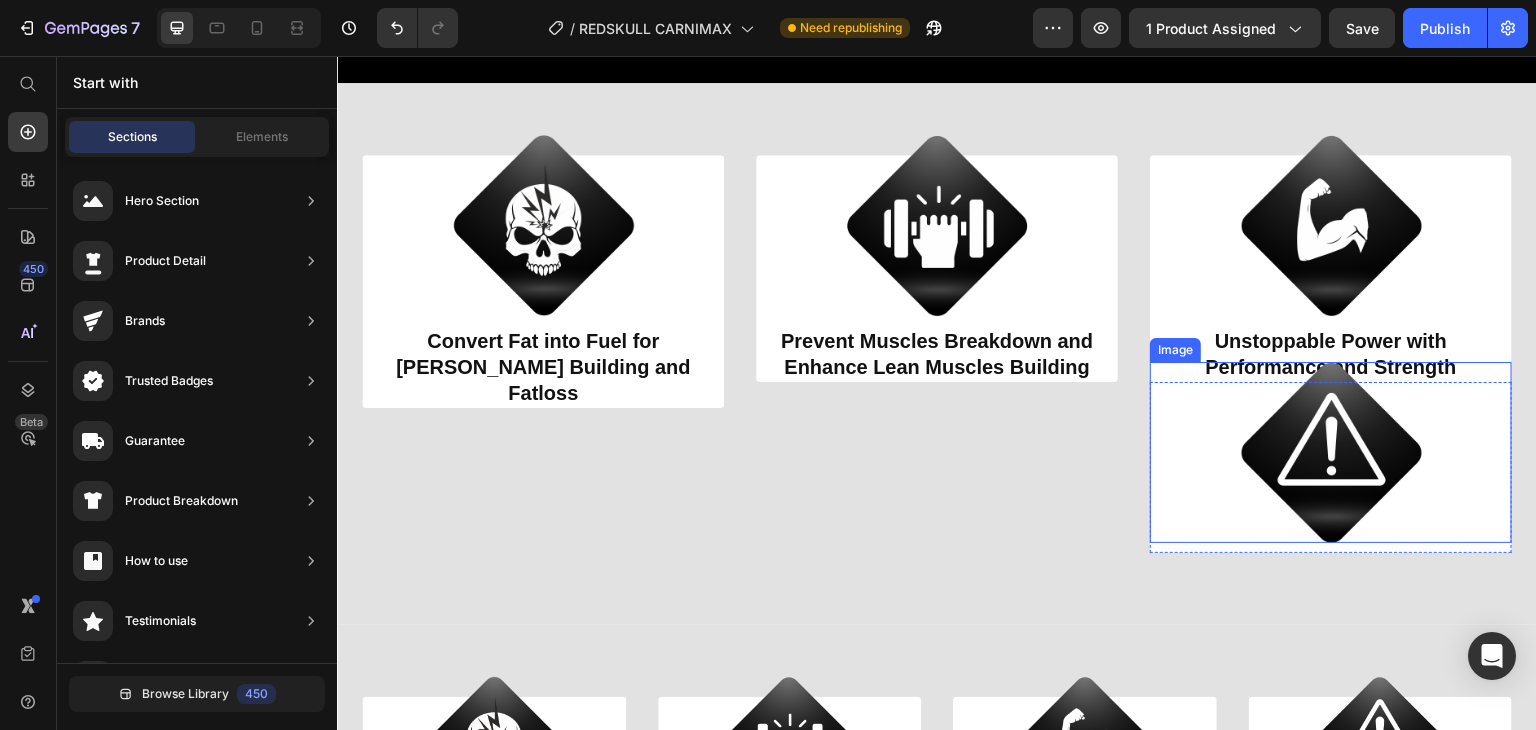 click at bounding box center (1331, 452) 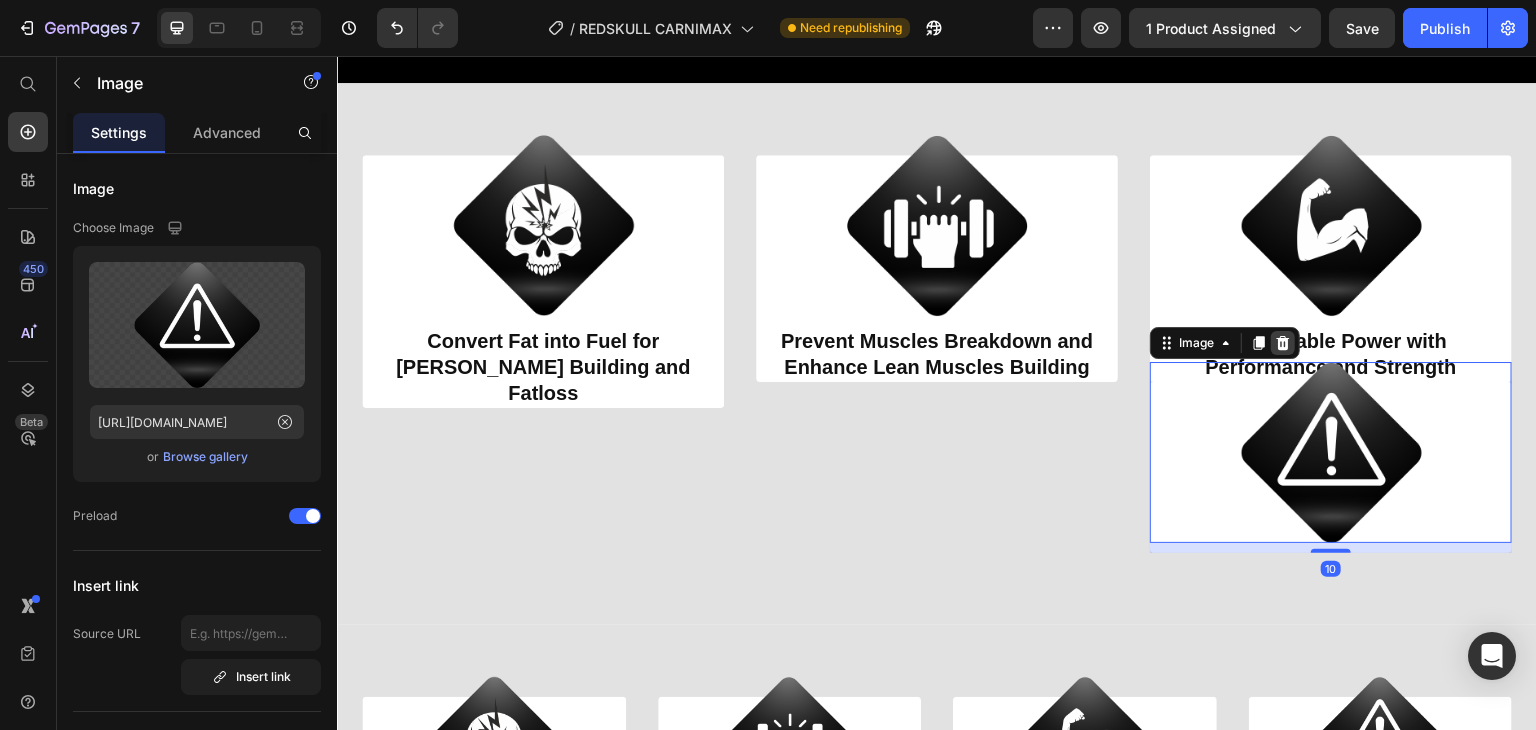 click 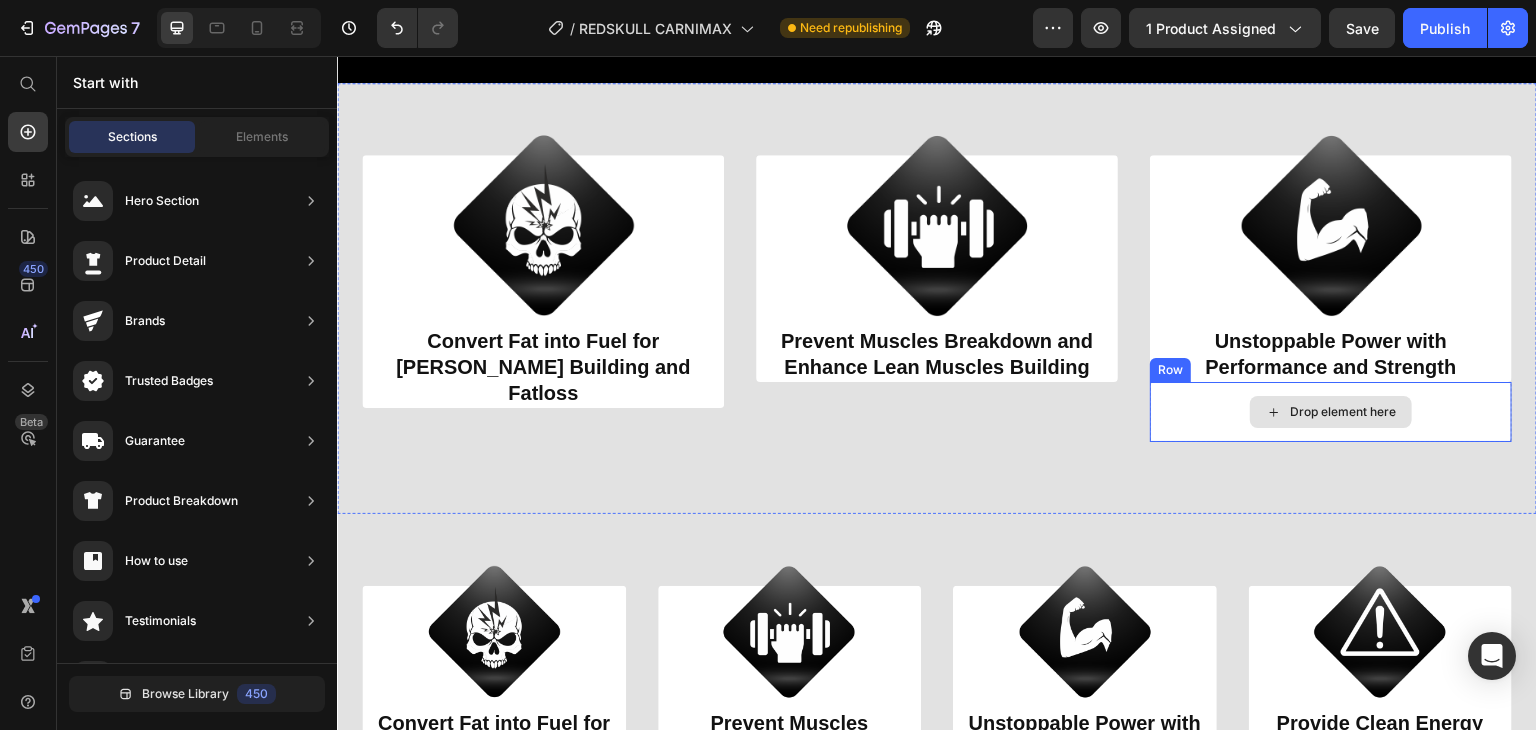click on "Drop element here" at bounding box center [1331, 412] 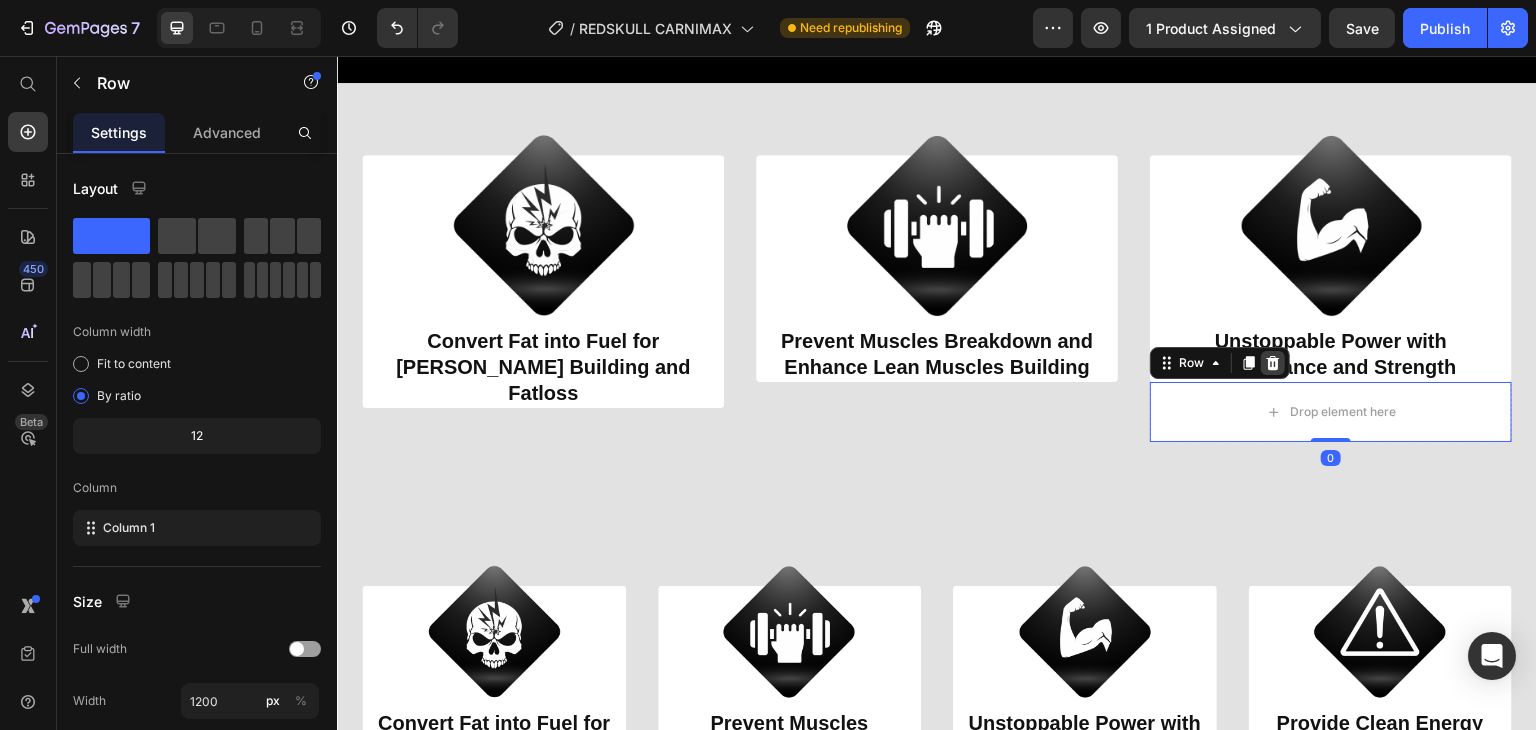 click 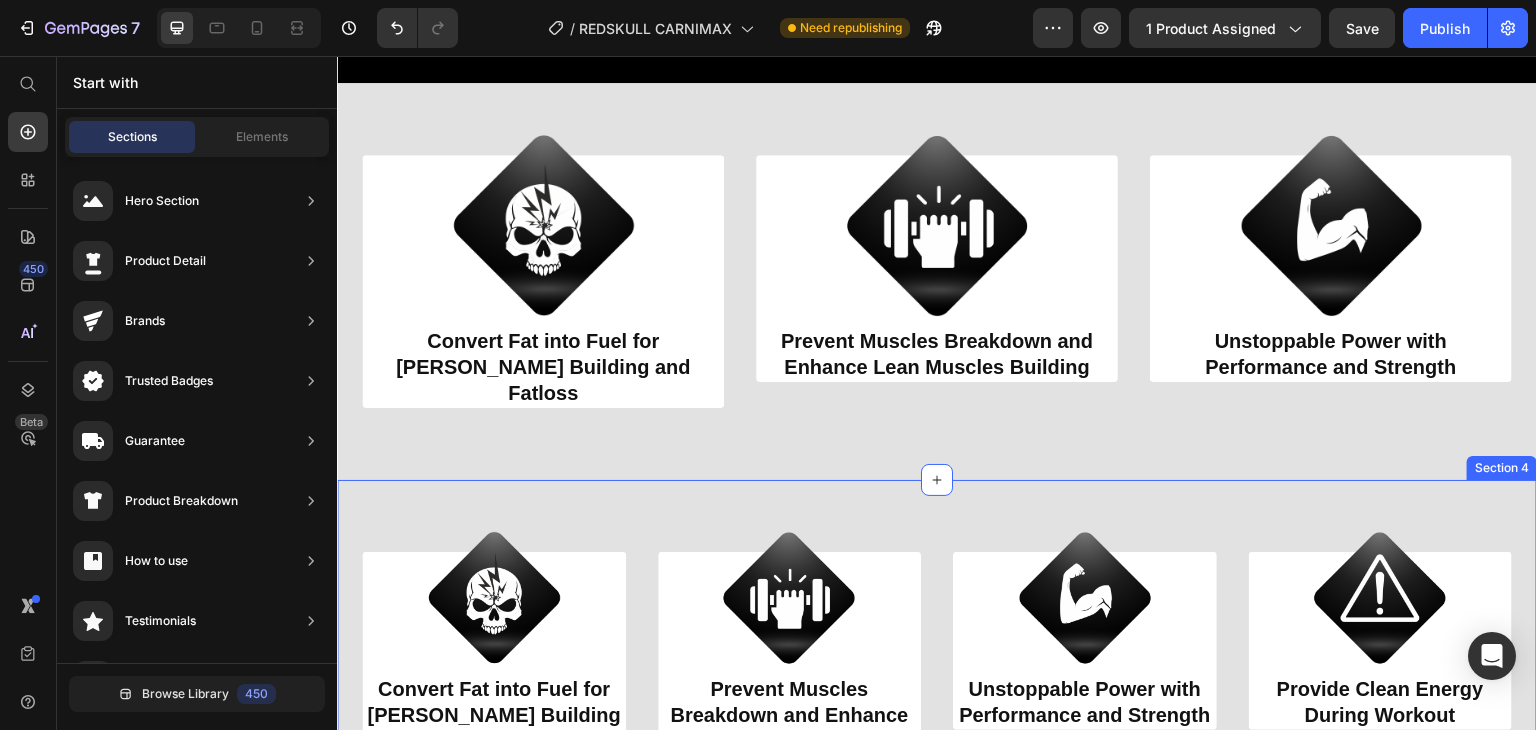 click on "Image Convert Fat into Fuel for [PERSON_NAME] Muscles Building and Fatloss Heading Row Image Prevent Muscles Breakdown and Enhance Lean Muscles Building Heading Row Image Unstoppable Power with Performance and Strength Heading Row Image Provide Clean Energy During Workout Heading Row Section 4" at bounding box center (937, 654) 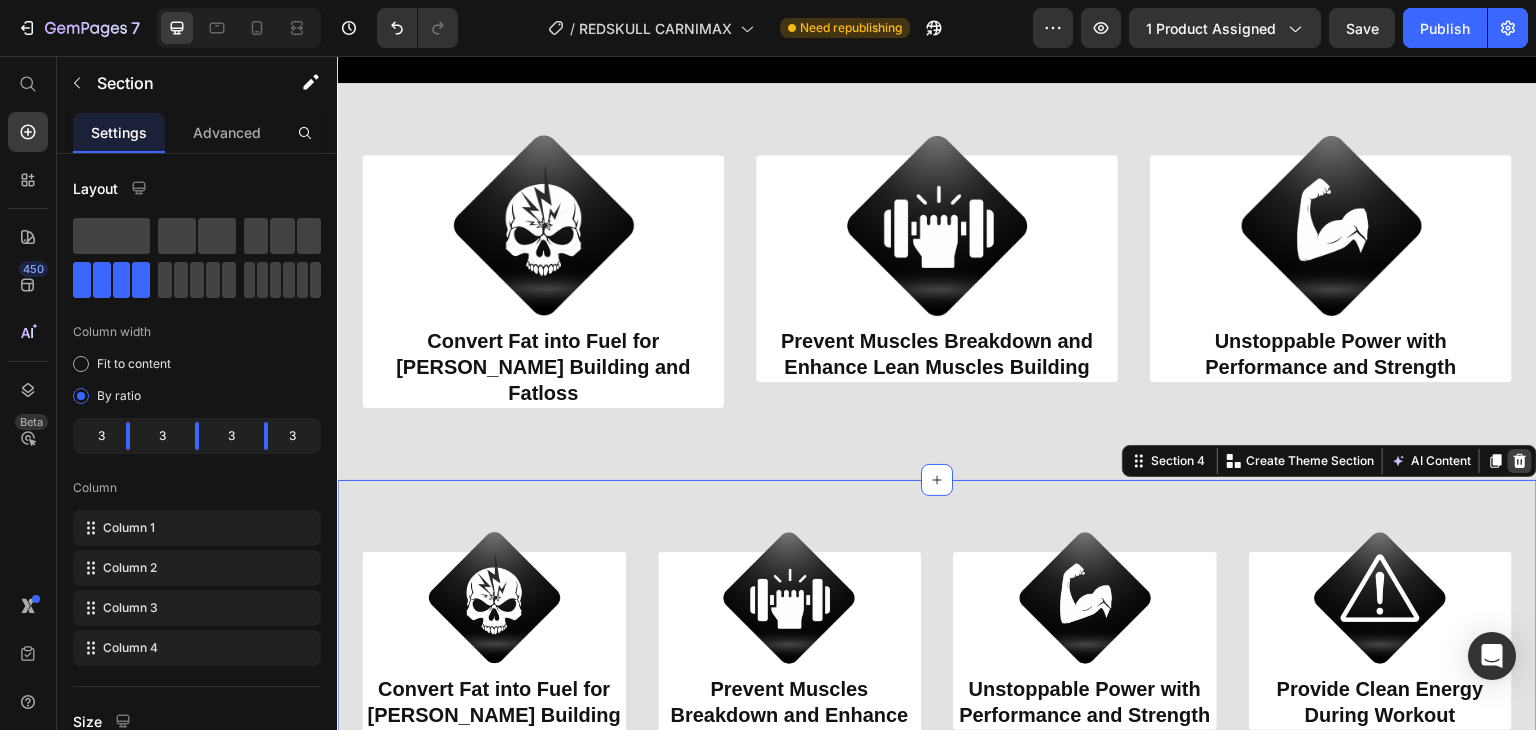 click 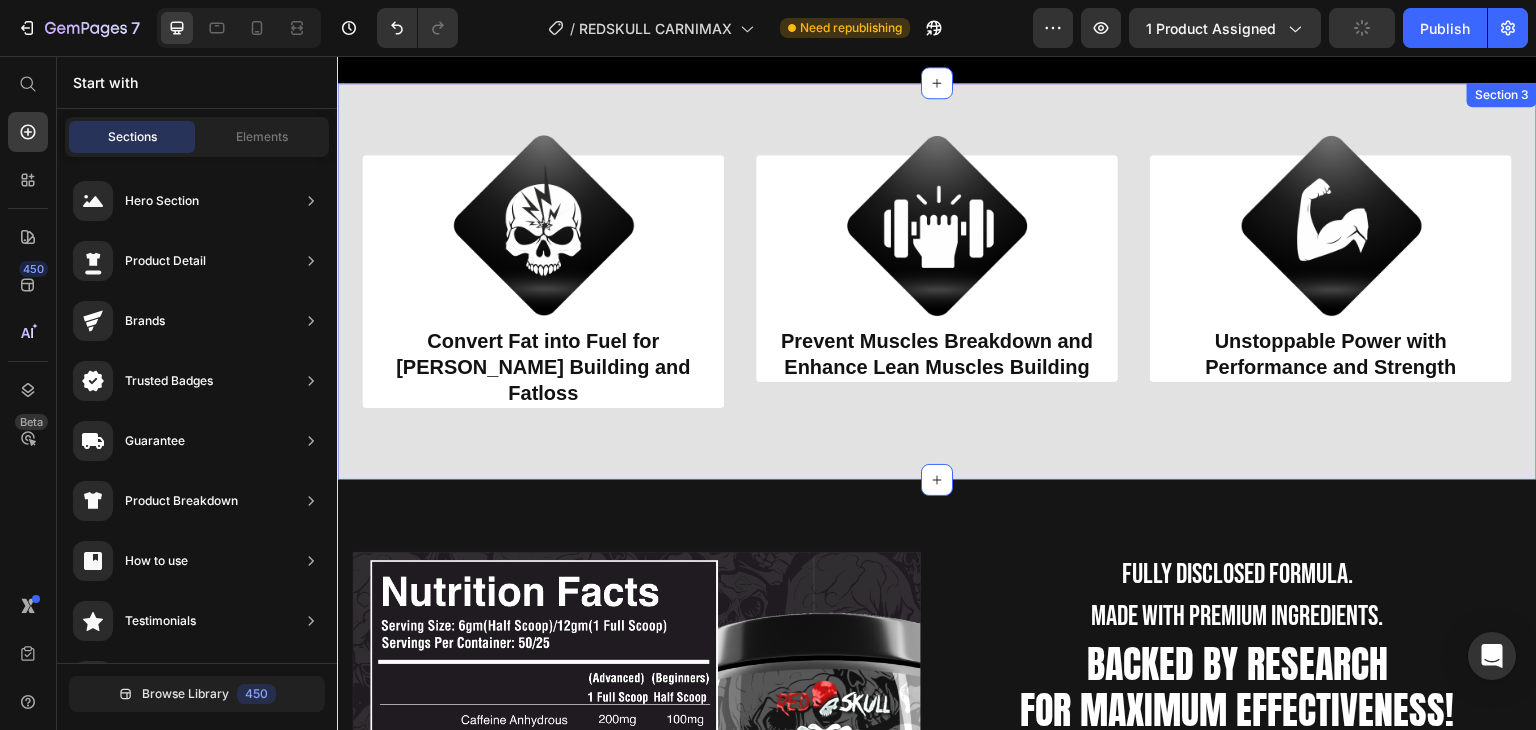 click on "Image Convert Fat into Fuel for max Lean Muscles Building and Fatloss Heading Row Image Prevent Muscles Breakdown and Enhance Lean Muscles Building Heading Row Image Unstoppable Power with Performance and Strength Heading Row Section 3" at bounding box center [937, 281] 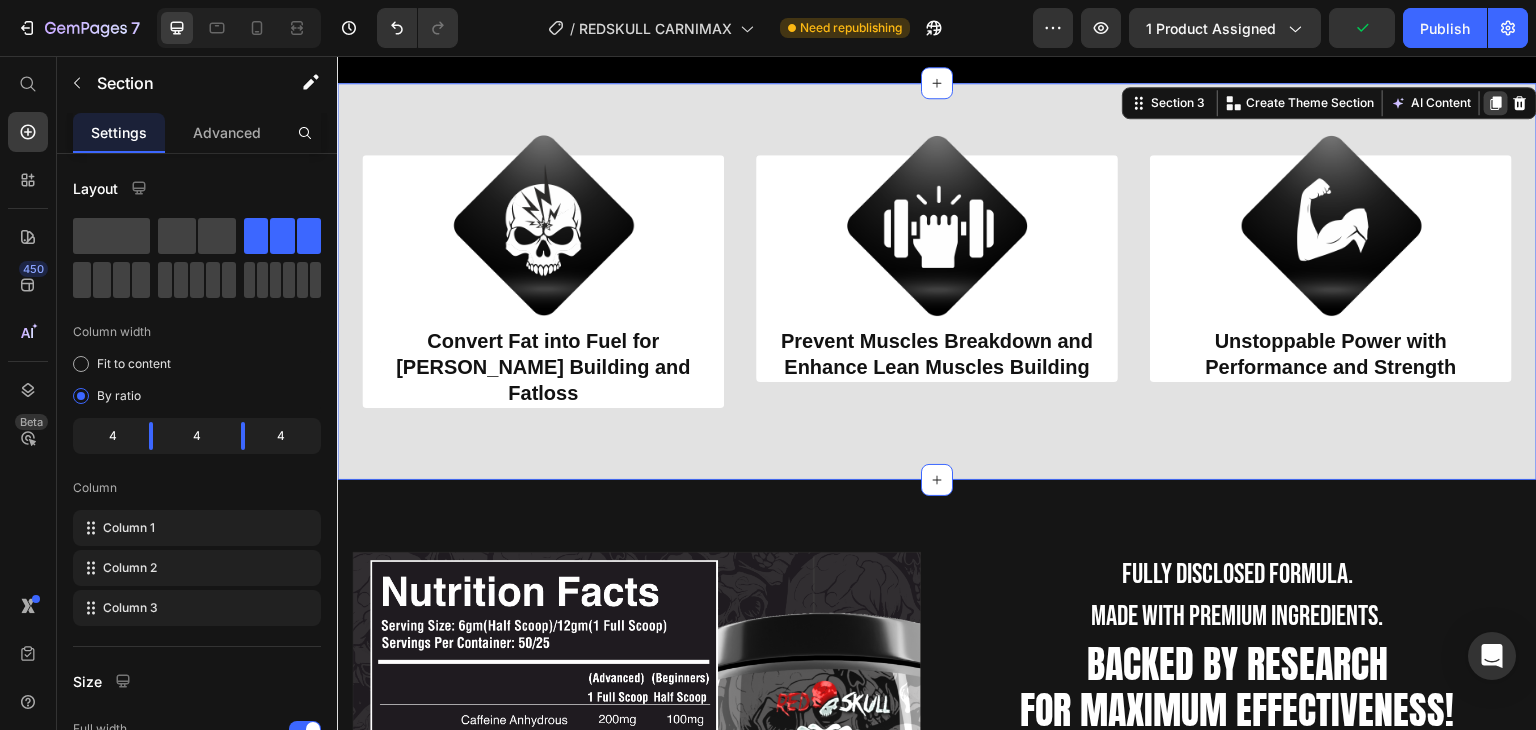 click 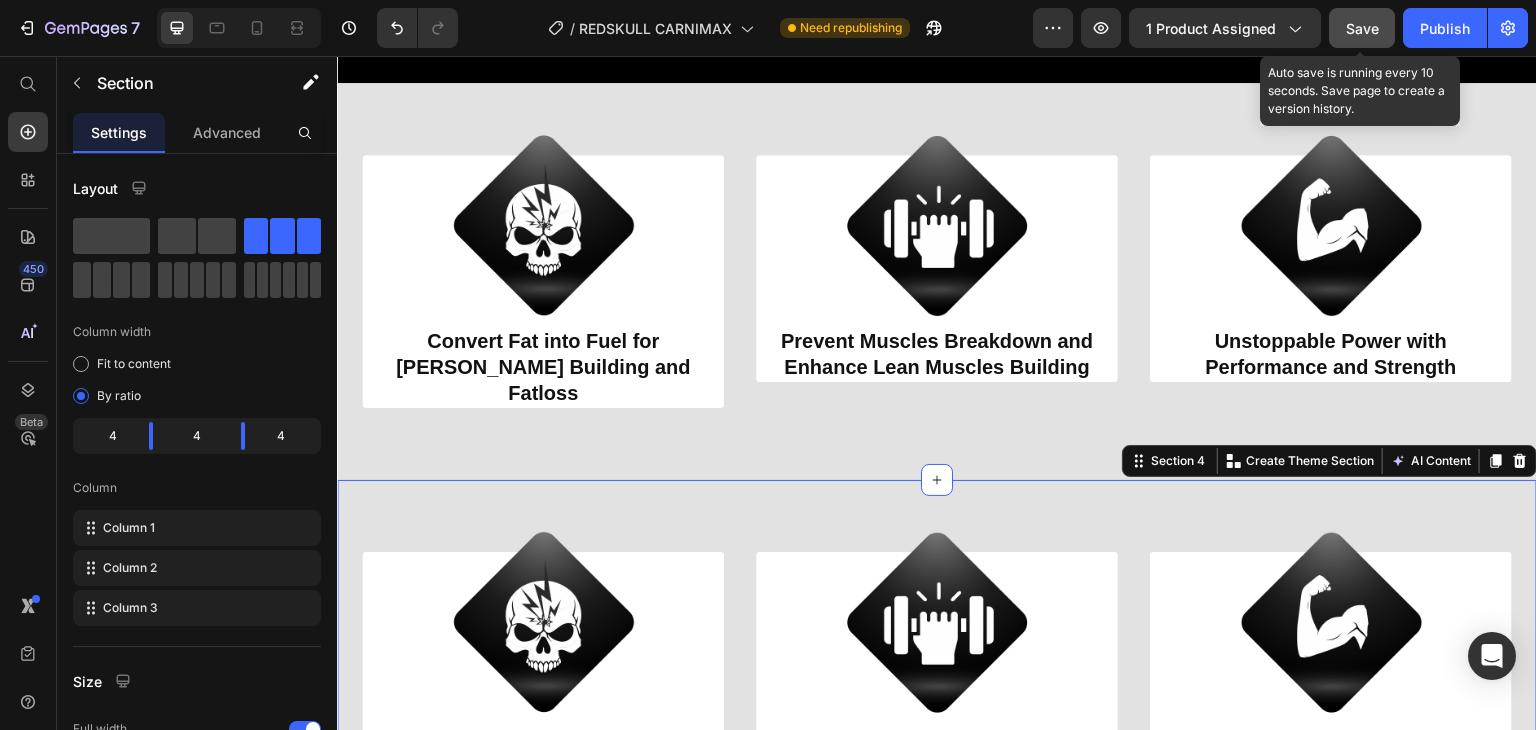 click on "Save" at bounding box center [1362, 28] 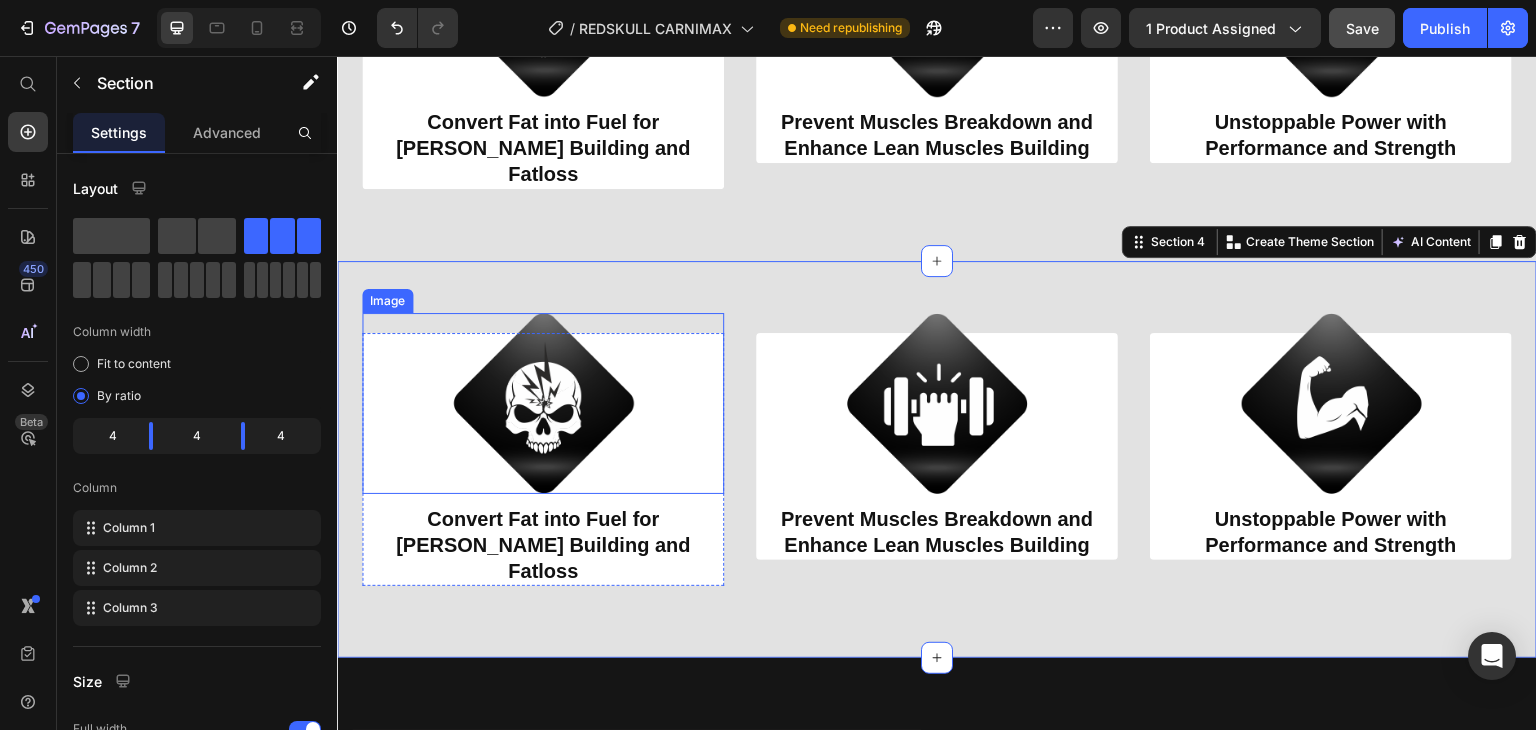 scroll, scrollTop: 1228, scrollLeft: 0, axis: vertical 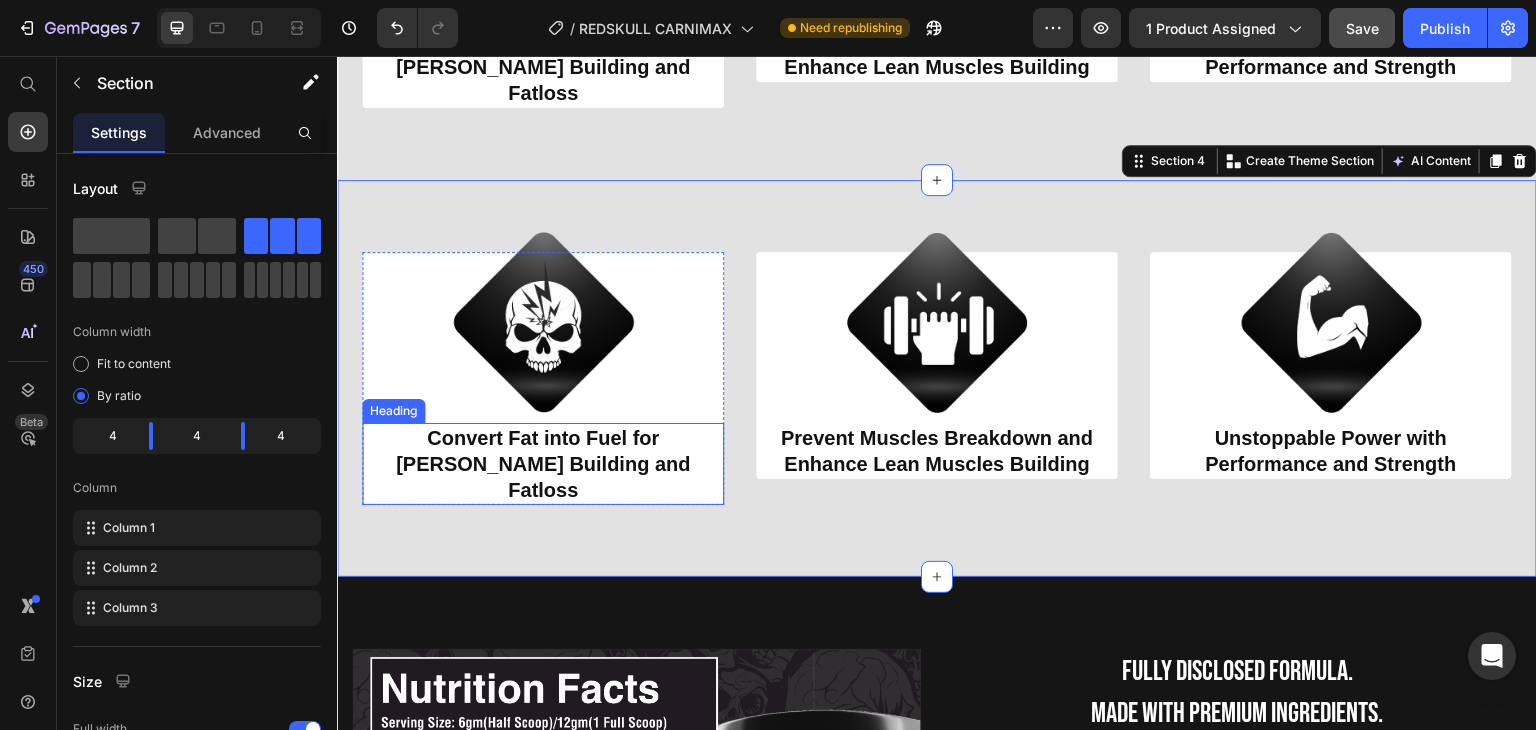 click on "Convert Fat into Fuel for [PERSON_NAME] Building and Fatloss" at bounding box center (543, 464) 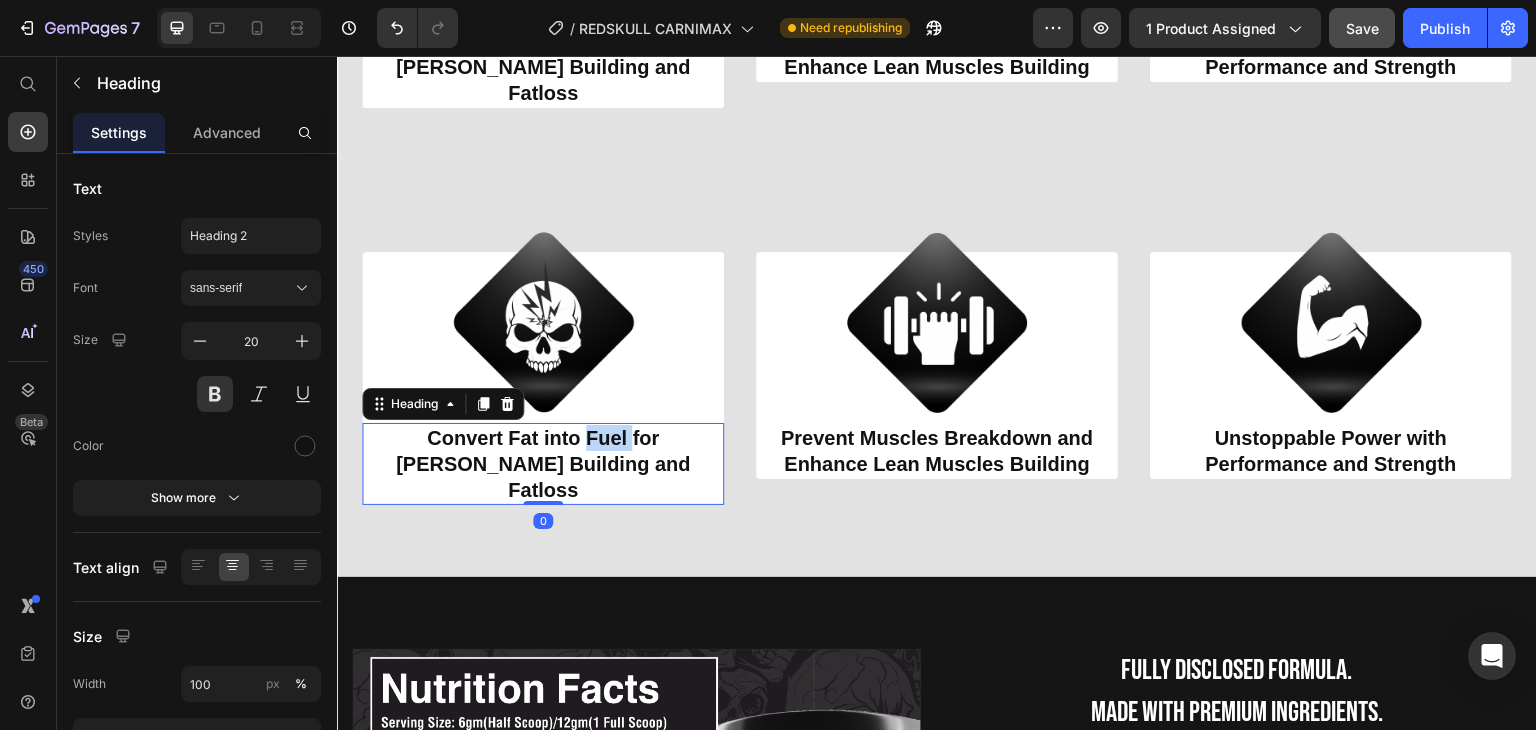 click on "Convert Fat into Fuel for [PERSON_NAME] Building and Fatloss" at bounding box center (543, 464) 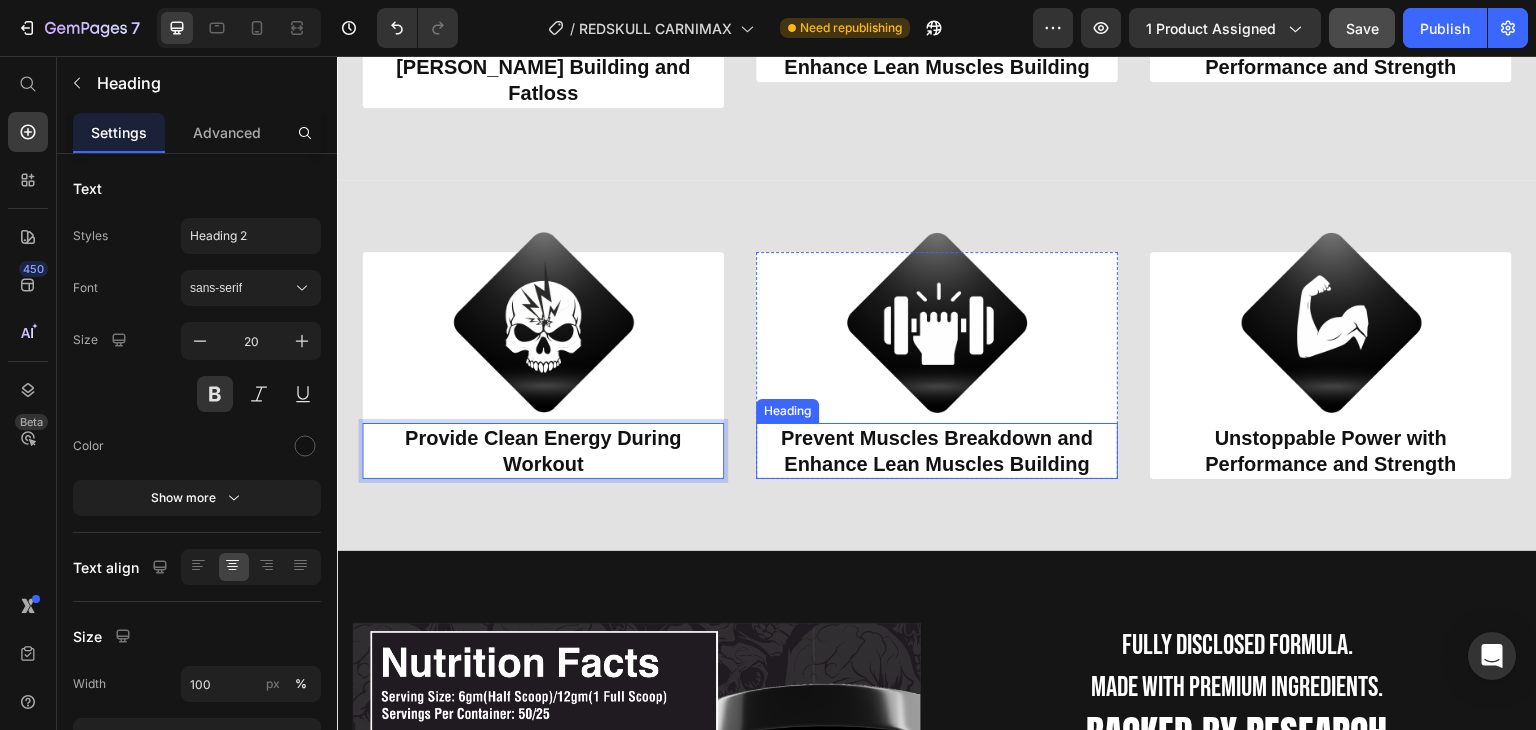 click on "Prevent Muscles Breakdown and Enhance Lean Muscles Building" at bounding box center [937, 451] 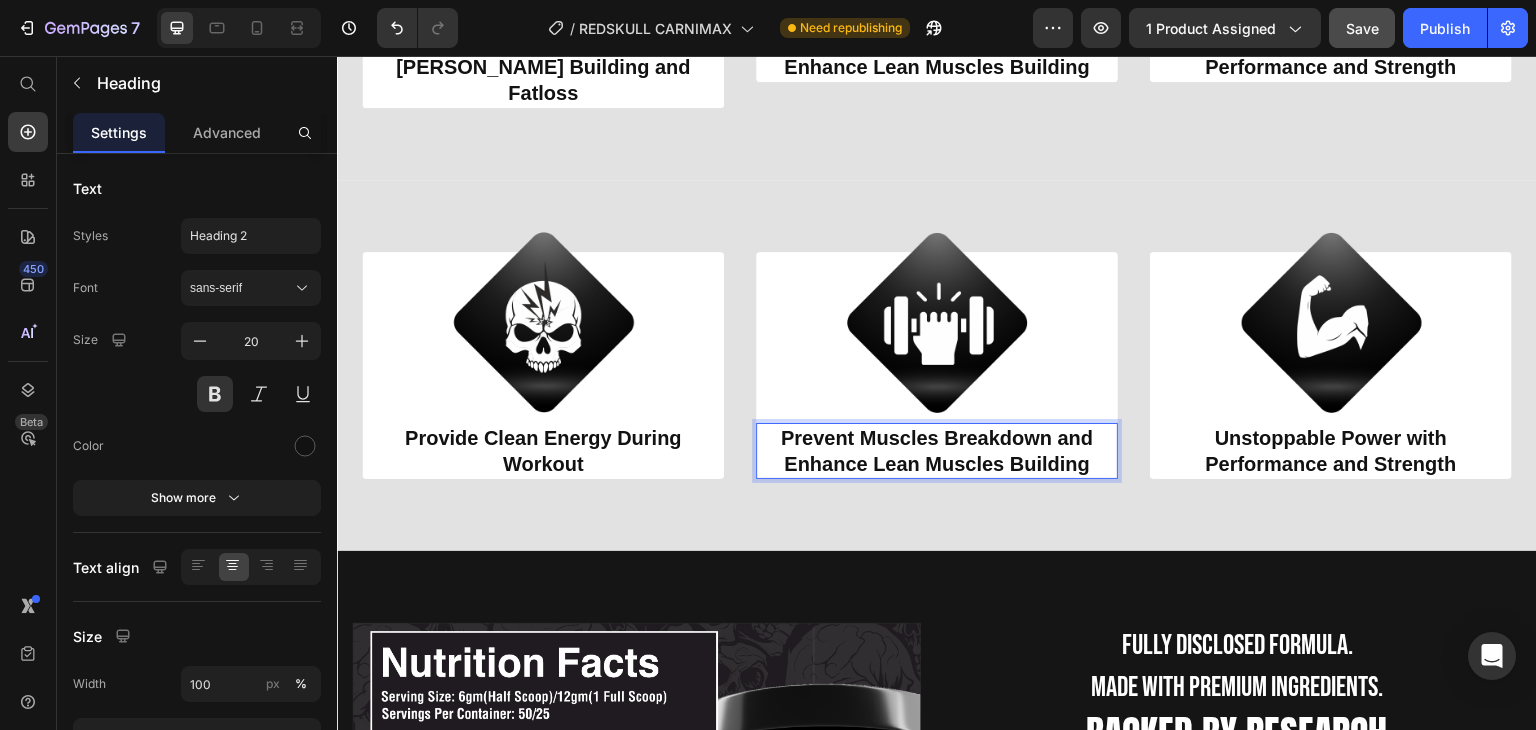 click on "Prevent Muscles Breakdown and Enhance Lean Muscles Building" at bounding box center [937, 451] 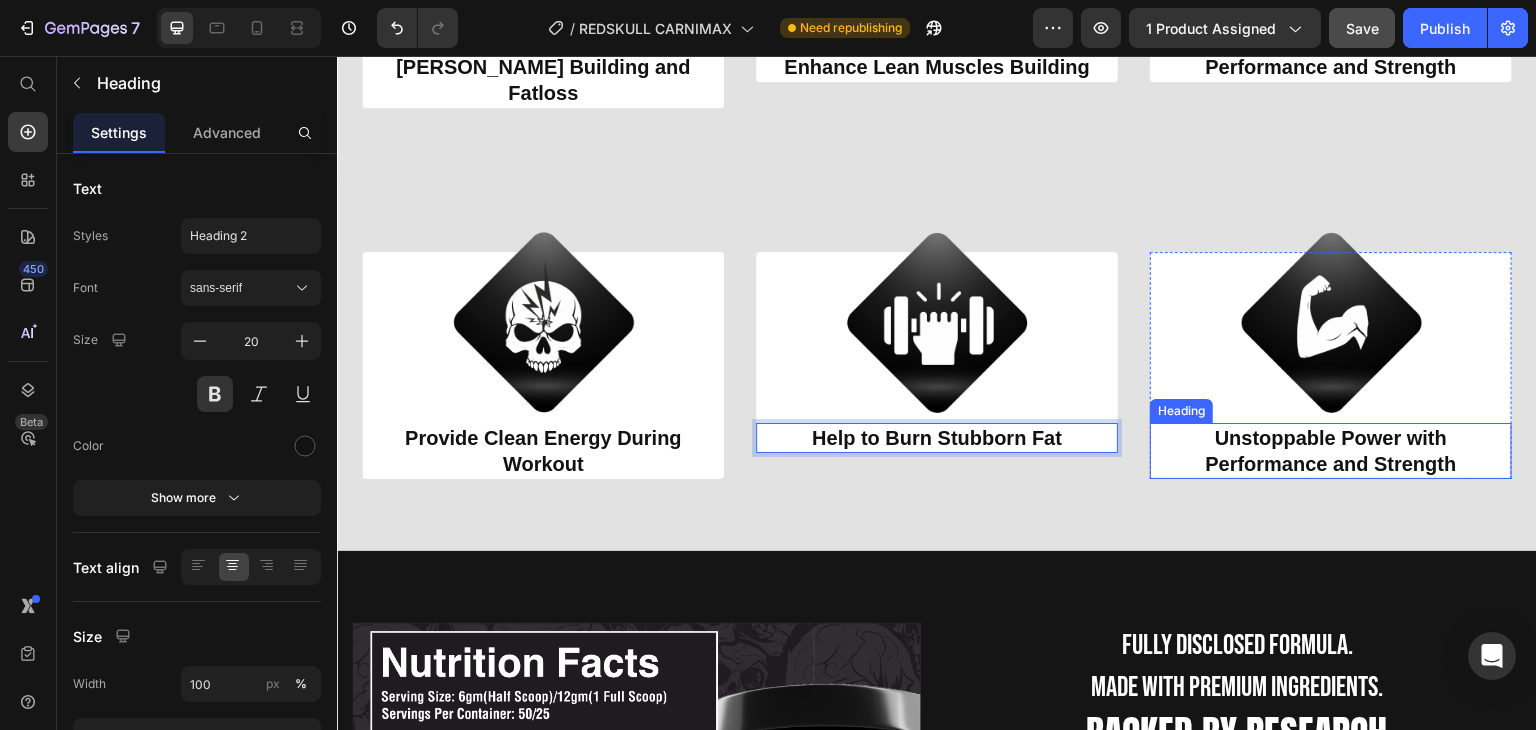click on "Unstoppable Power with Performance and Strength" at bounding box center [1331, 451] 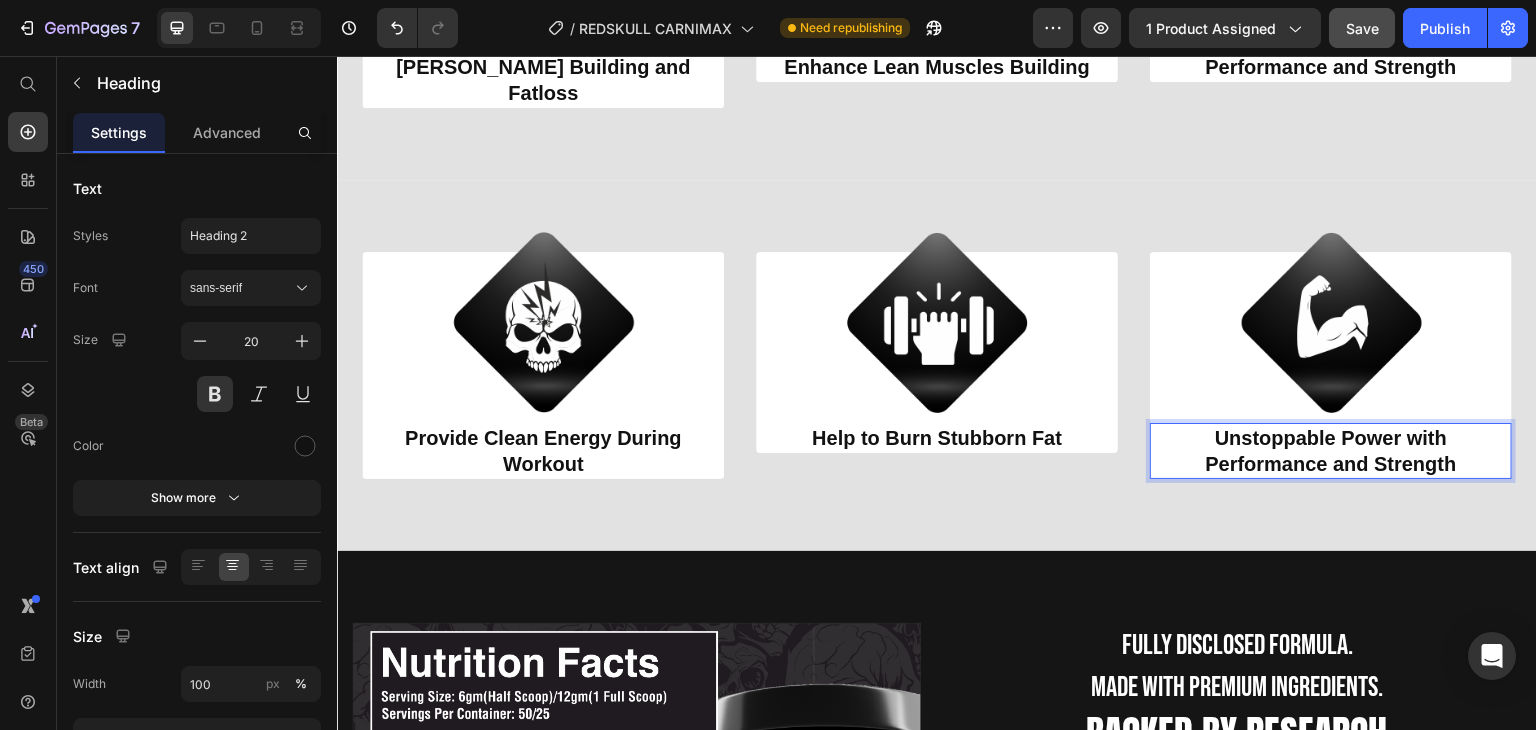 click on "Unstoppable Power with Performance and Strength" at bounding box center [1331, 451] 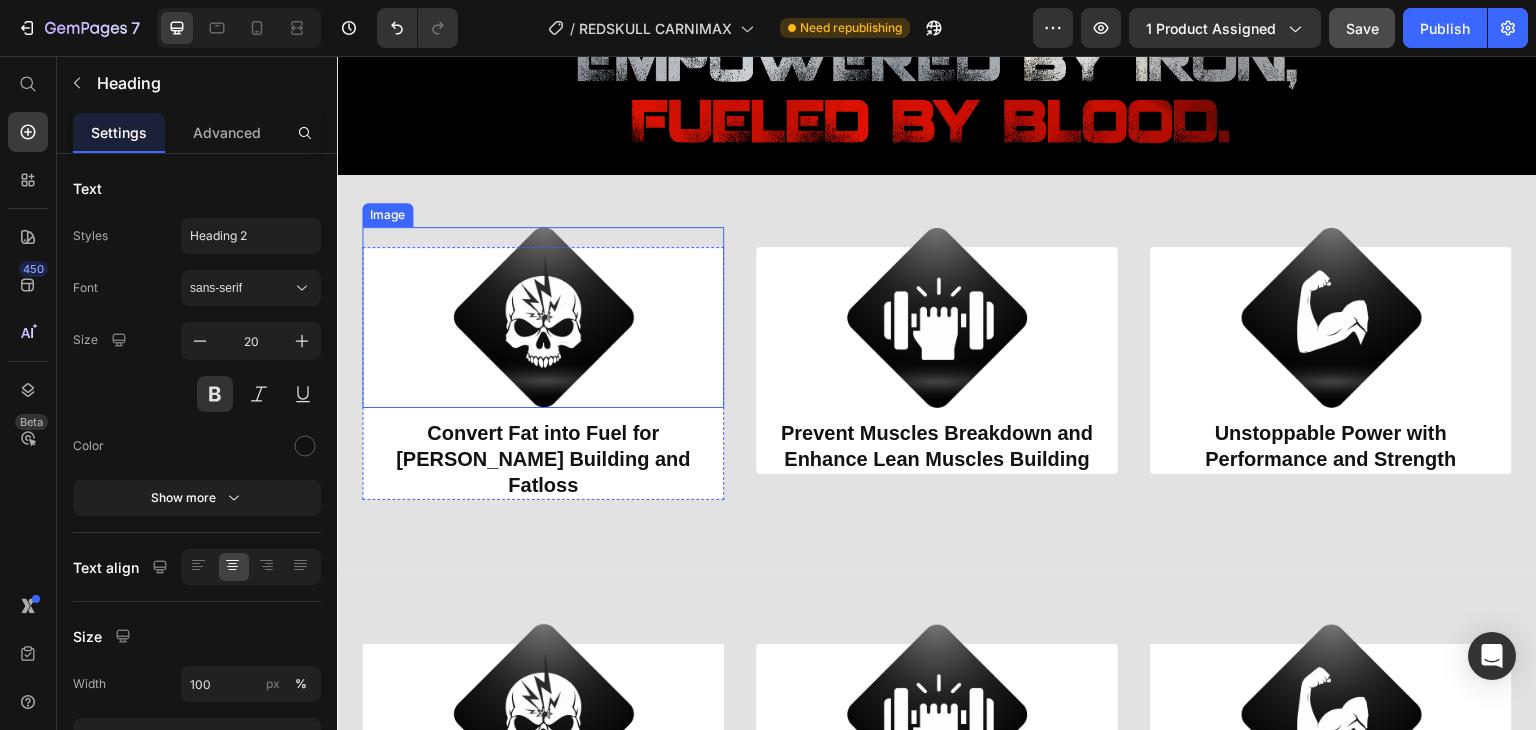 scroll, scrollTop: 828, scrollLeft: 0, axis: vertical 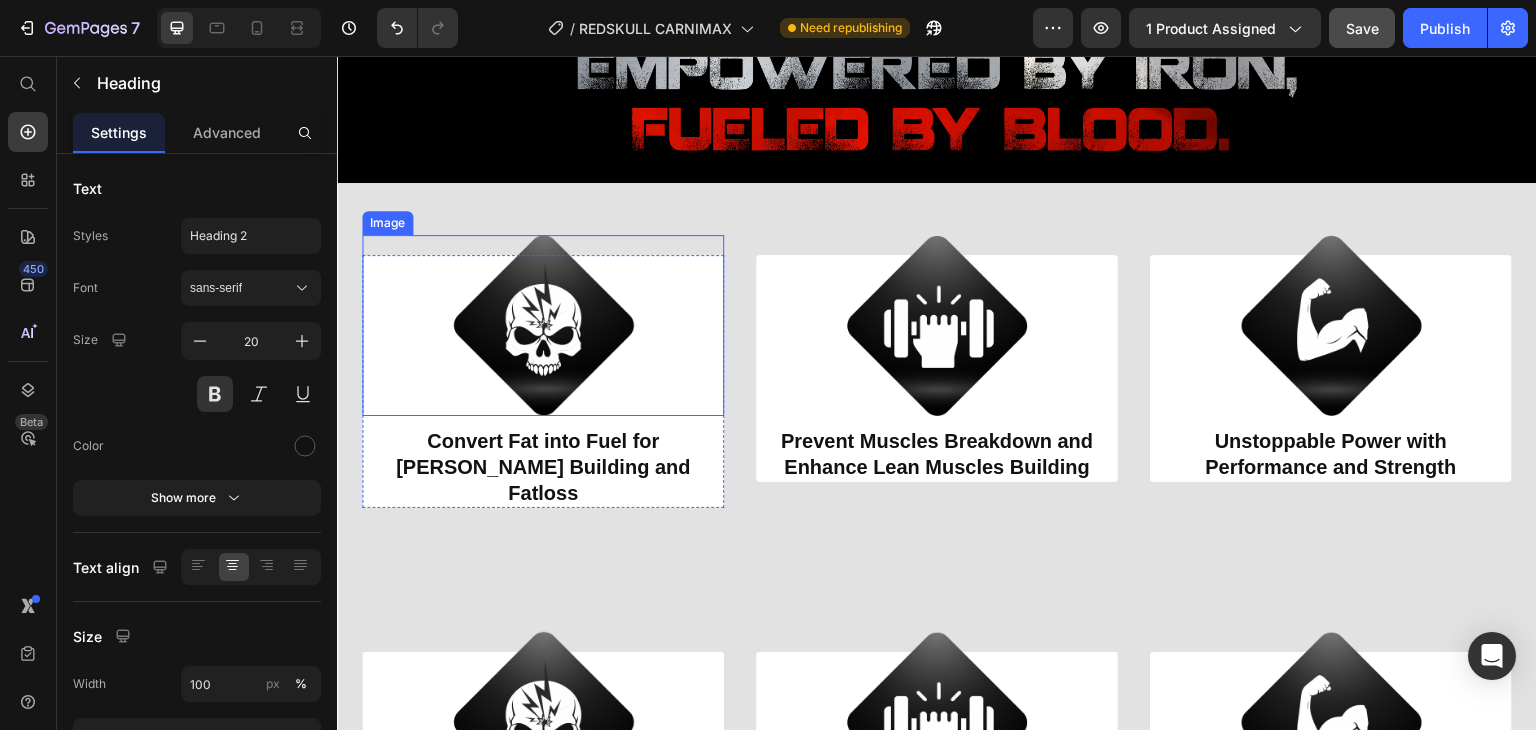 click at bounding box center [543, 325] 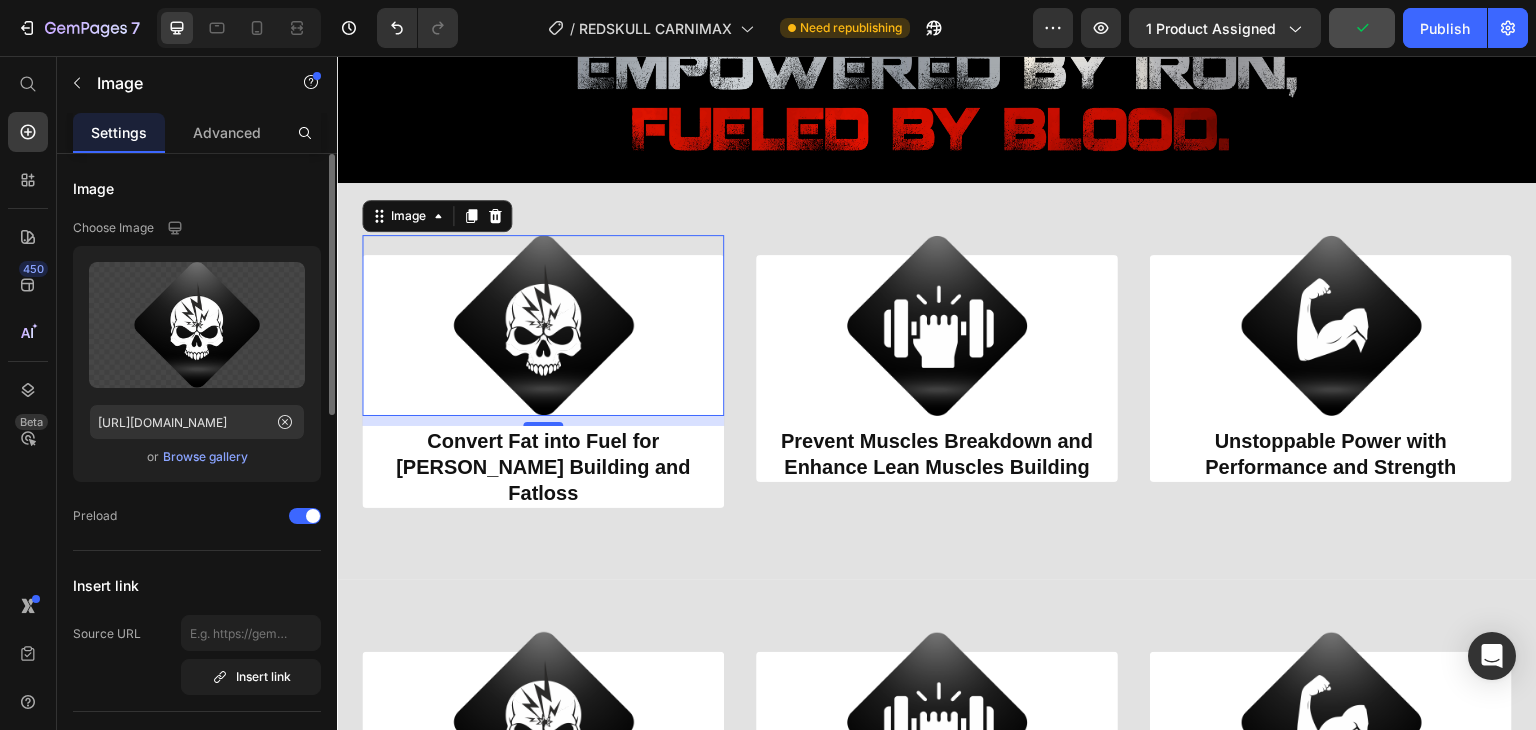 click on "Browse gallery" at bounding box center (205, 457) 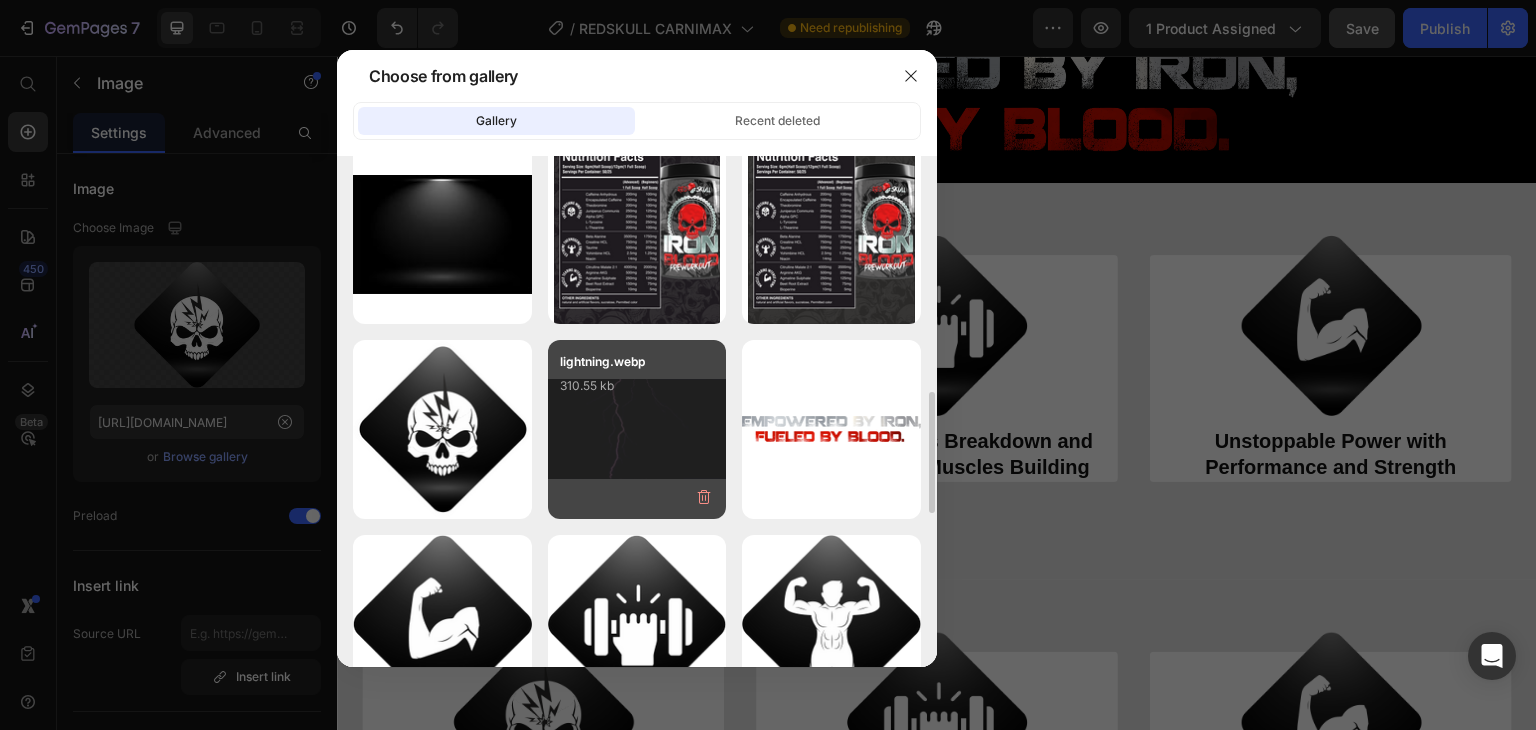 scroll, scrollTop: 1100, scrollLeft: 0, axis: vertical 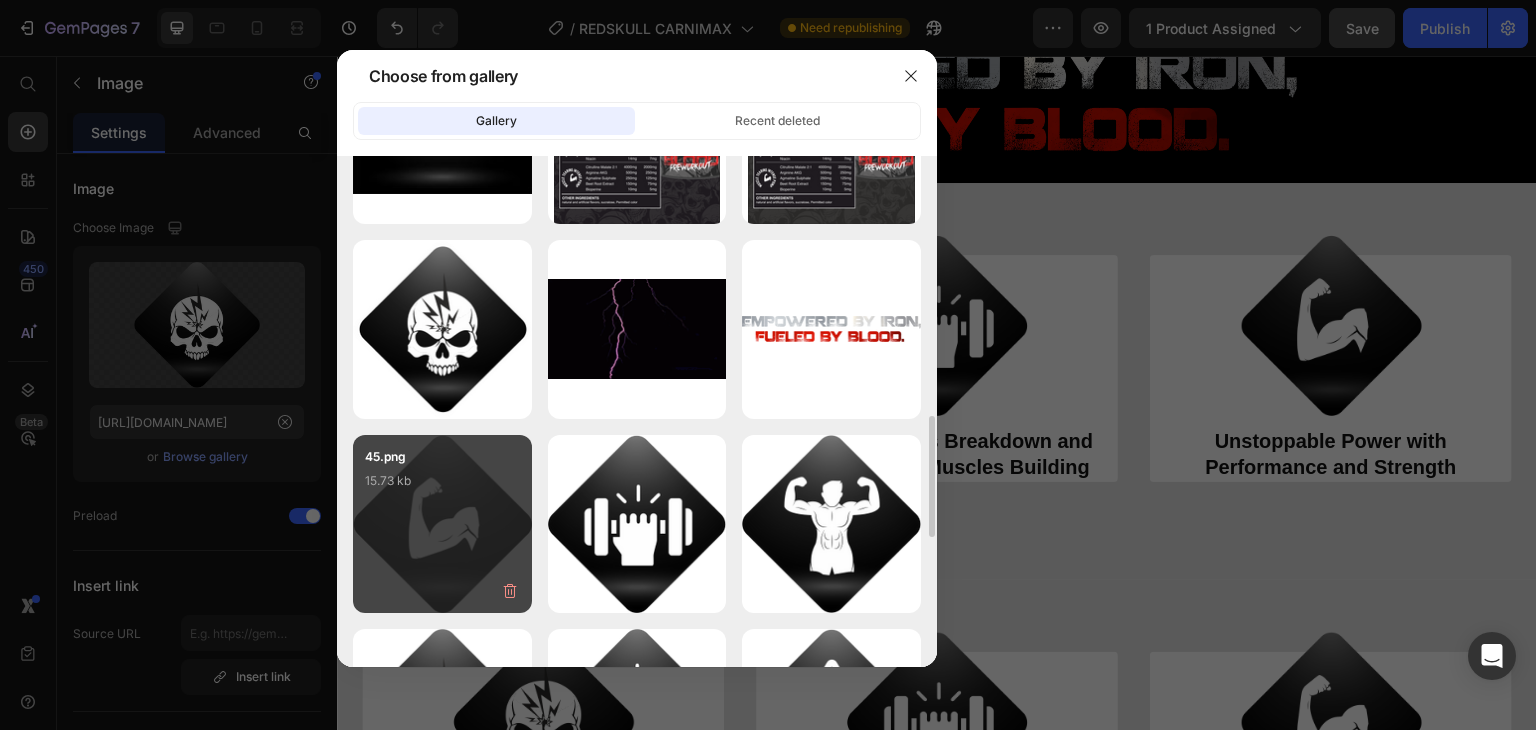 click on "45.png 15.73 kb" at bounding box center [442, 487] 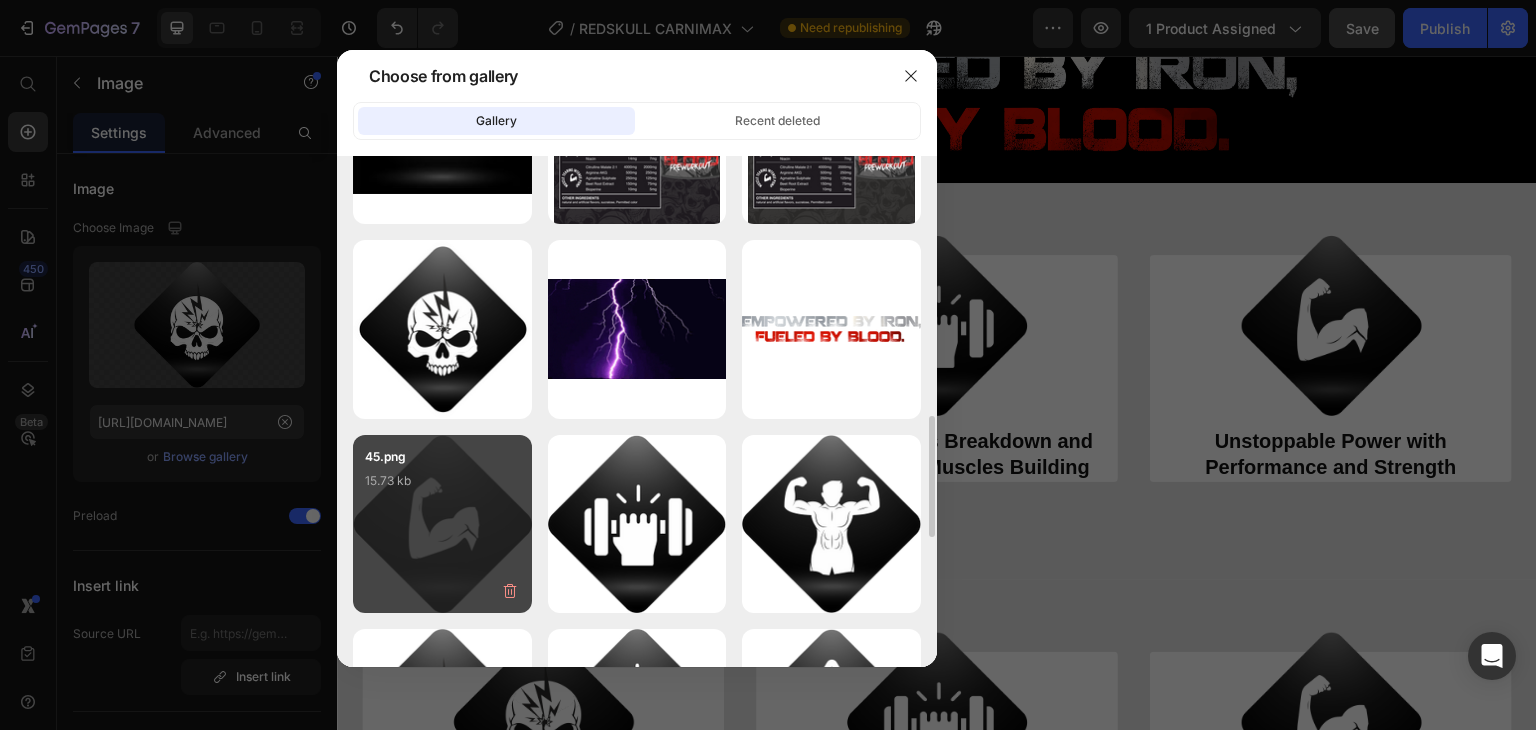 type on "[URL][DOMAIN_NAME]" 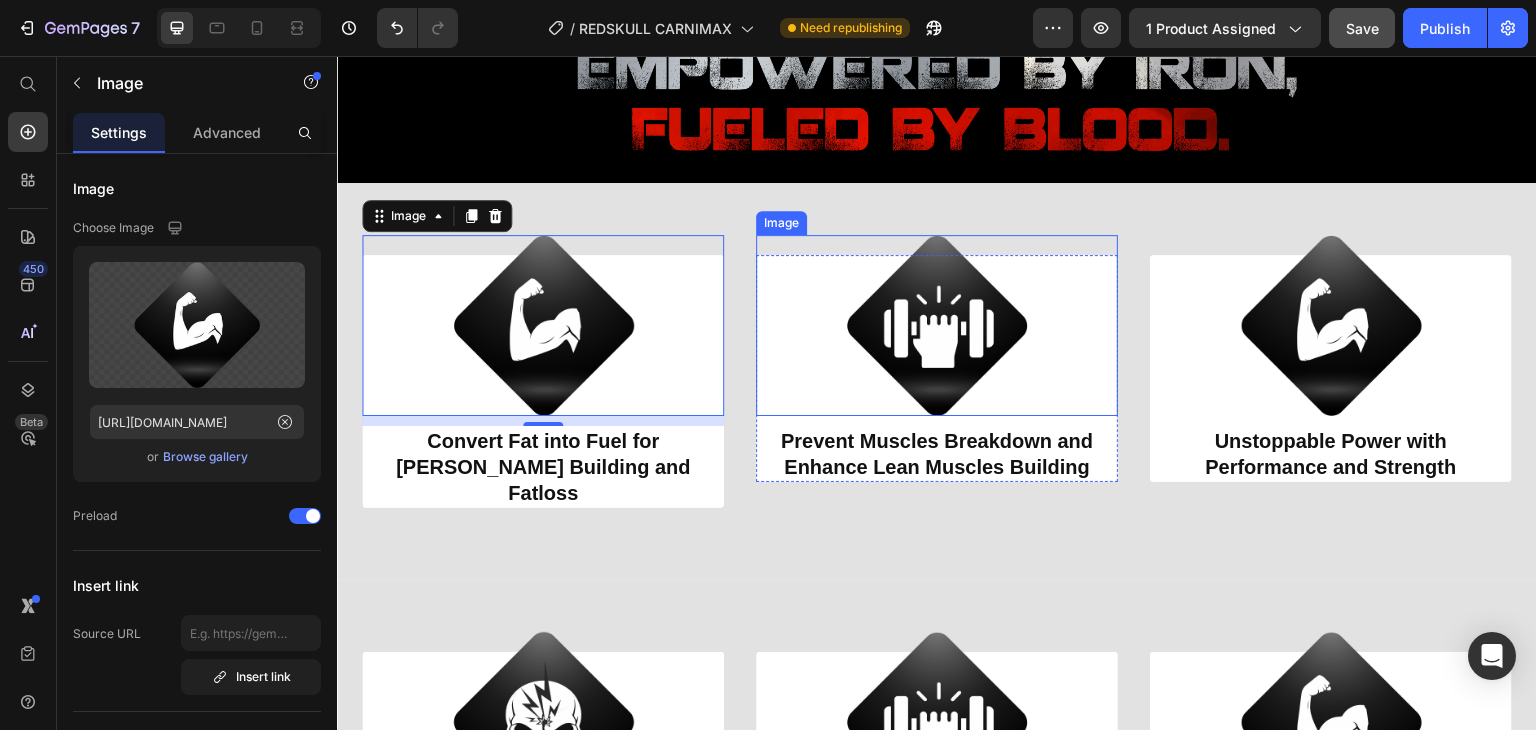 click at bounding box center (937, 325) 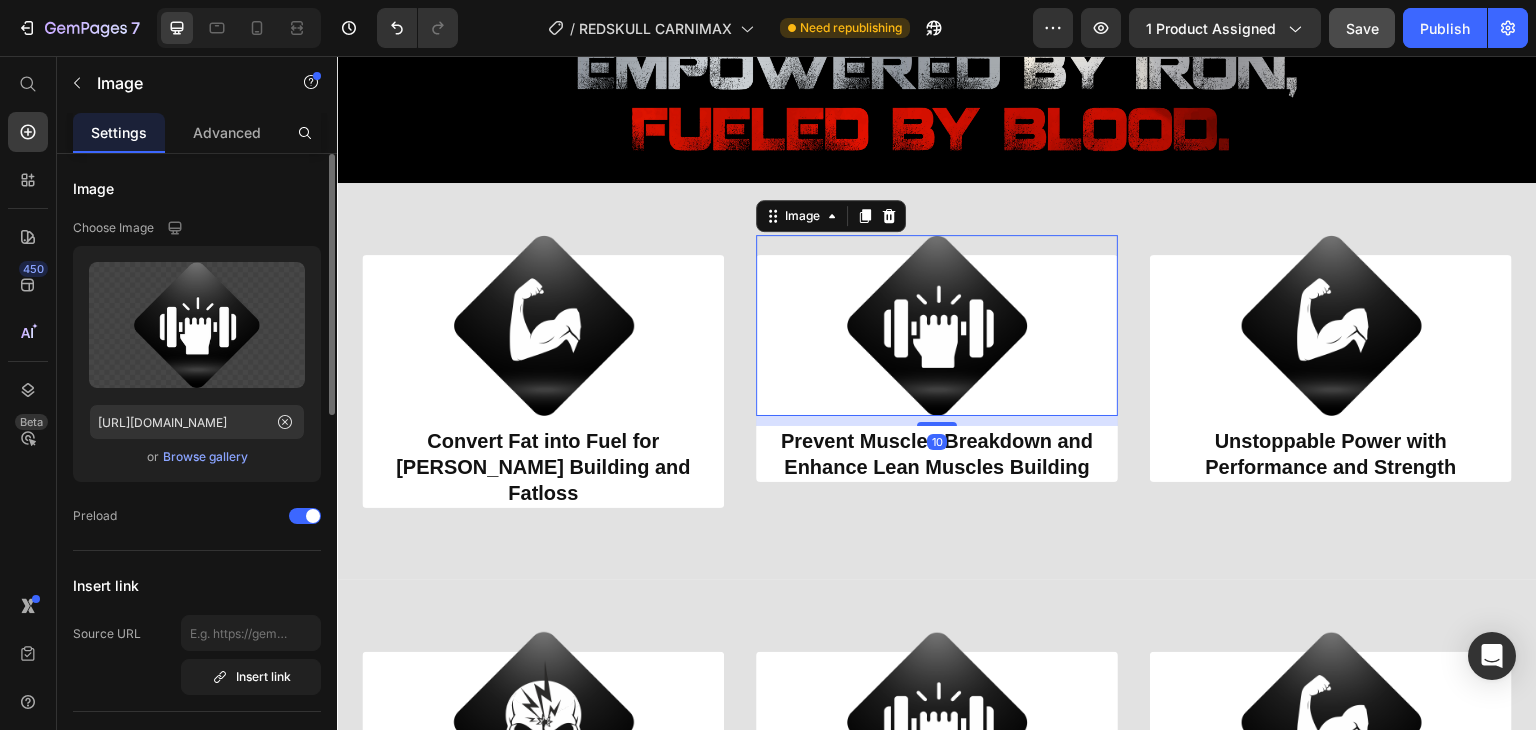 click on "Browse gallery" at bounding box center (205, 457) 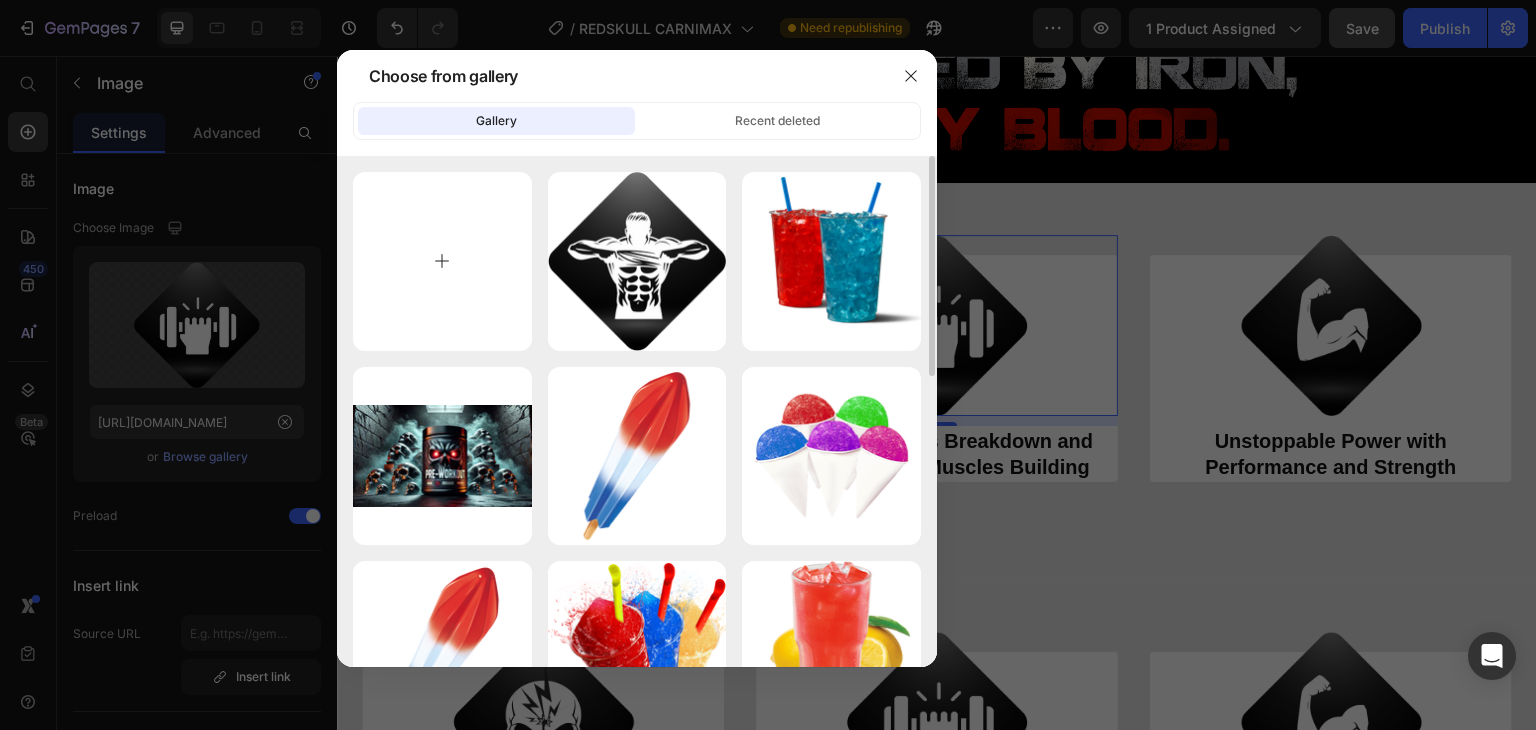 click at bounding box center (442, 261) 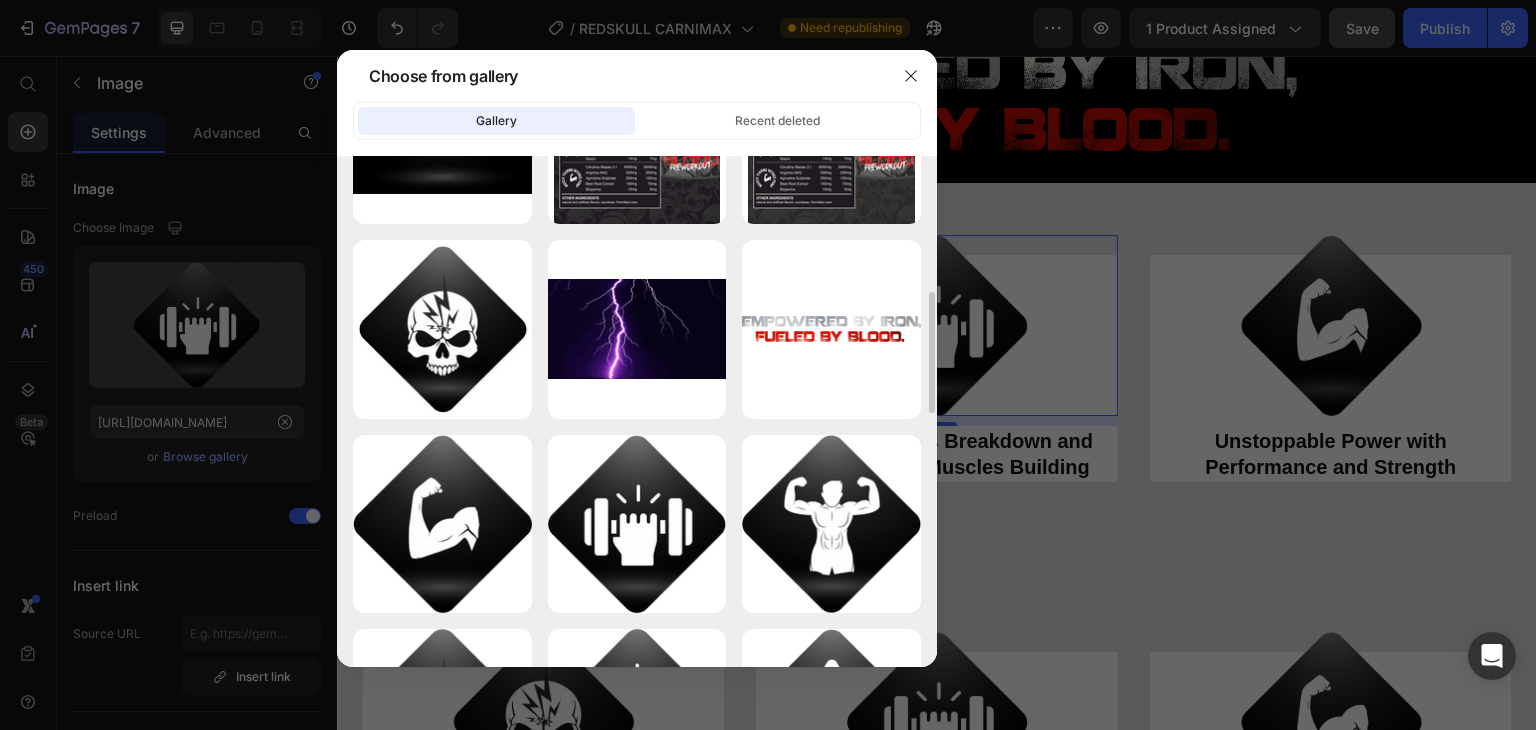 scroll, scrollTop: 1200, scrollLeft: 0, axis: vertical 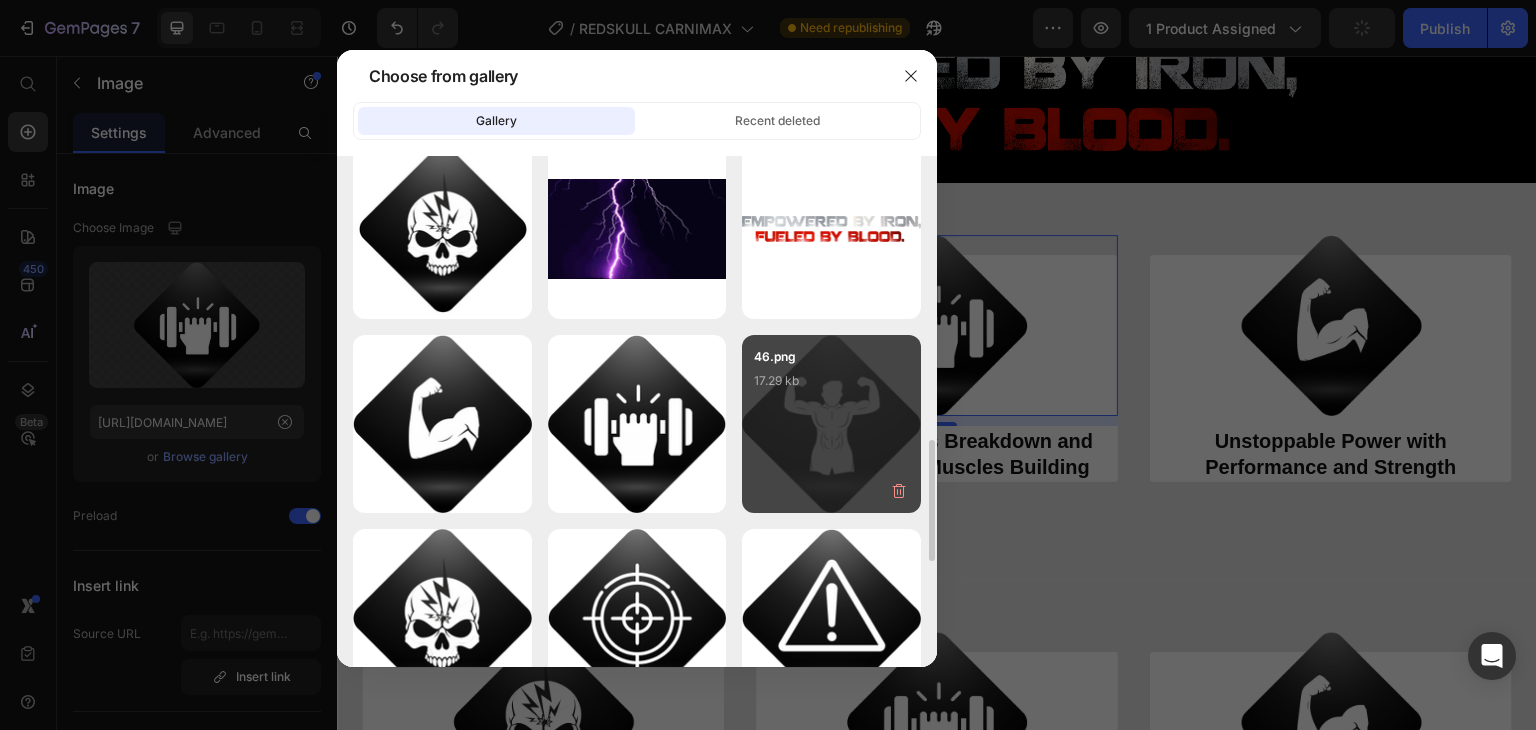 click on "46.png 17.29 kb" at bounding box center [831, 387] 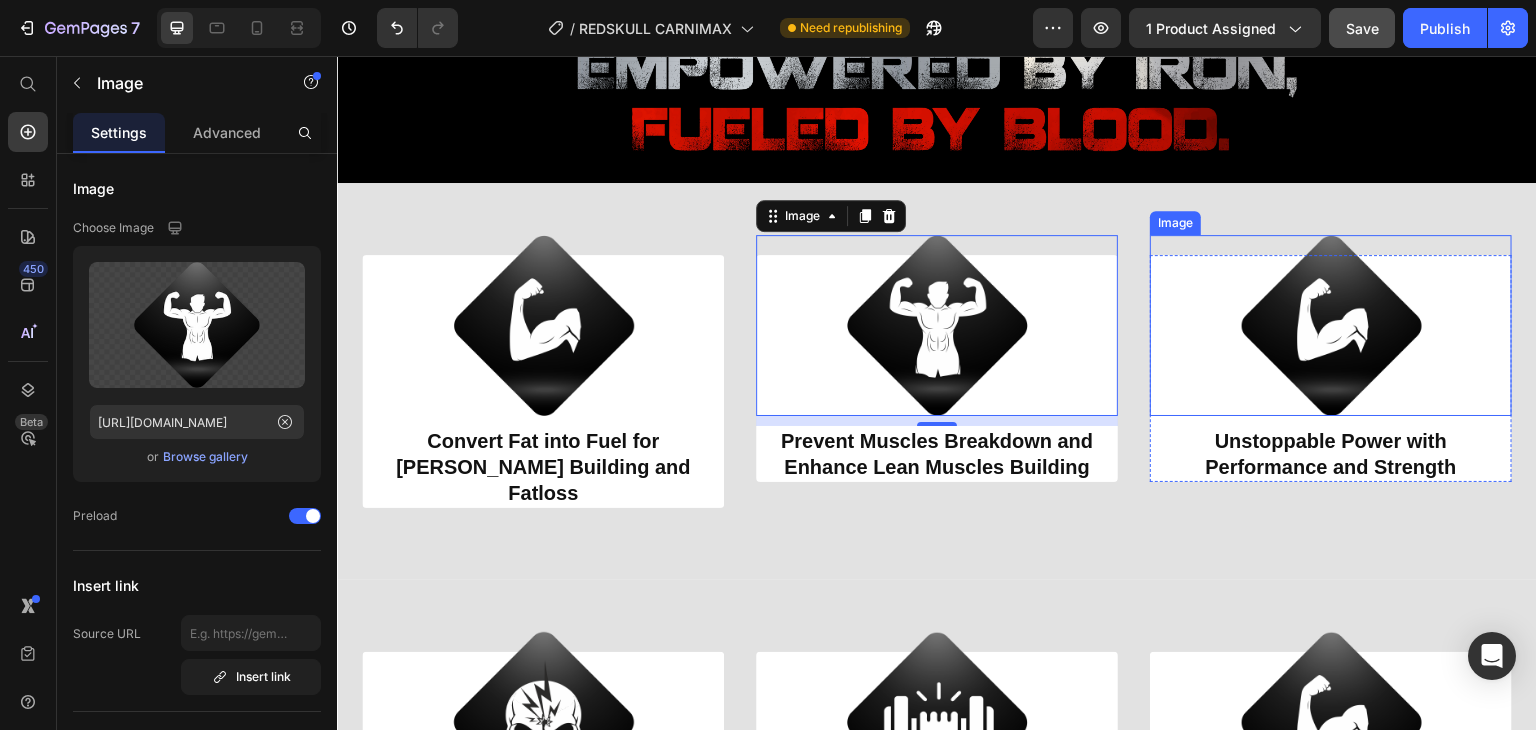 click at bounding box center [1331, 325] 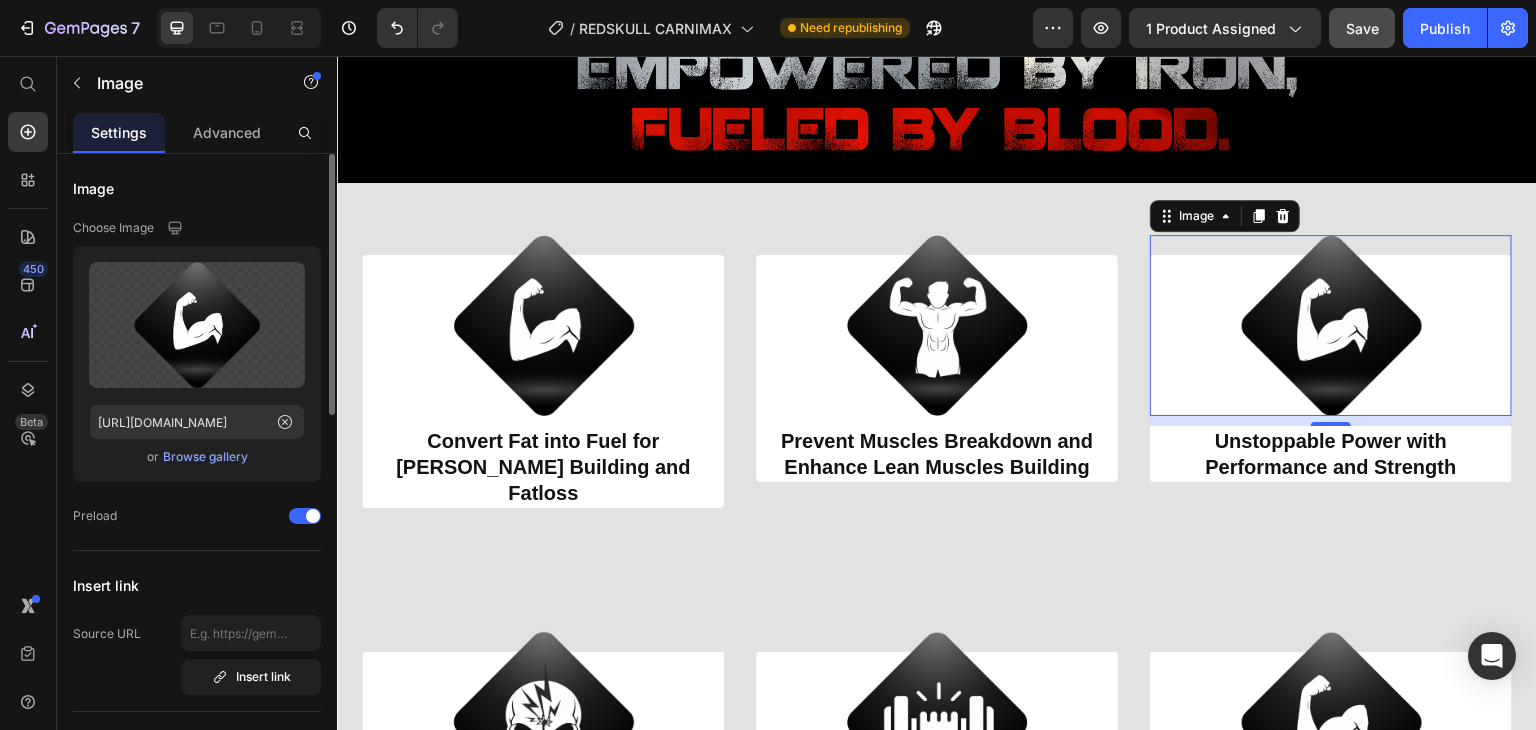 click on "Browse gallery" at bounding box center (205, 457) 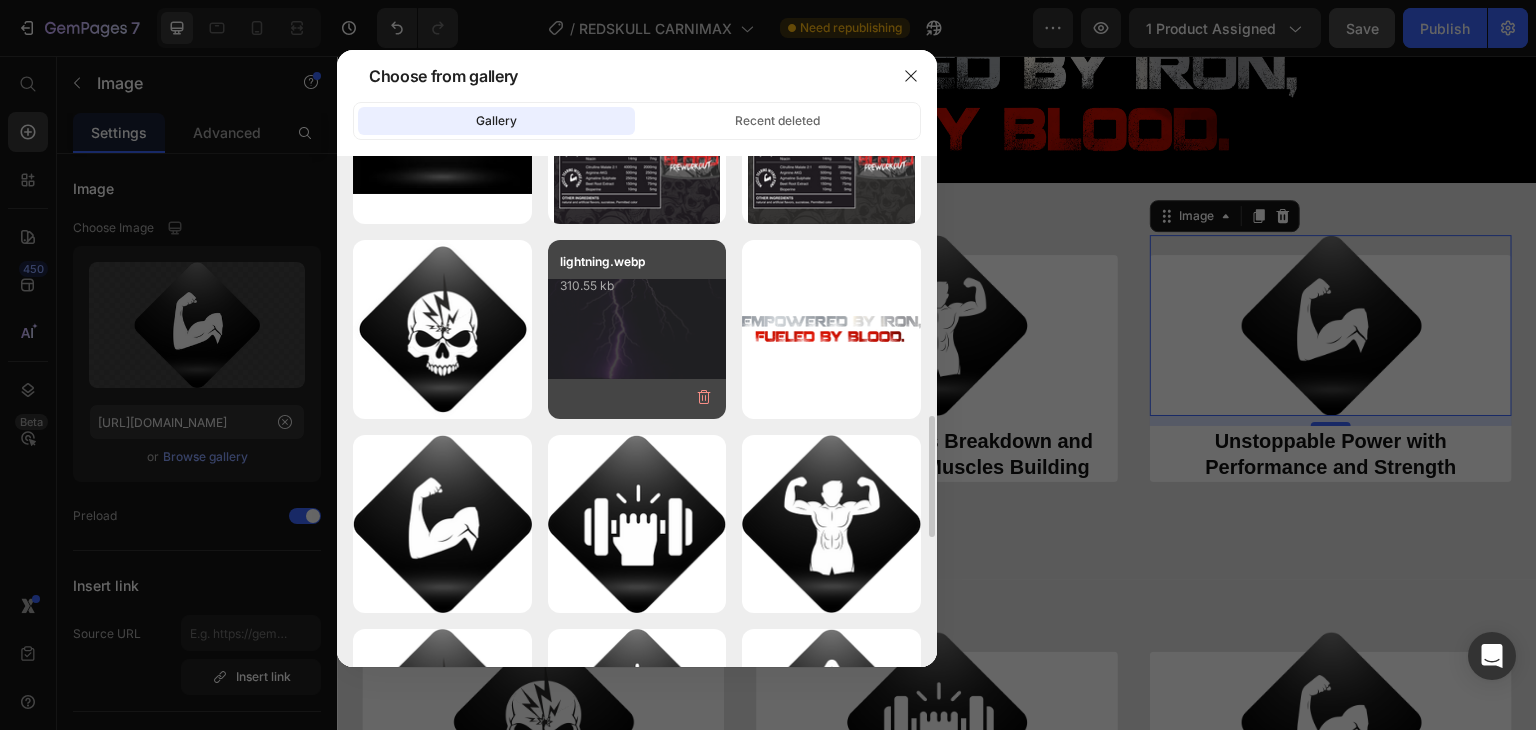 scroll, scrollTop: 1300, scrollLeft: 0, axis: vertical 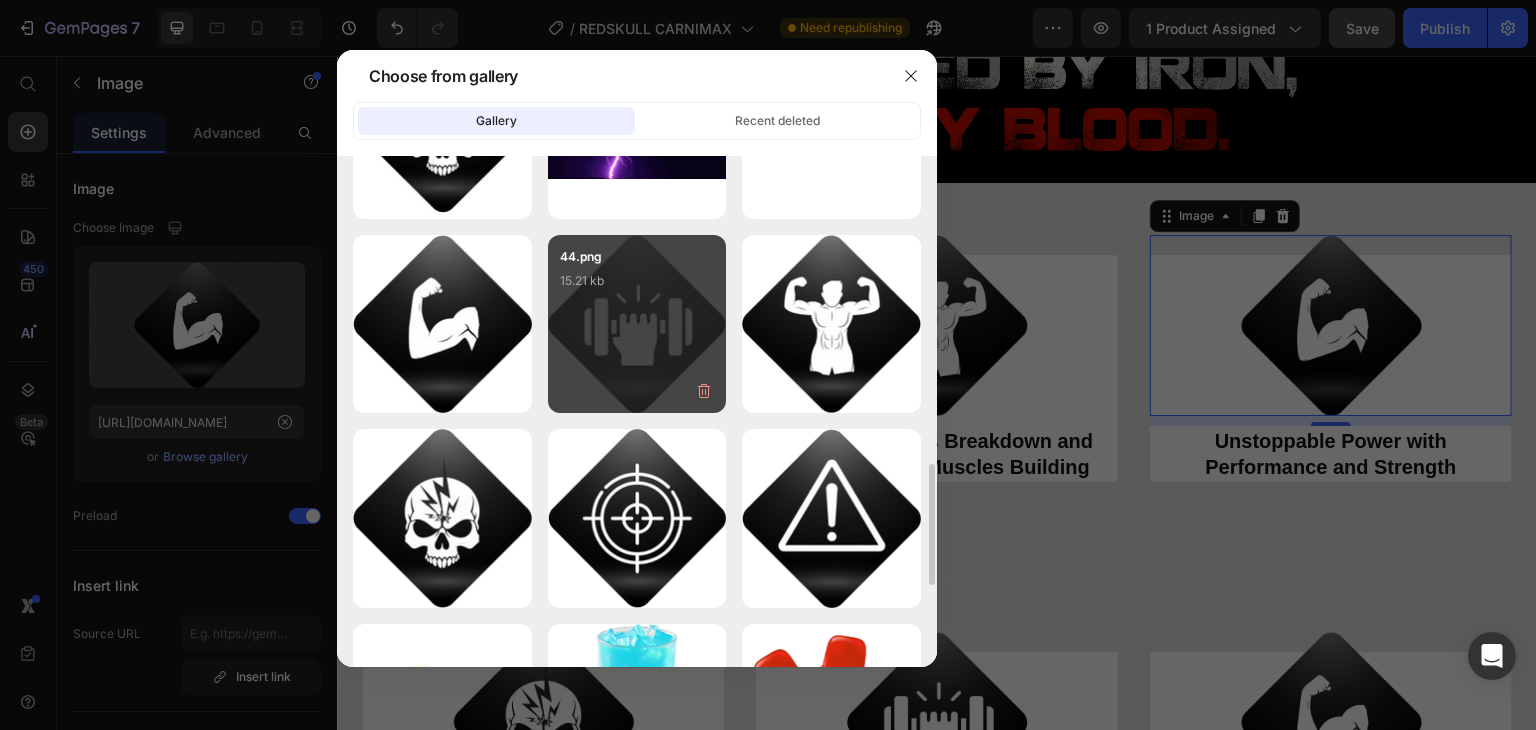click on "44.png 15.21 kb" at bounding box center (637, 287) 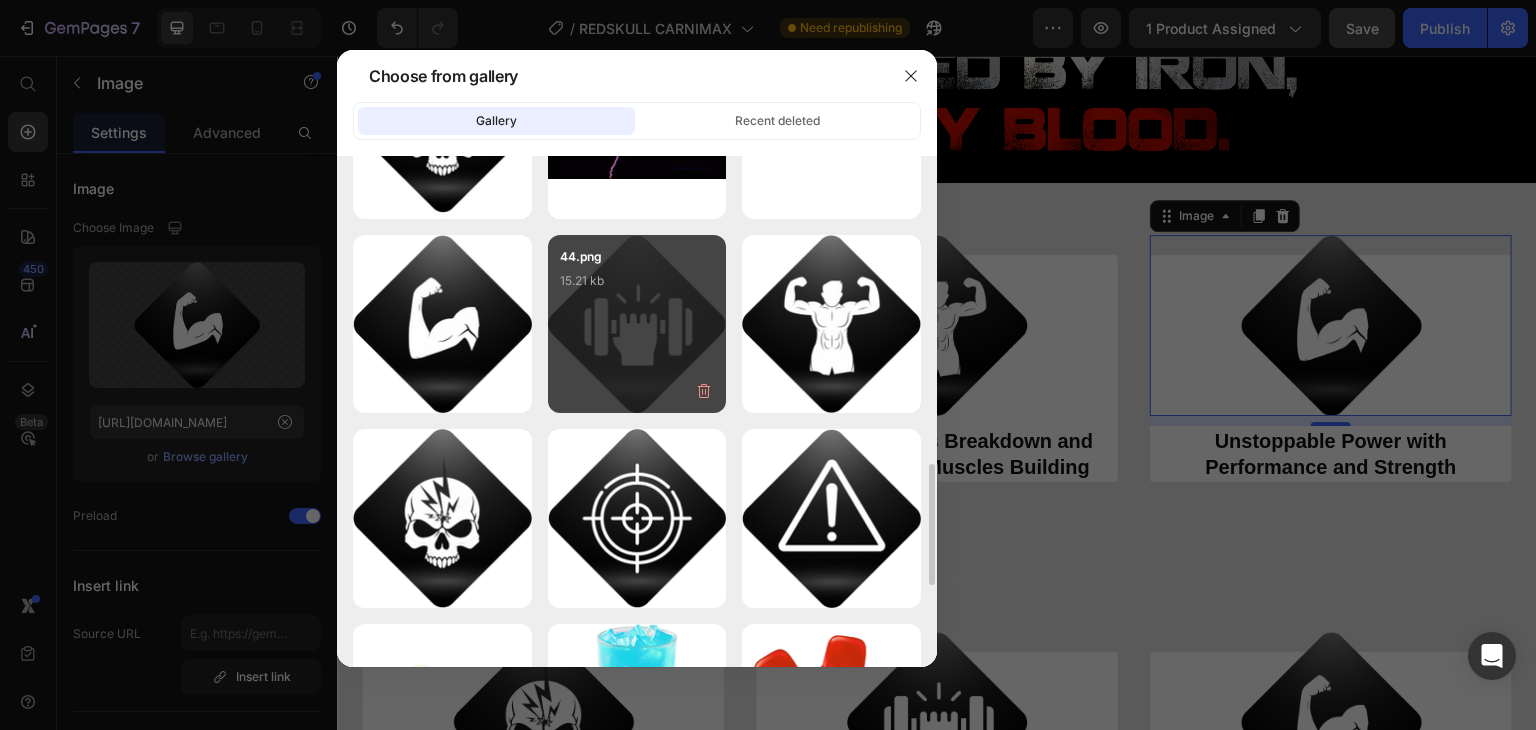type on "[URL][DOMAIN_NAME]" 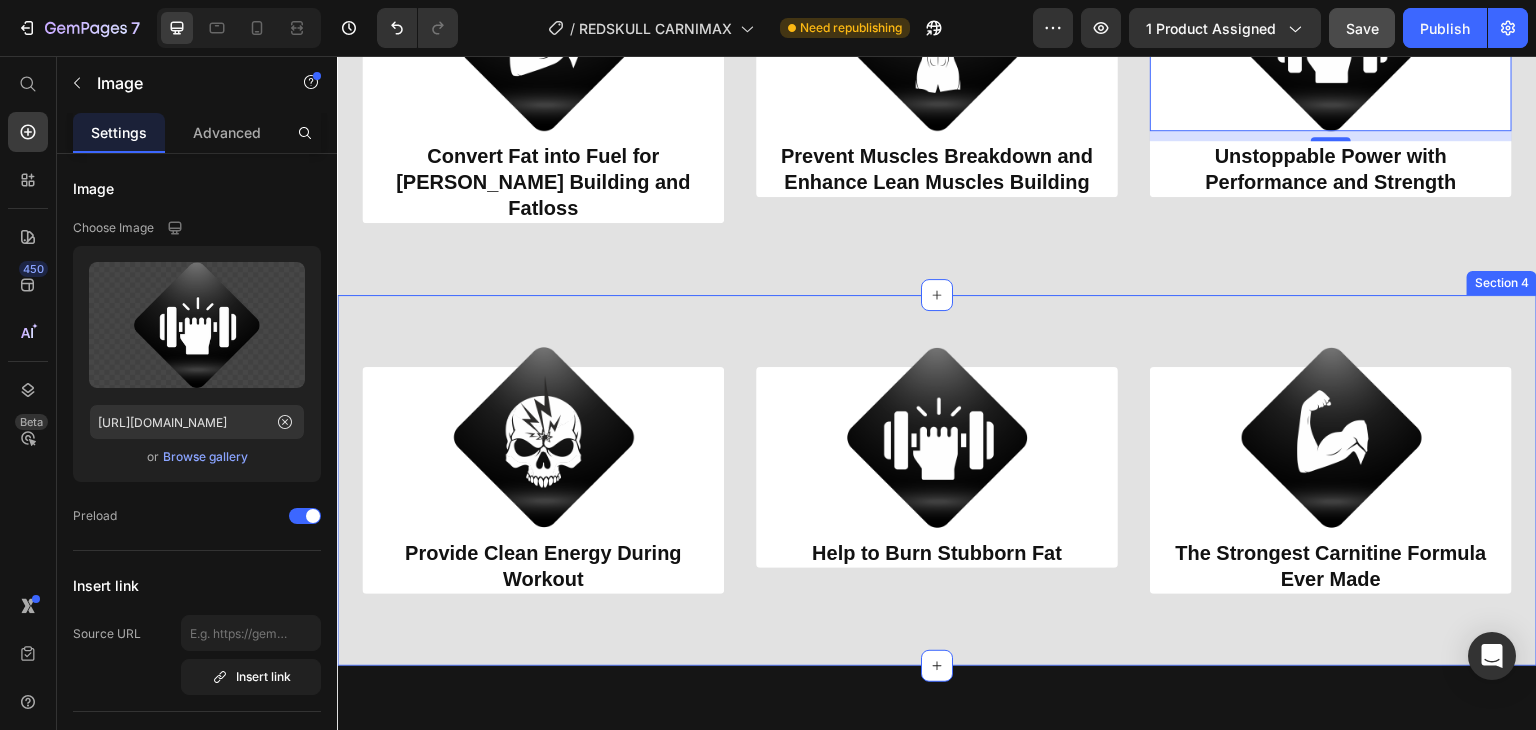 scroll, scrollTop: 1128, scrollLeft: 0, axis: vertical 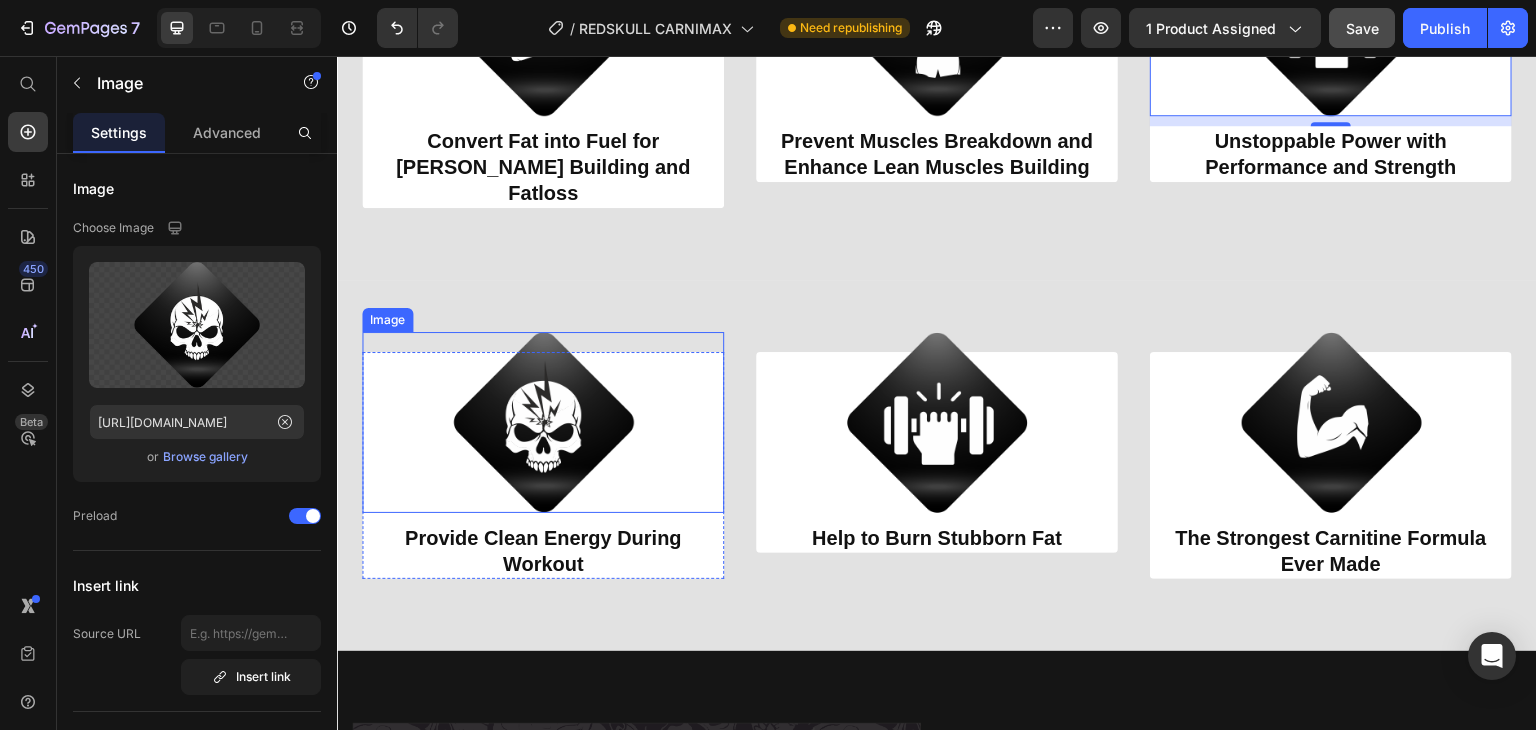 click at bounding box center [543, 422] 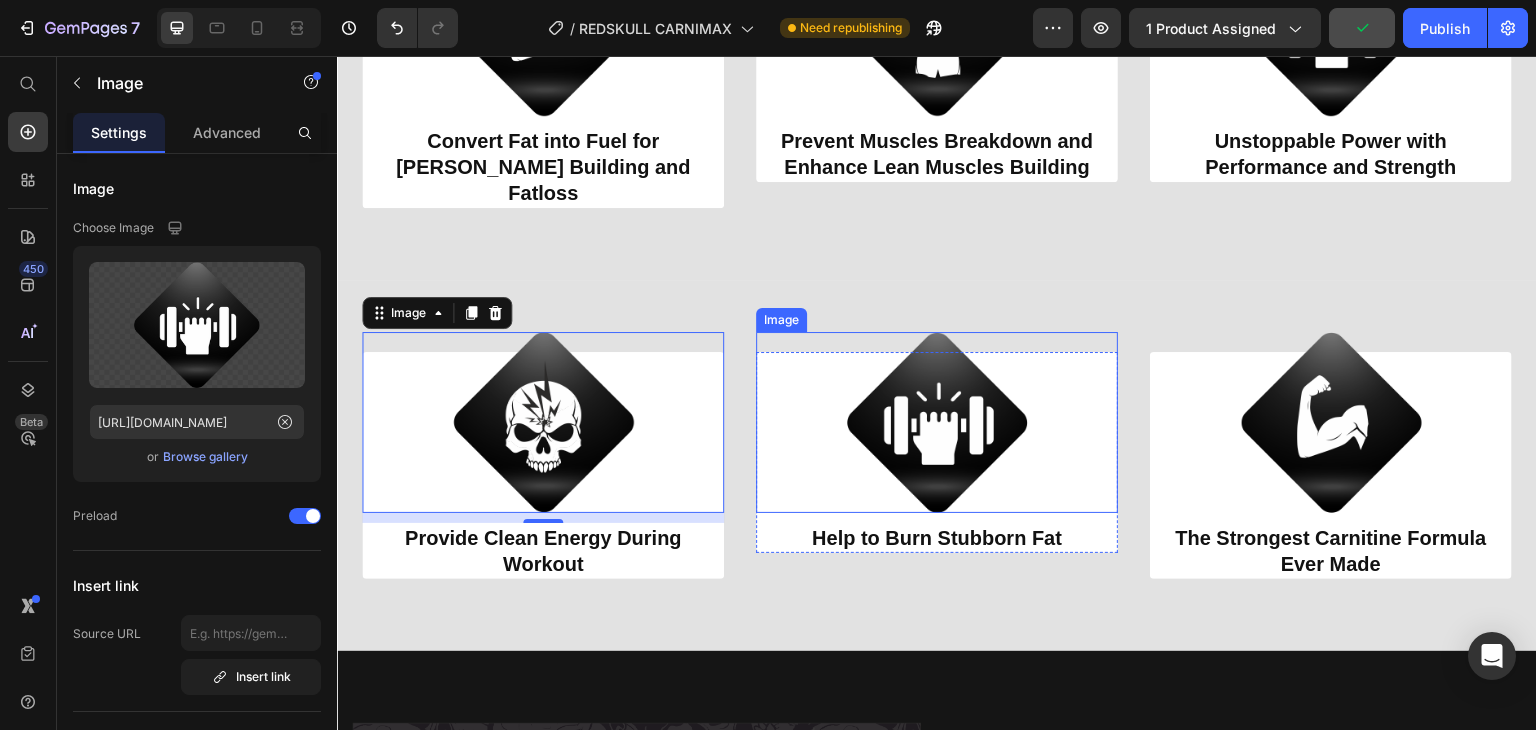 click at bounding box center (937, 422) 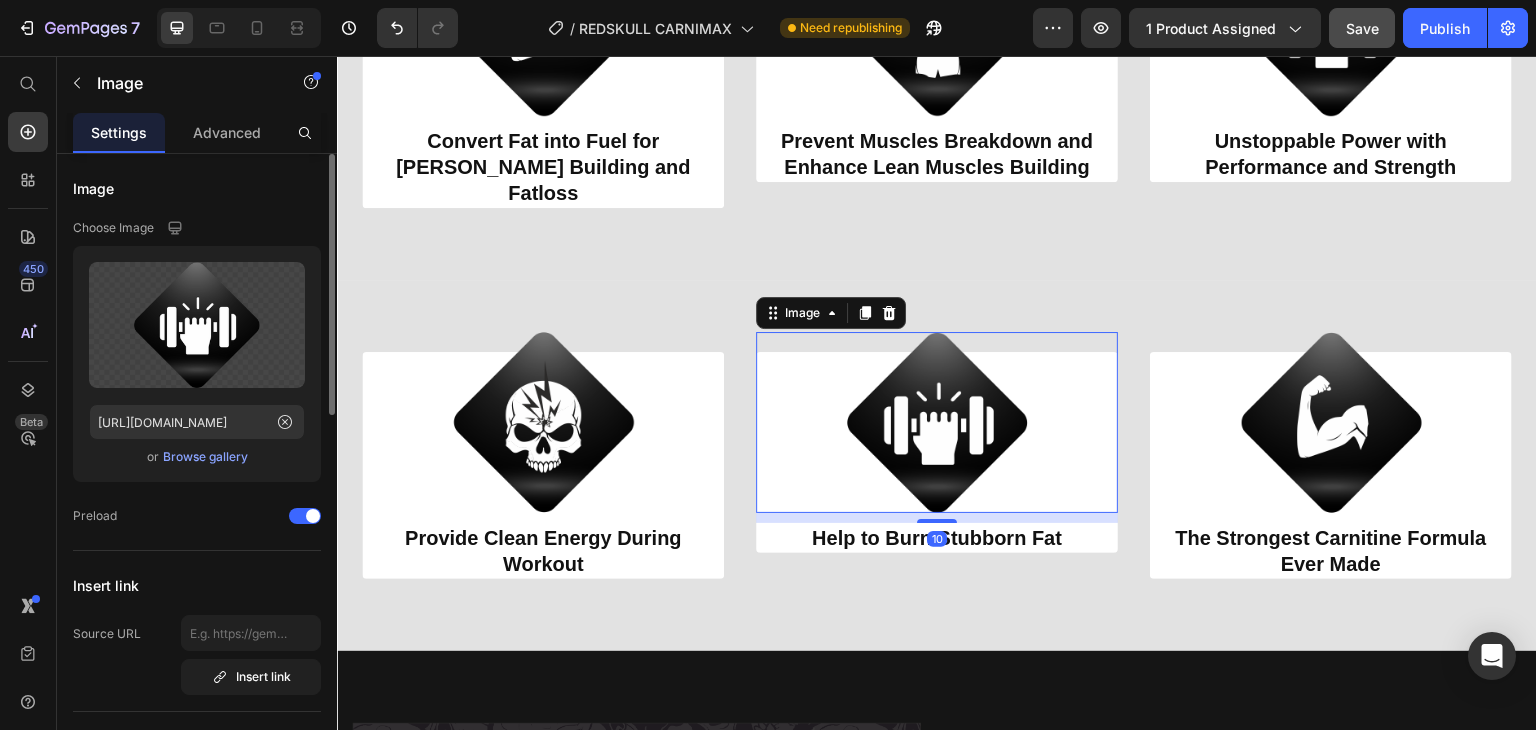 click on "Browse gallery" at bounding box center [205, 457] 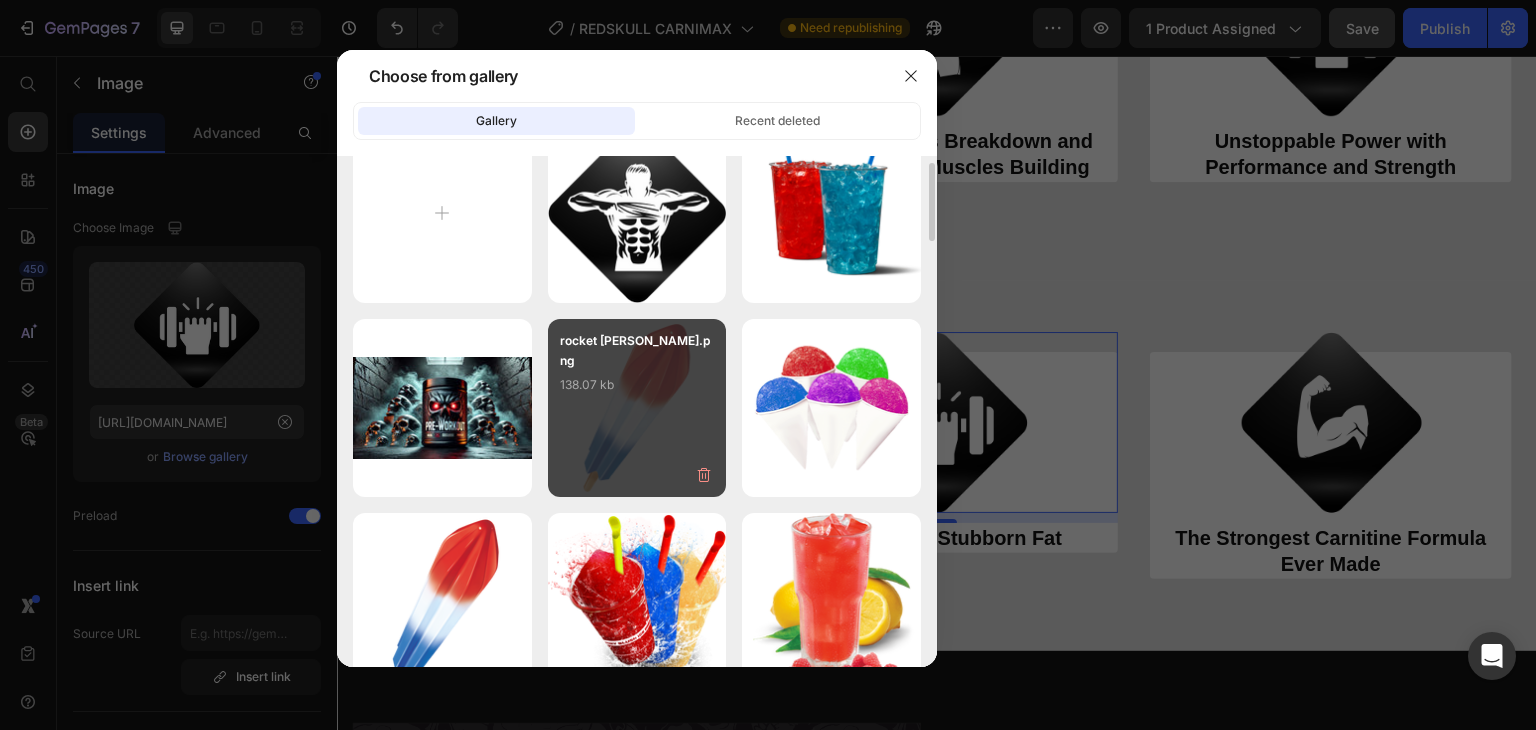 scroll, scrollTop: 0, scrollLeft: 0, axis: both 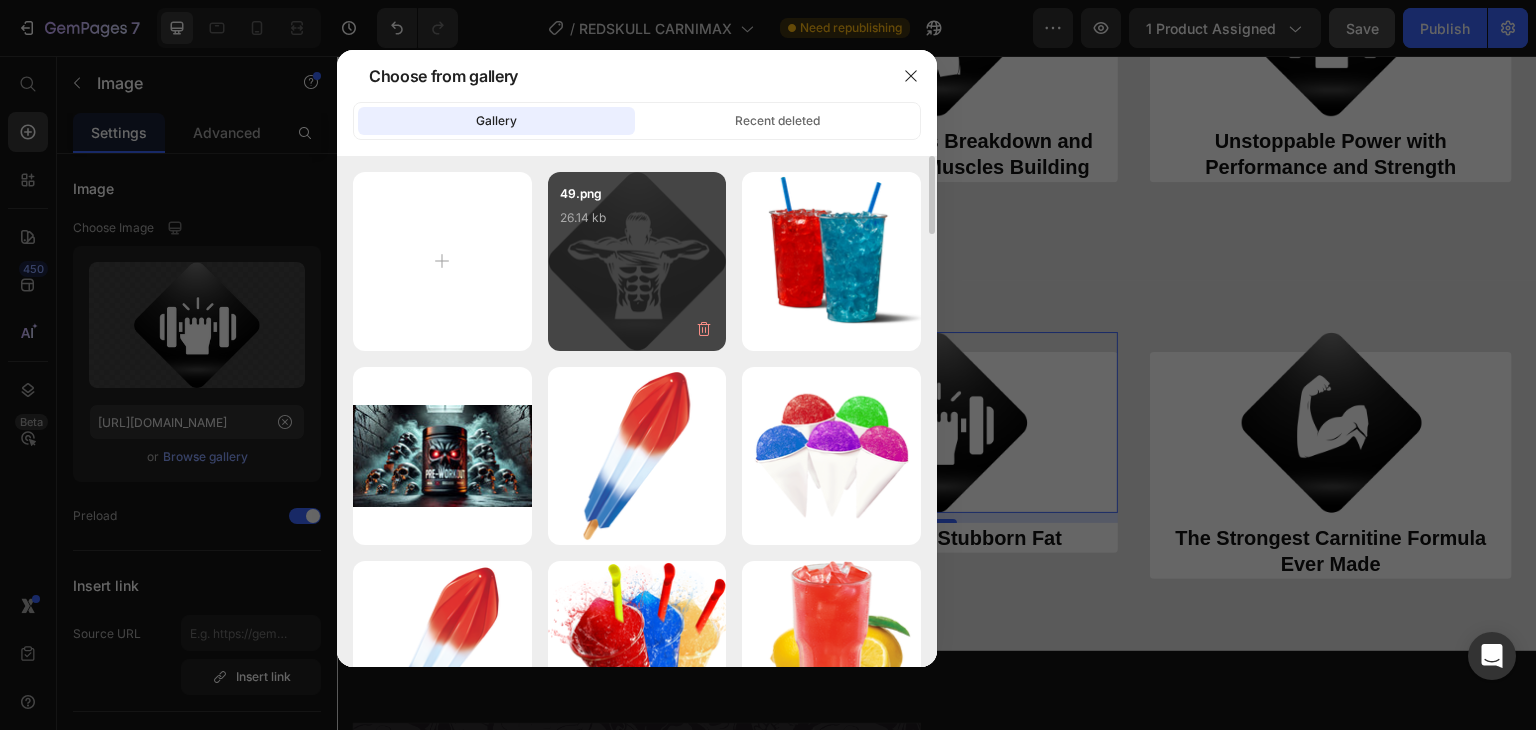 click on "49.png 26.14 kb" at bounding box center (637, 224) 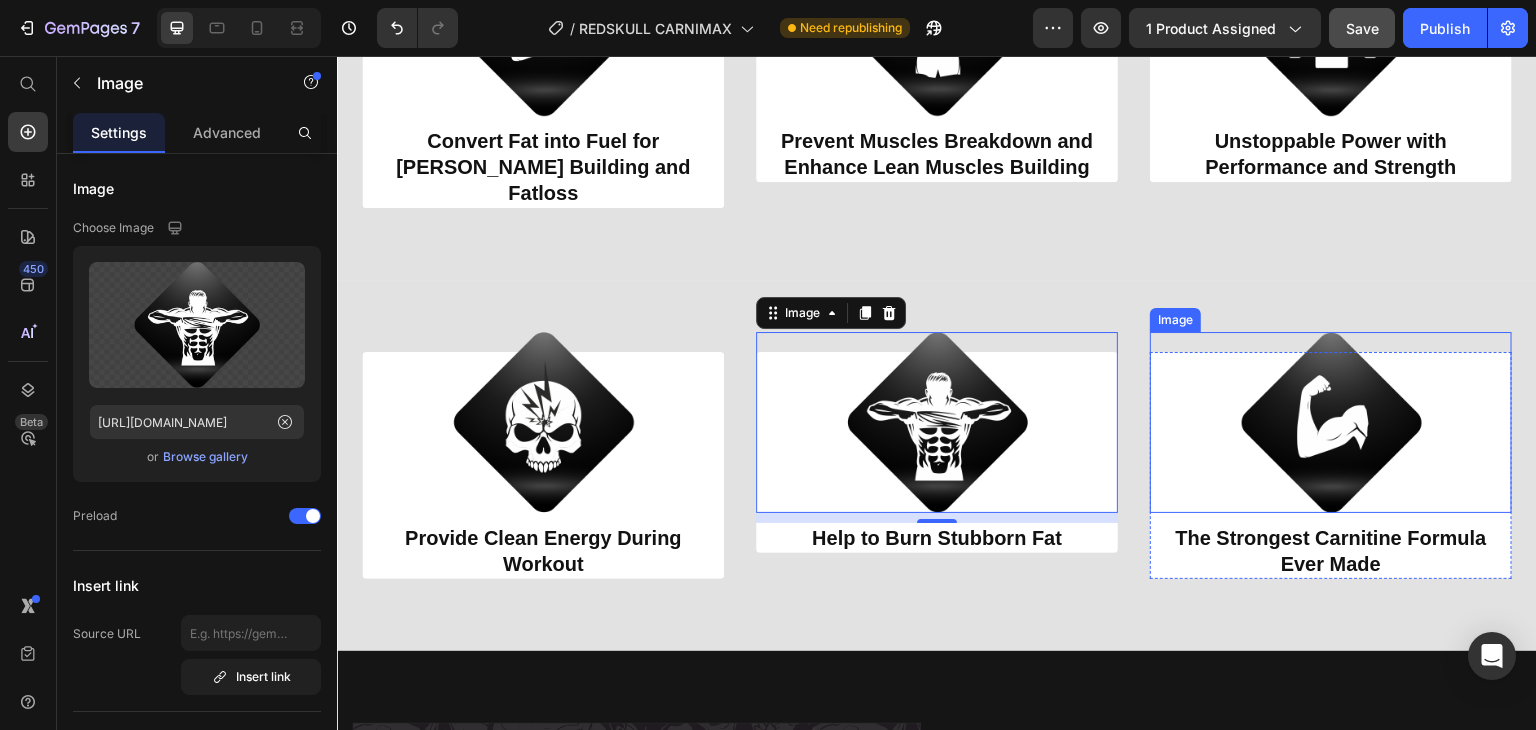 click at bounding box center [1331, 422] 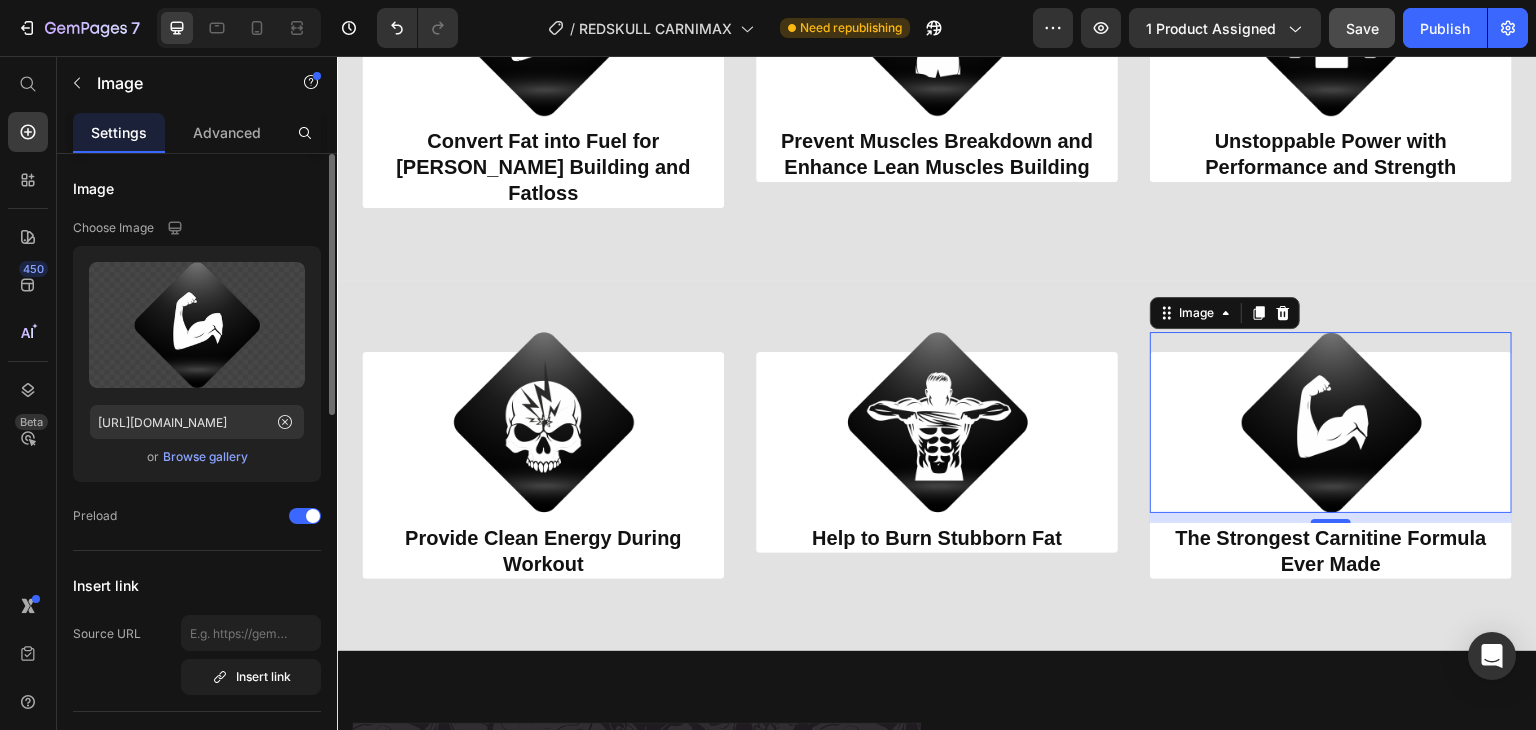 click on "Browse gallery" at bounding box center [205, 457] 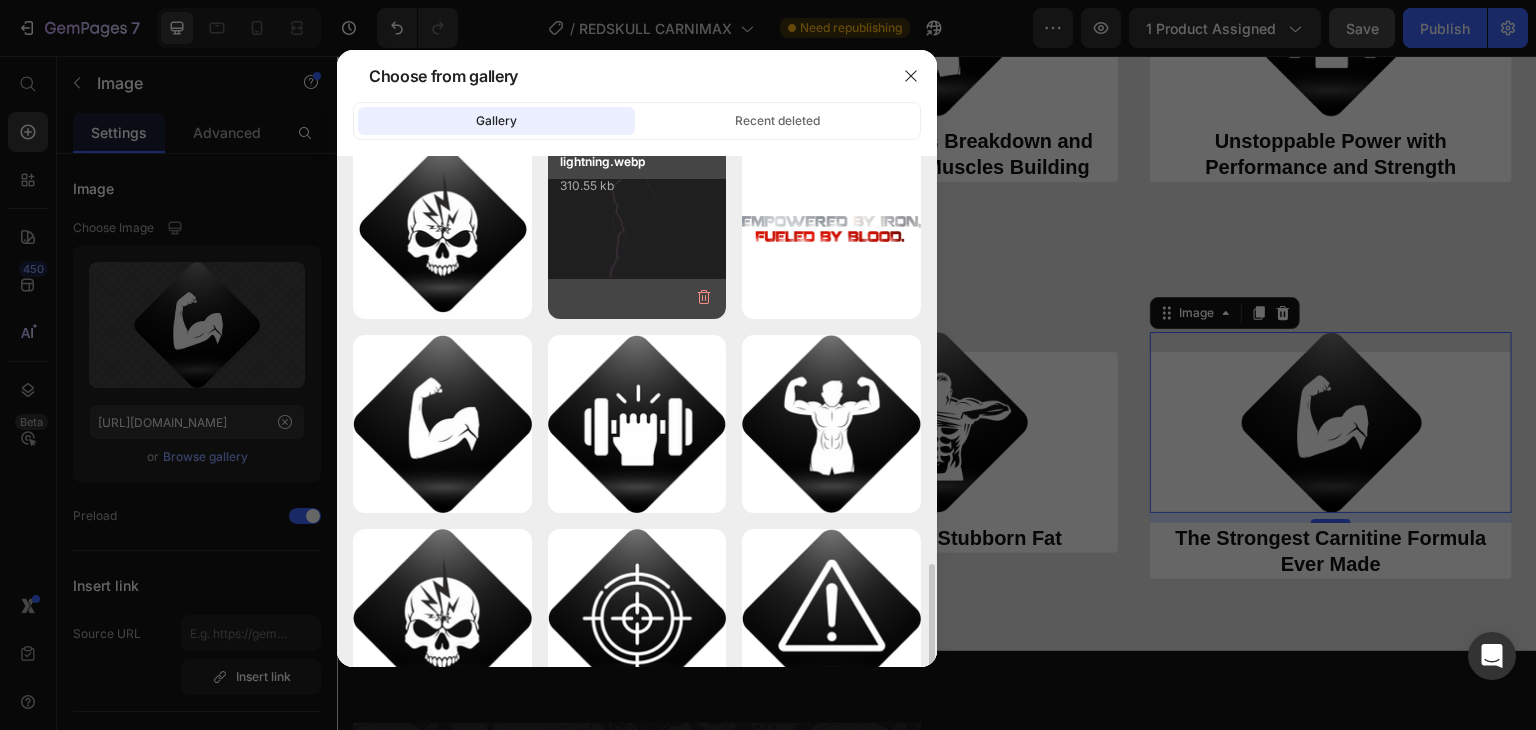scroll, scrollTop: 1300, scrollLeft: 0, axis: vertical 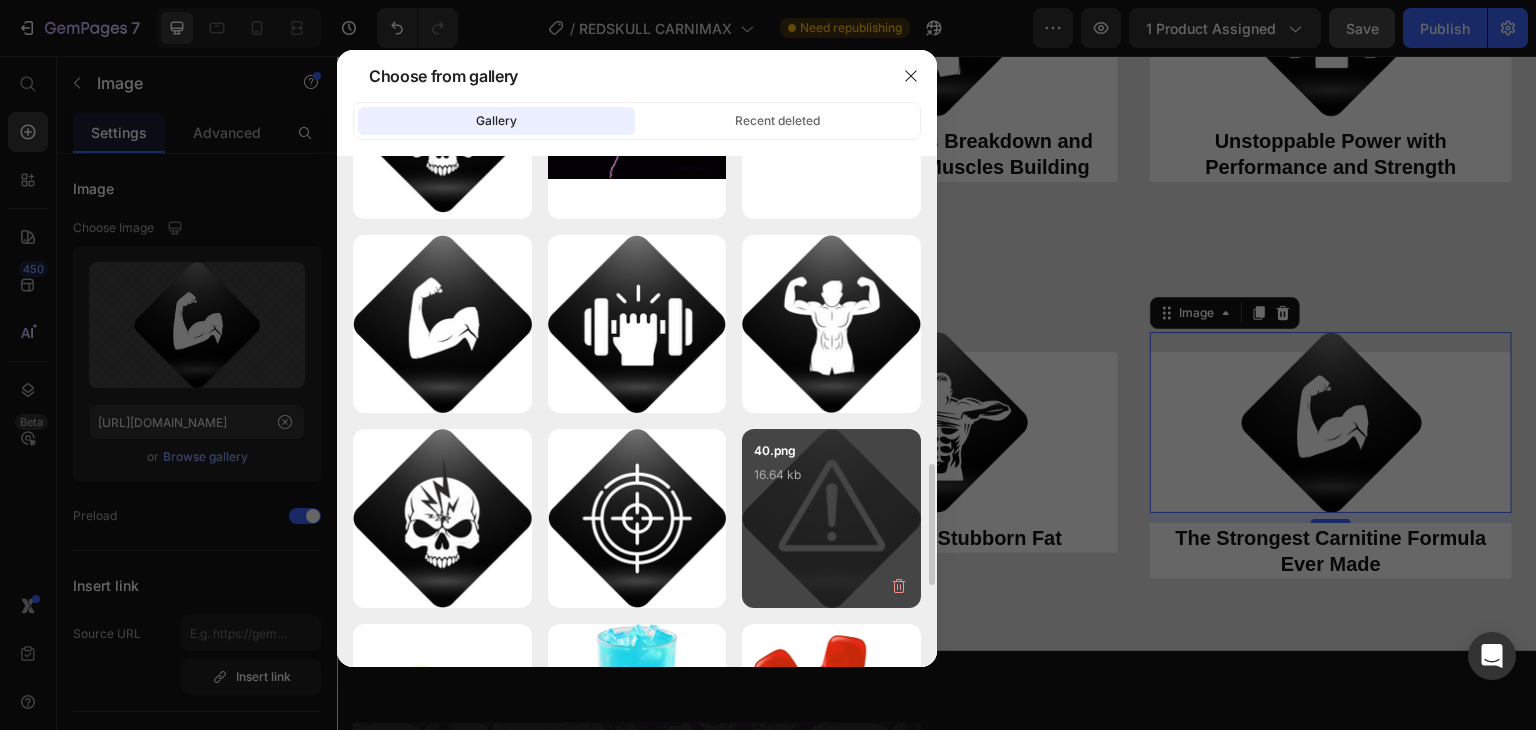 click on "40.png 16.64 kb" at bounding box center [831, 481] 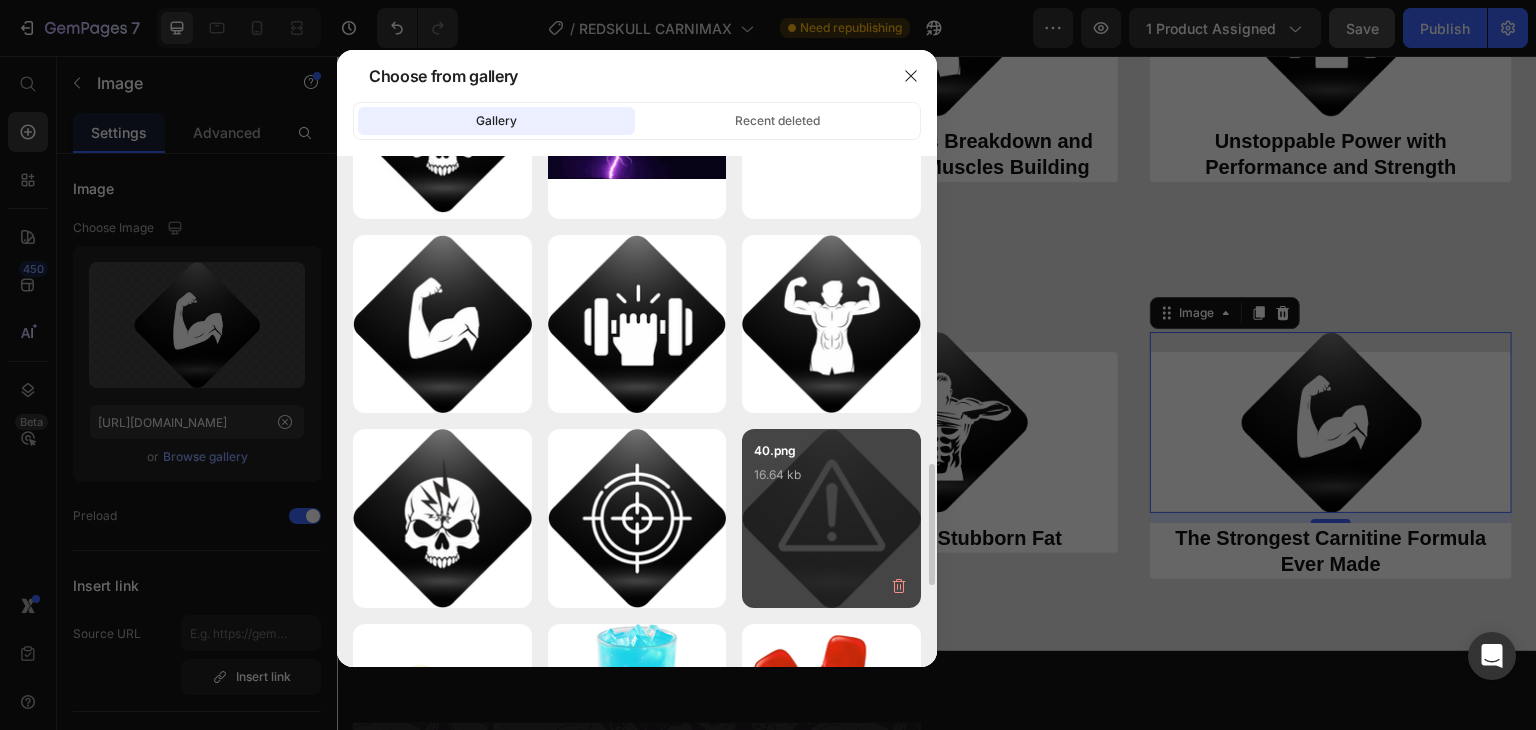 type on "[URL][DOMAIN_NAME]" 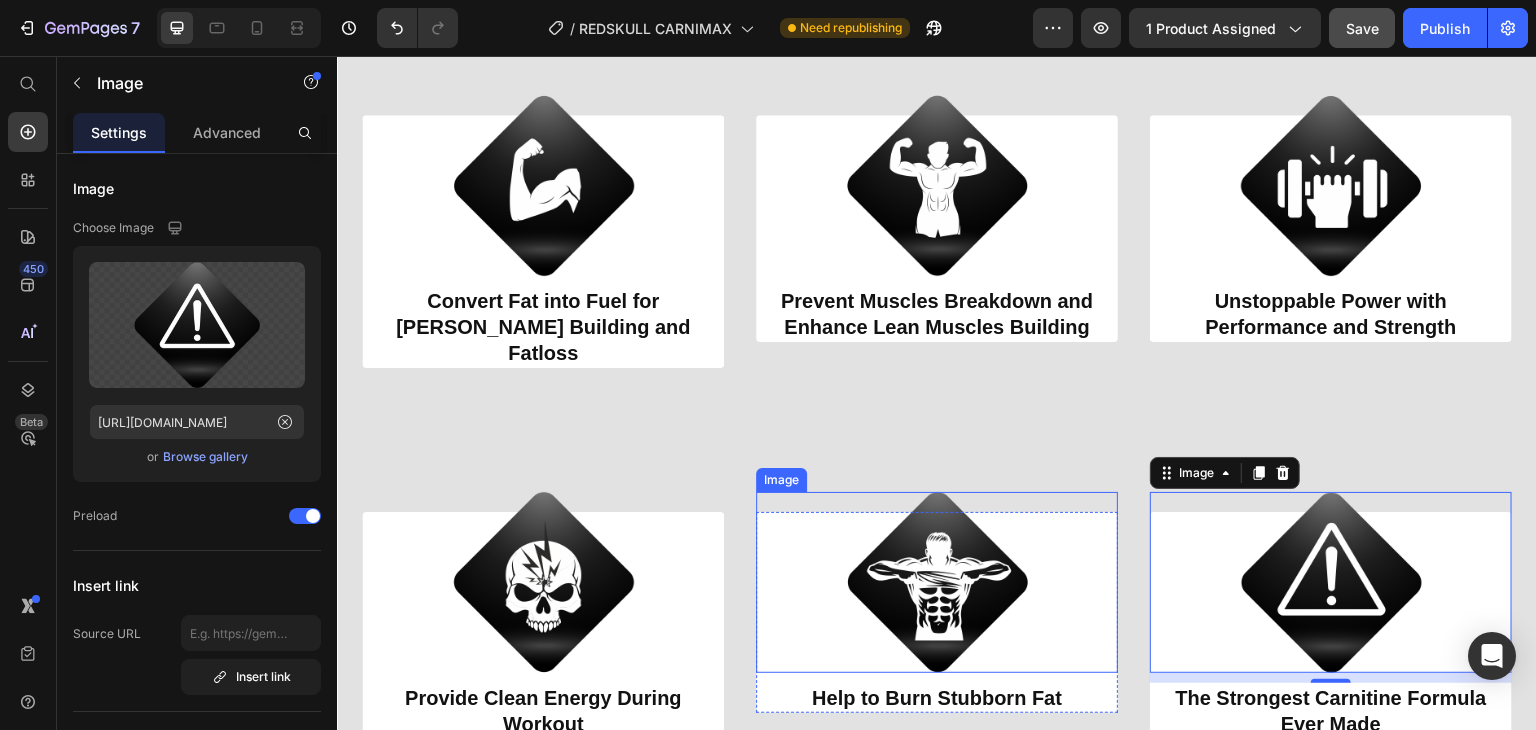 scroll, scrollTop: 928, scrollLeft: 0, axis: vertical 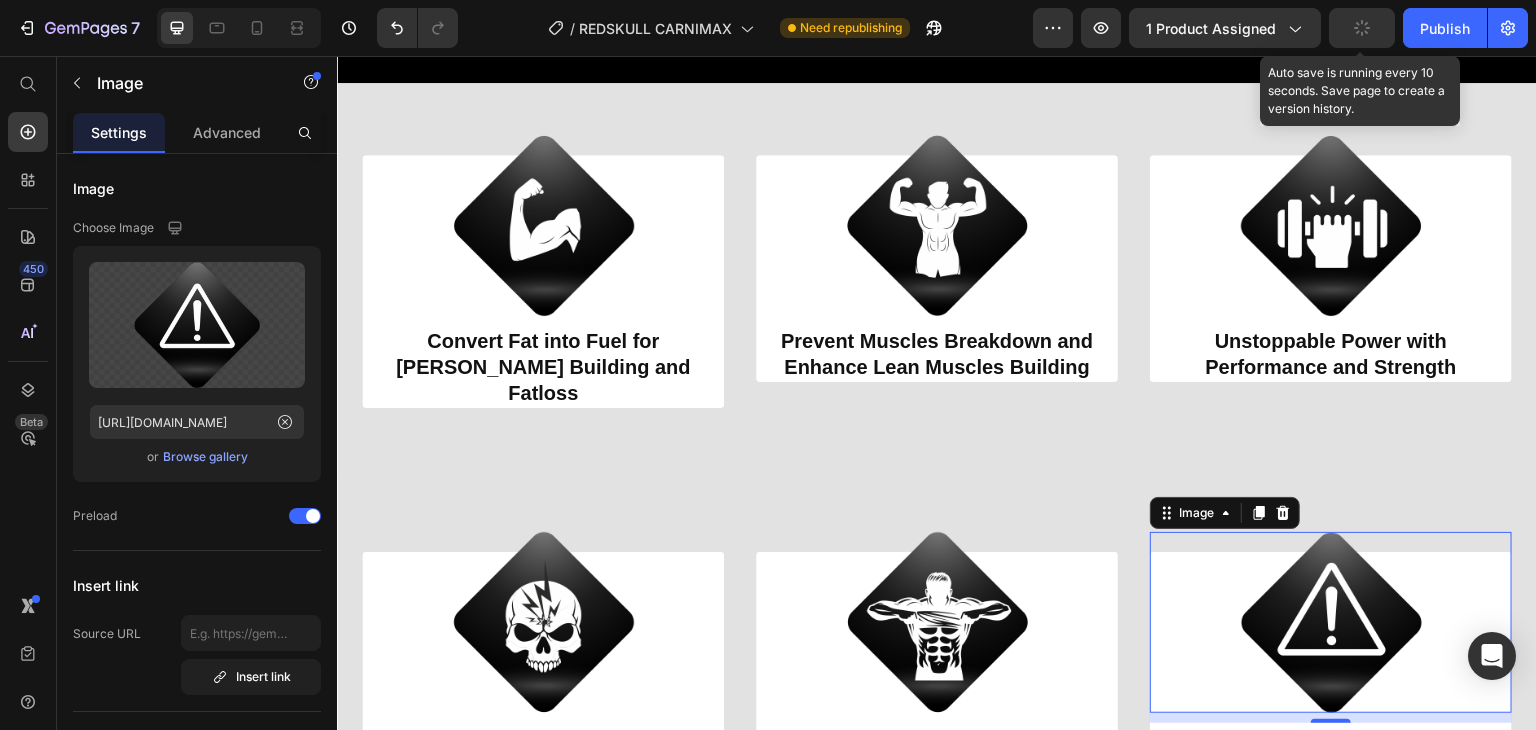 click 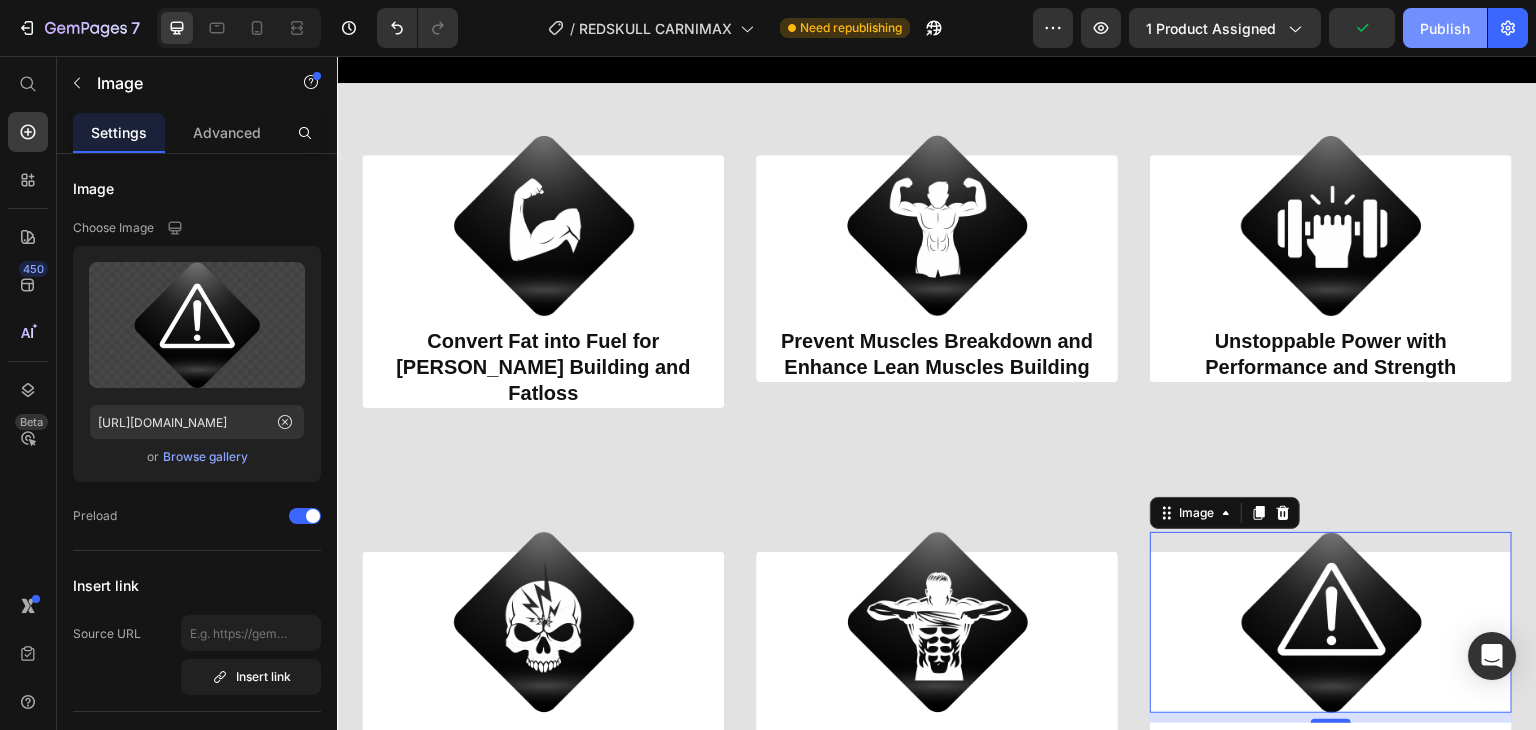 click on "Publish" at bounding box center (1445, 28) 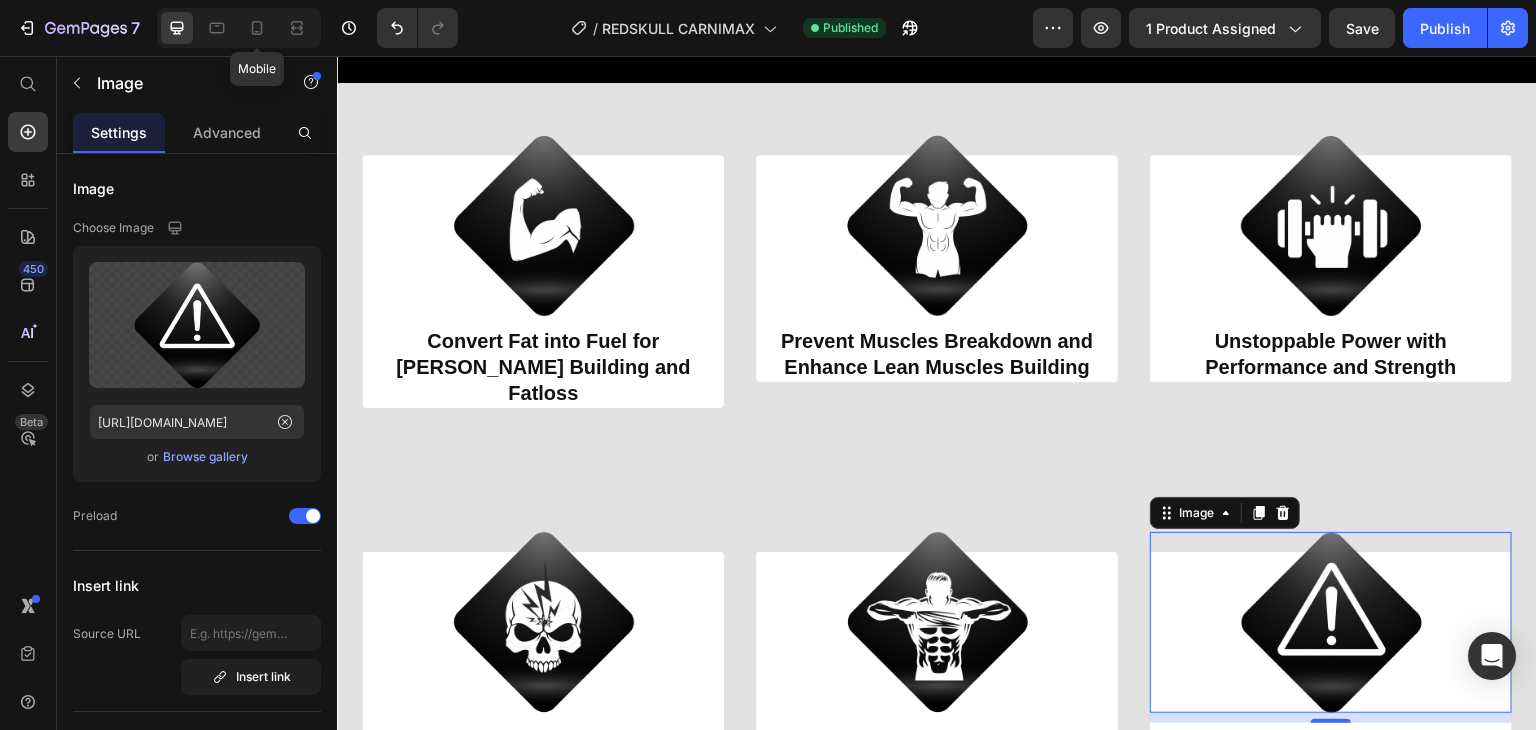 drag, startPoint x: 248, startPoint y: 33, endPoint x: 489, endPoint y: 164, distance: 274.30276 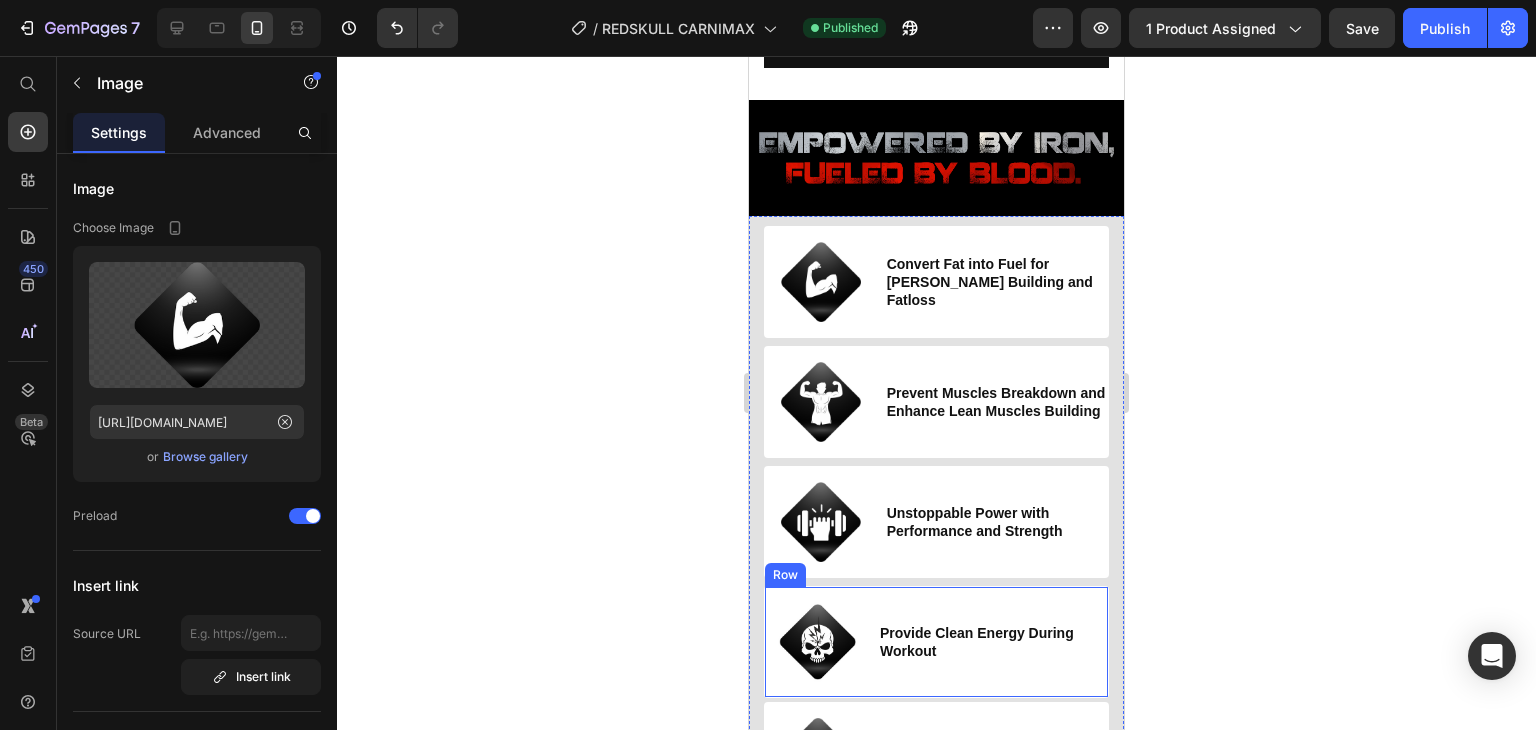 scroll, scrollTop: 1039, scrollLeft: 0, axis: vertical 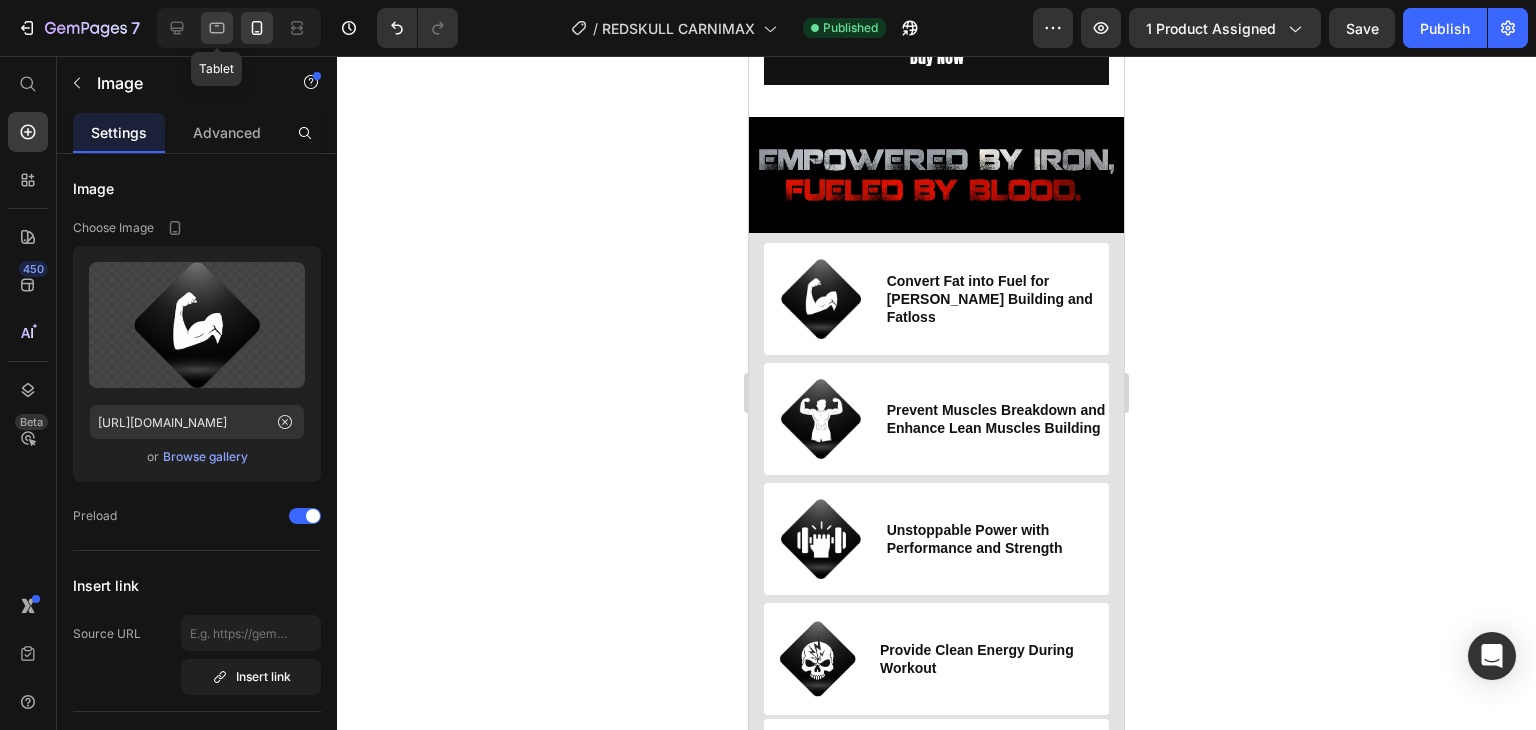 click 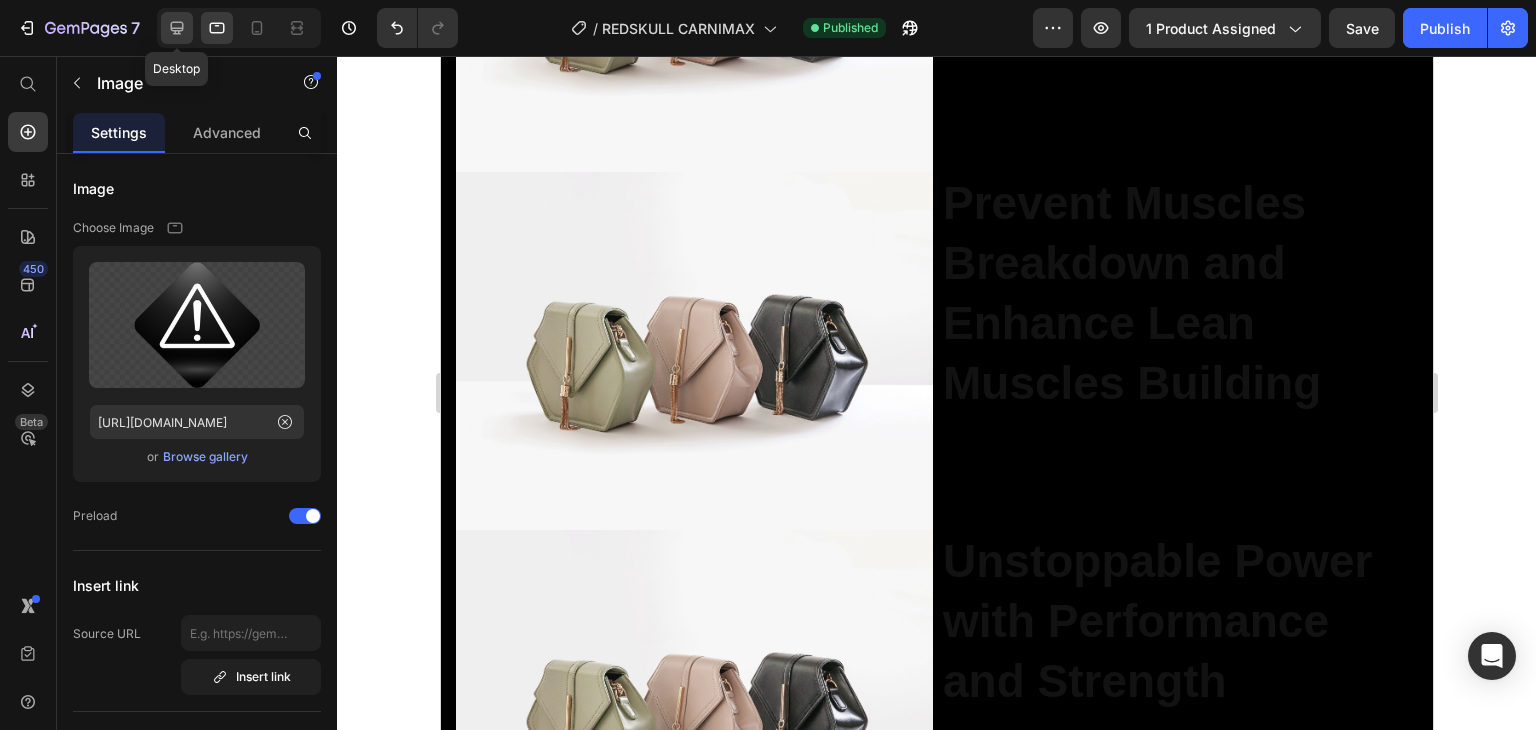 scroll, scrollTop: 1960, scrollLeft: 0, axis: vertical 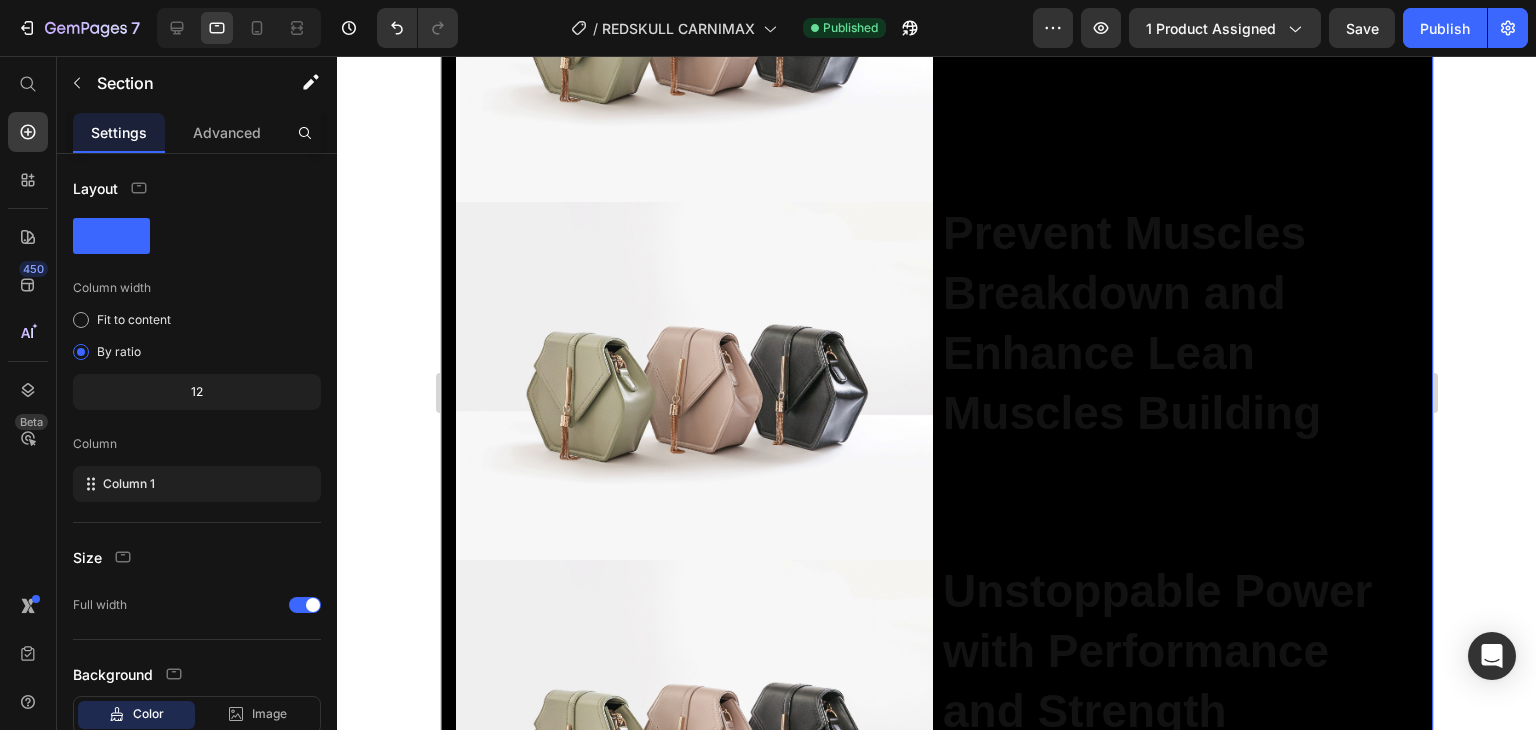 click on "Image Convert Fat into Fuel for [PERSON_NAME] Building and Fatloss Heading Row Image Prevent Muscles Breakdown and Enhance Lean Muscles Building Heading Row Image Unstoppable Power with Performance and Strength Heading Row Image Provide Clean Energy During Workout Heading Row Image Help to Burn Stubborn Fat Heading Row Image The Strongest Carnitine Formula Ever Made Heading Row Section 6" at bounding box center [936, 917] 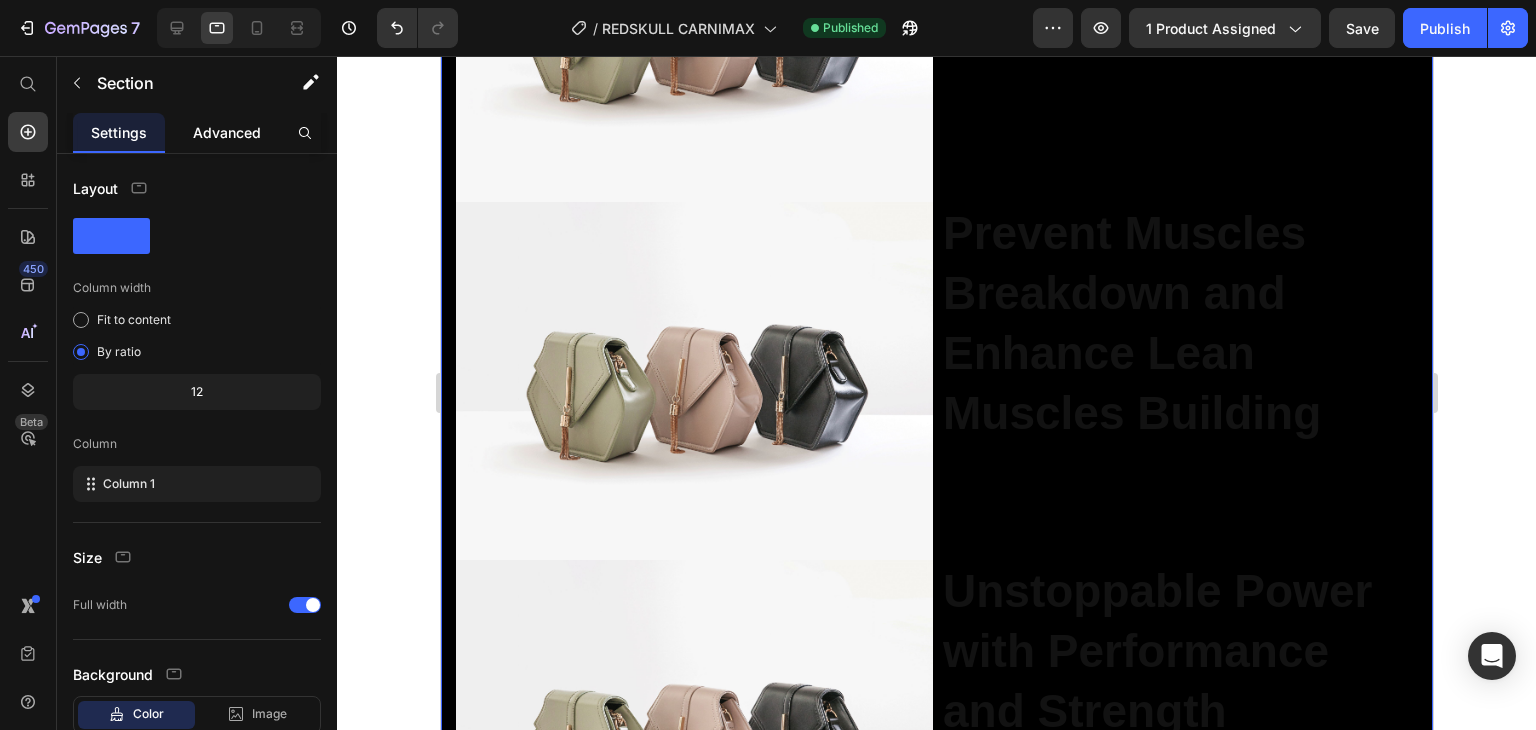 click on "Advanced" at bounding box center [227, 132] 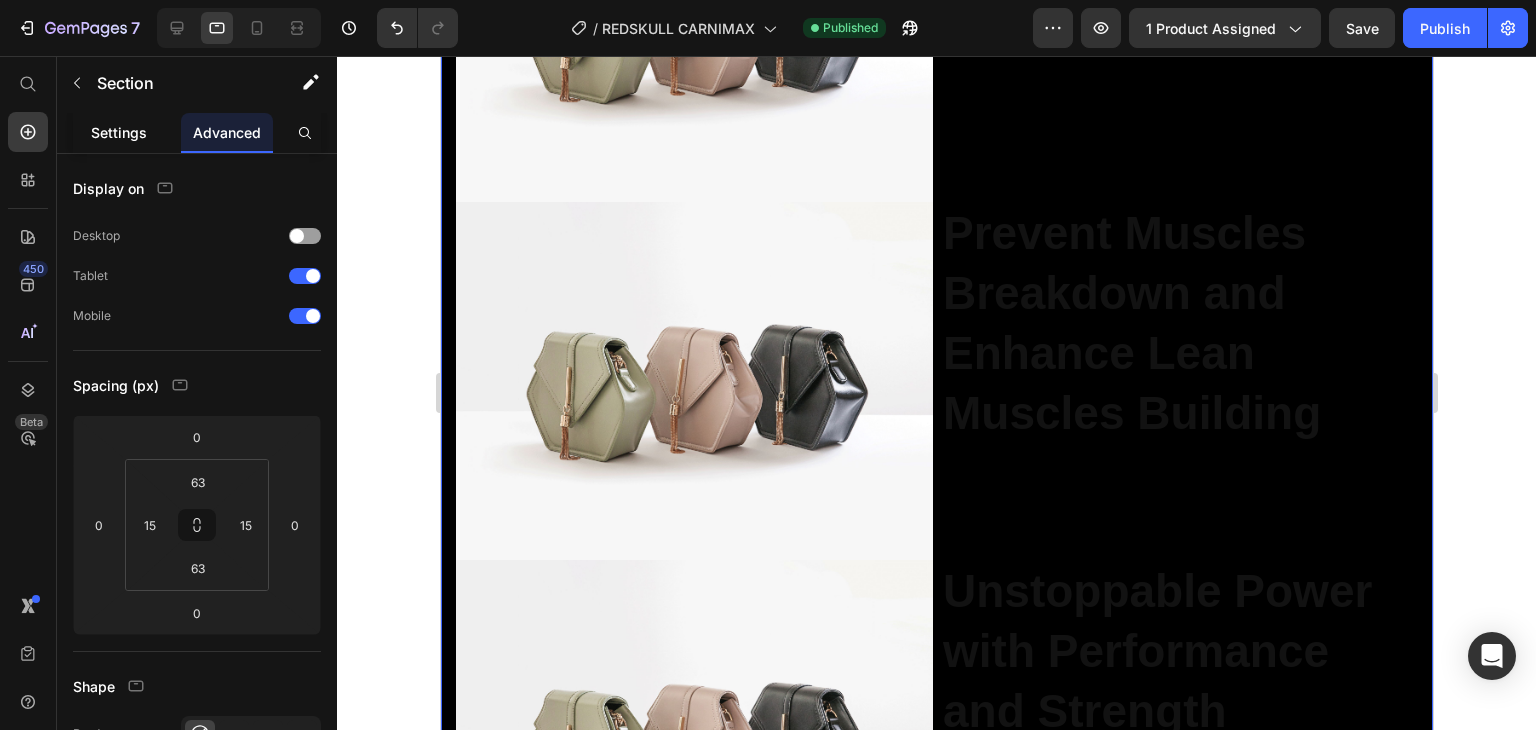 click on "Settings" at bounding box center [119, 132] 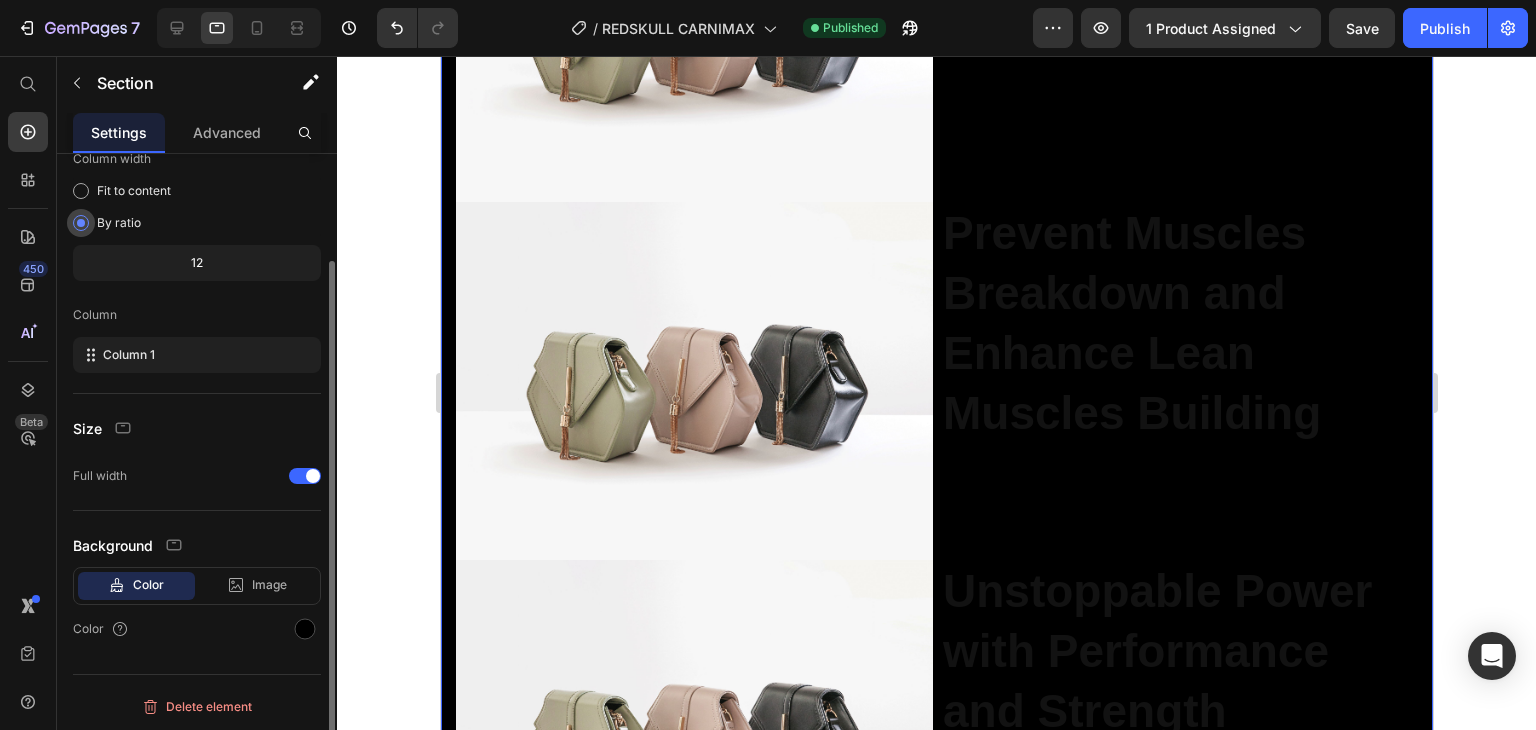scroll, scrollTop: 0, scrollLeft: 0, axis: both 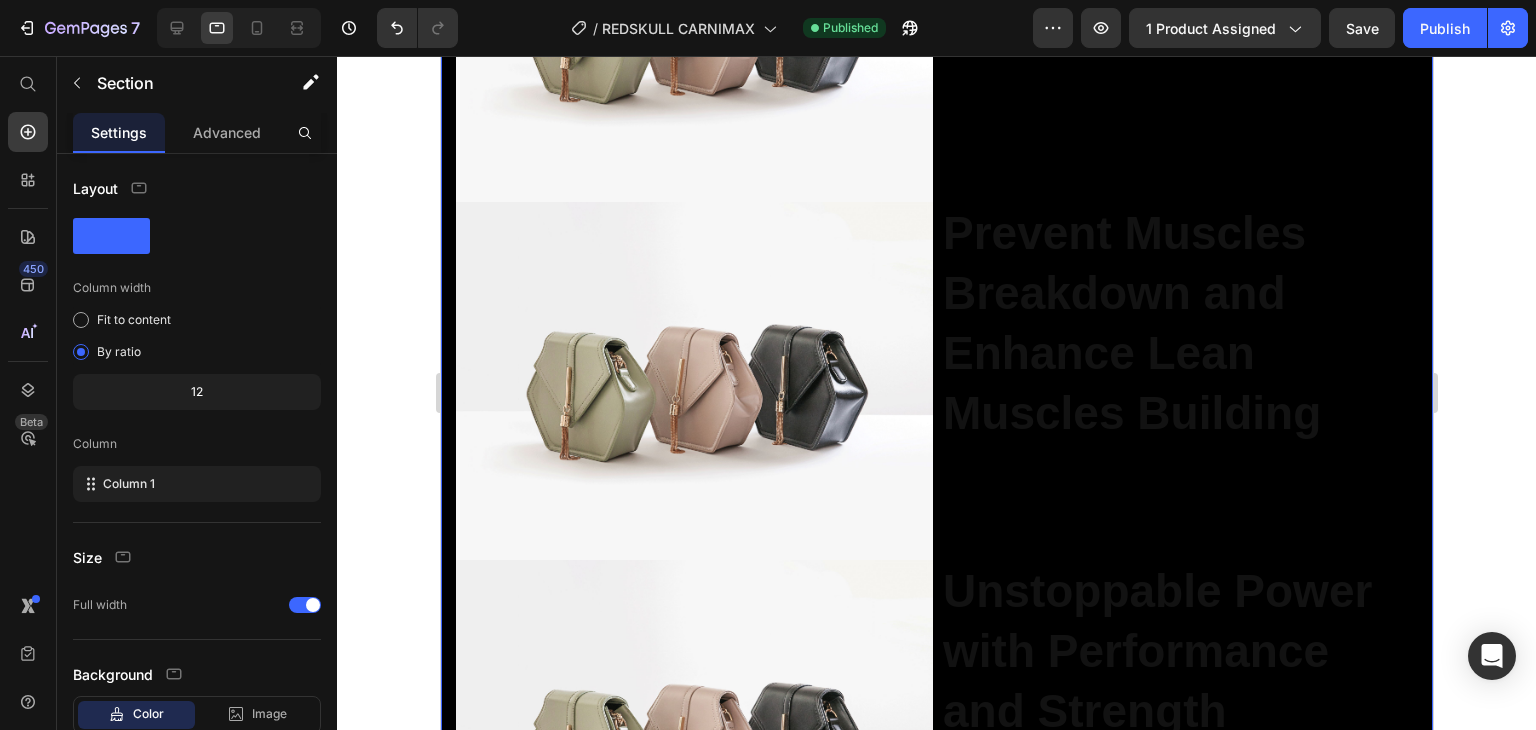 click on "Image Convert Fat into Fuel for max Lean Muscles Building and Fatloss Heading Row Image Prevent Muscles Breakdown and Enhance Lean Muscles Building Heading Row Image Unstoppable Power with Performance and Strength Heading Row Image Provide Clean Energy During Workout Heading Row Image Help to Burn Stubborn Fat Heading Row Image The Strongest Carnitine Formula Ever Made Heading Row Section 6   You can create reusable sections Create Theme Section AI Content Write with GemAI What would you like to describe here? Tone and Voice Persuasive Product REDSKULL CARNIMAX Show more Generate" at bounding box center [936, 917] 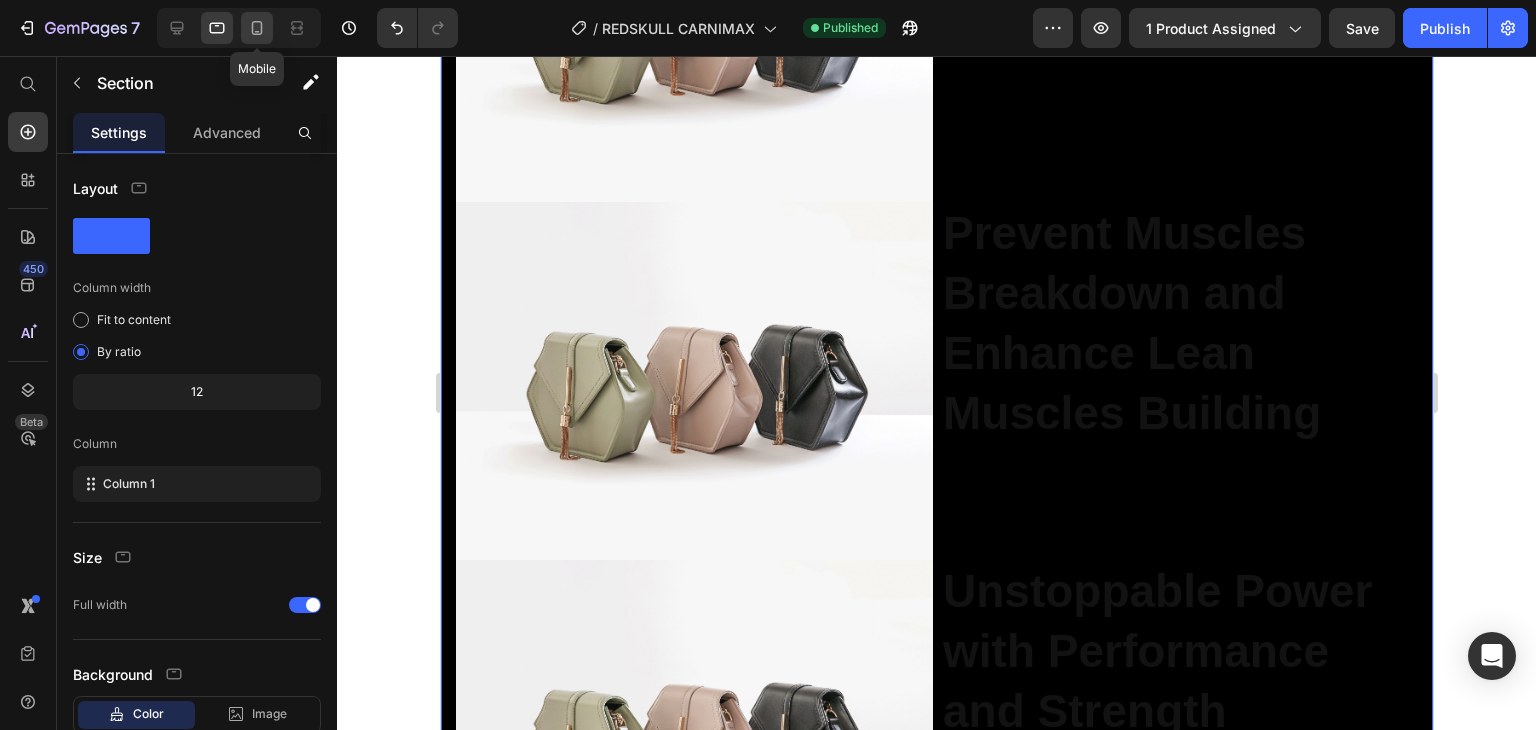 click 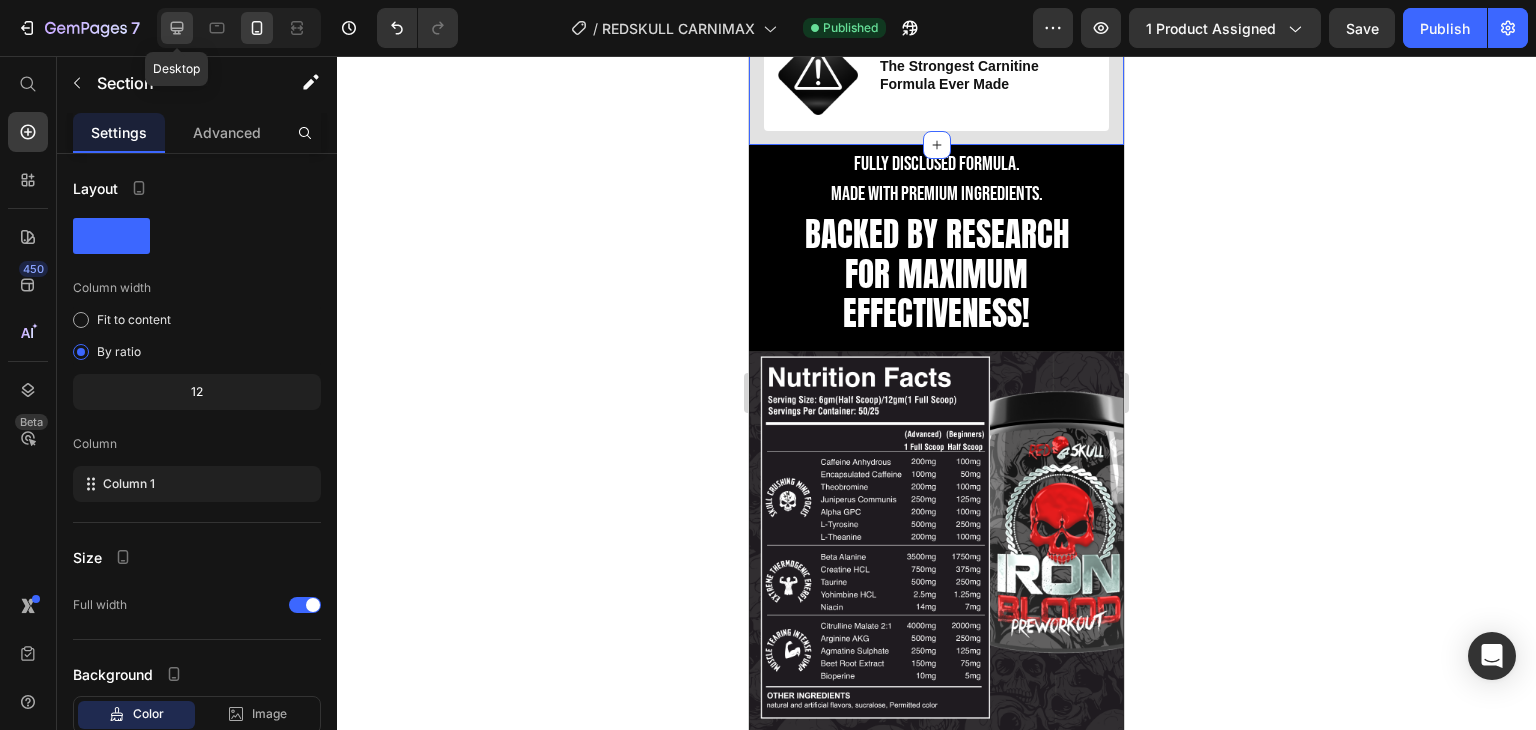 click 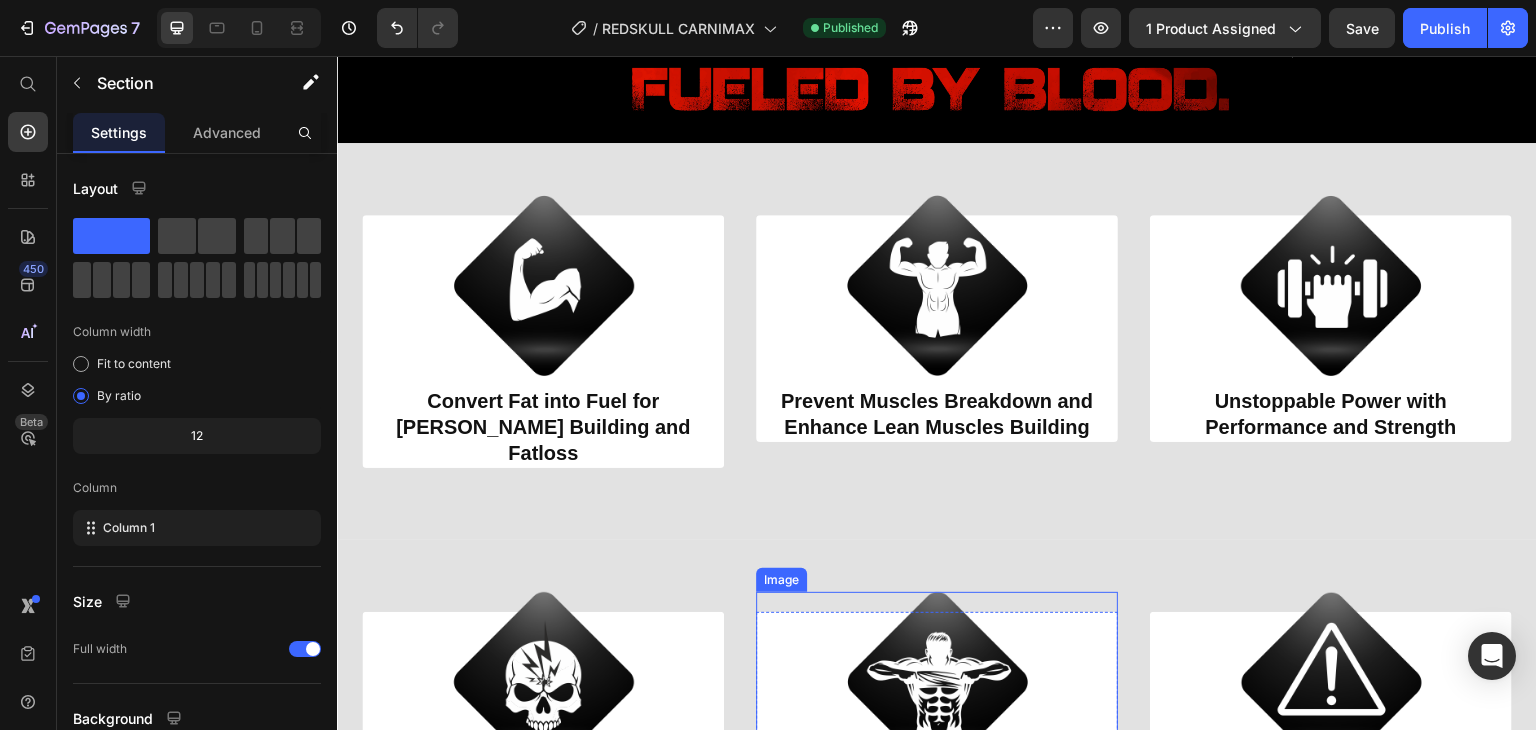 scroll, scrollTop: 865, scrollLeft: 0, axis: vertical 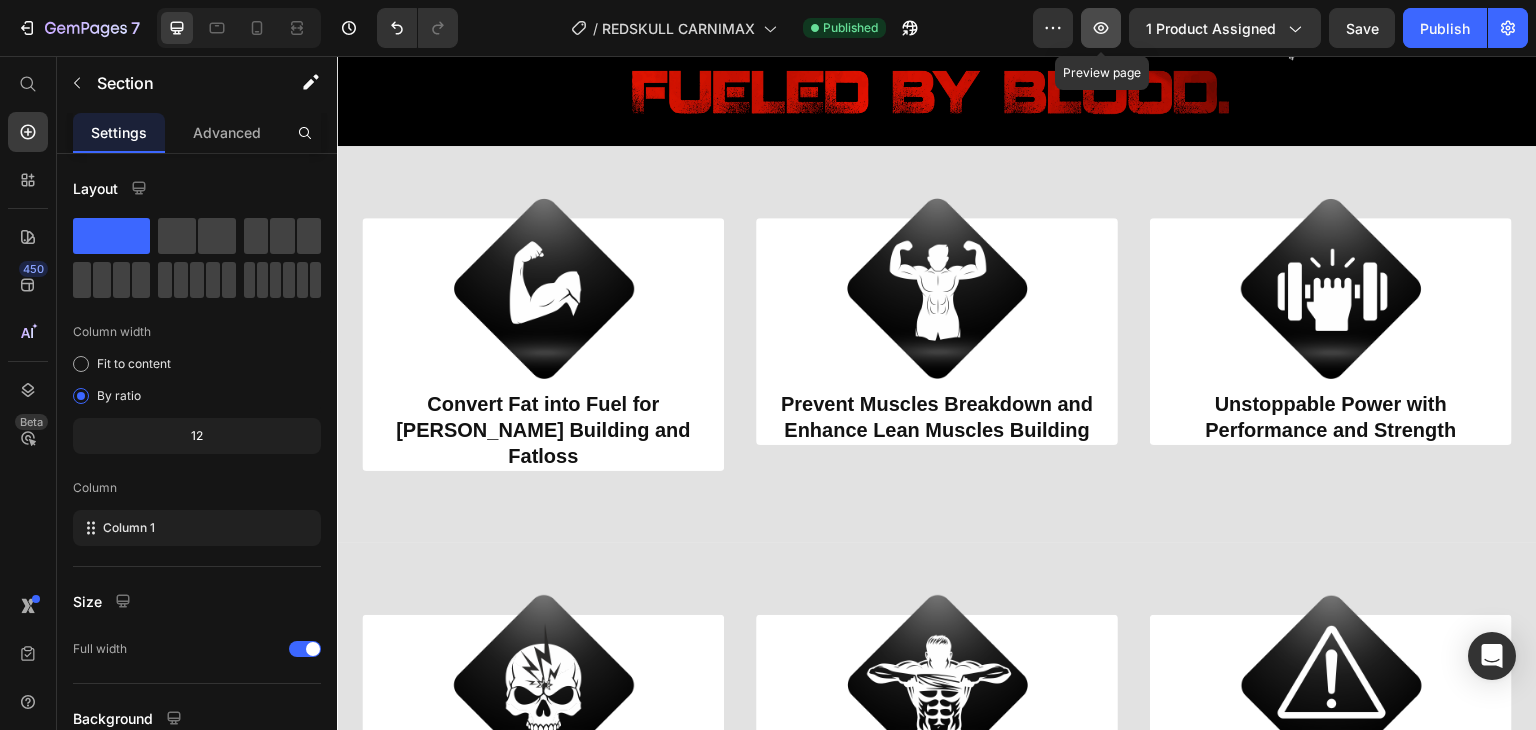 click 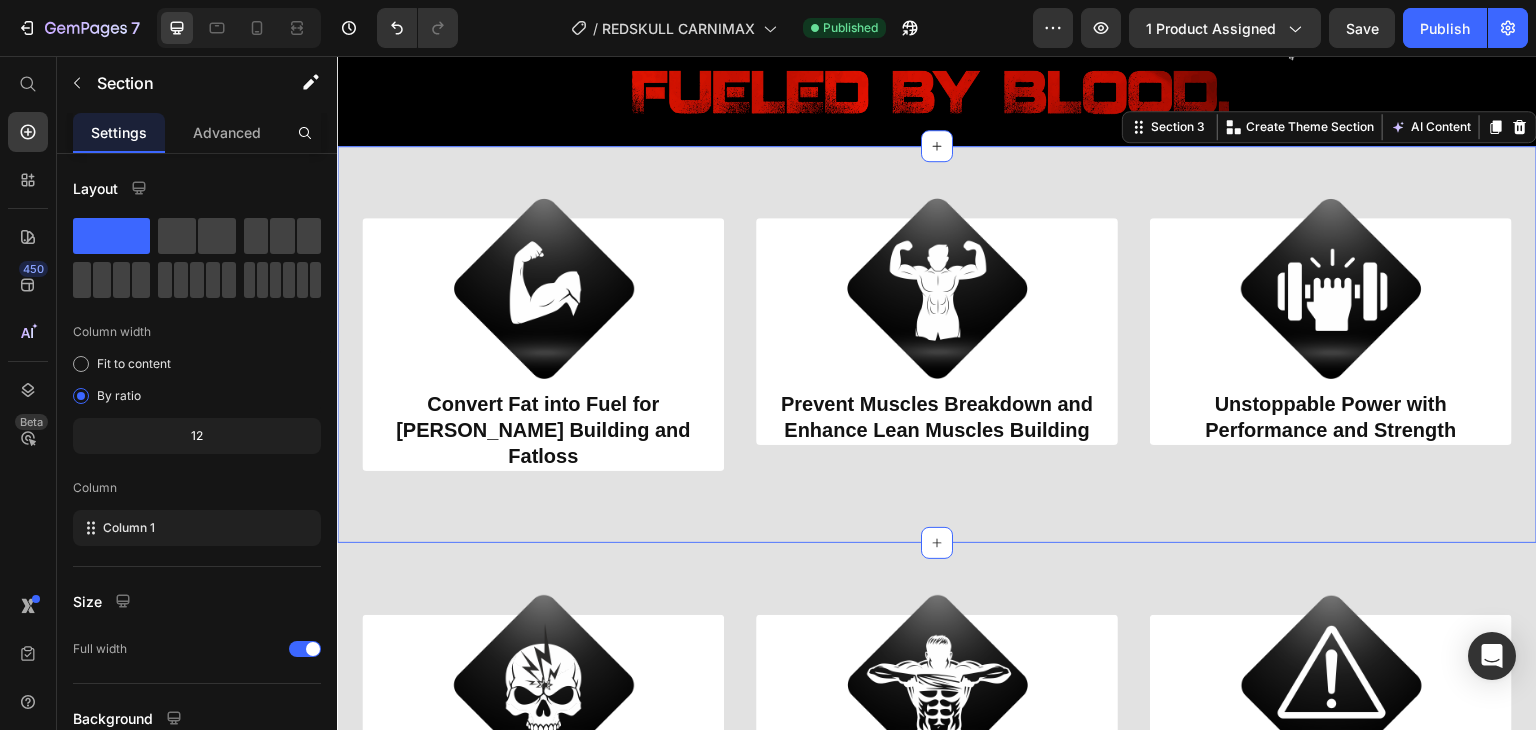 click on "Image Convert Fat into Fuel for max Lean Muscles Building and Fatloss Heading Row Image Prevent Muscles Breakdown and Enhance Lean Muscles Building Heading Row Image Unstoppable Power with Performance and Strength Heading Row Section 3   You can create reusable sections Create Theme Section AI Content Write with GemAI What would you like to describe here? Tone and Voice Persuasive Product REDSKULL CARNIMAX Show more Generate" at bounding box center [937, 344] 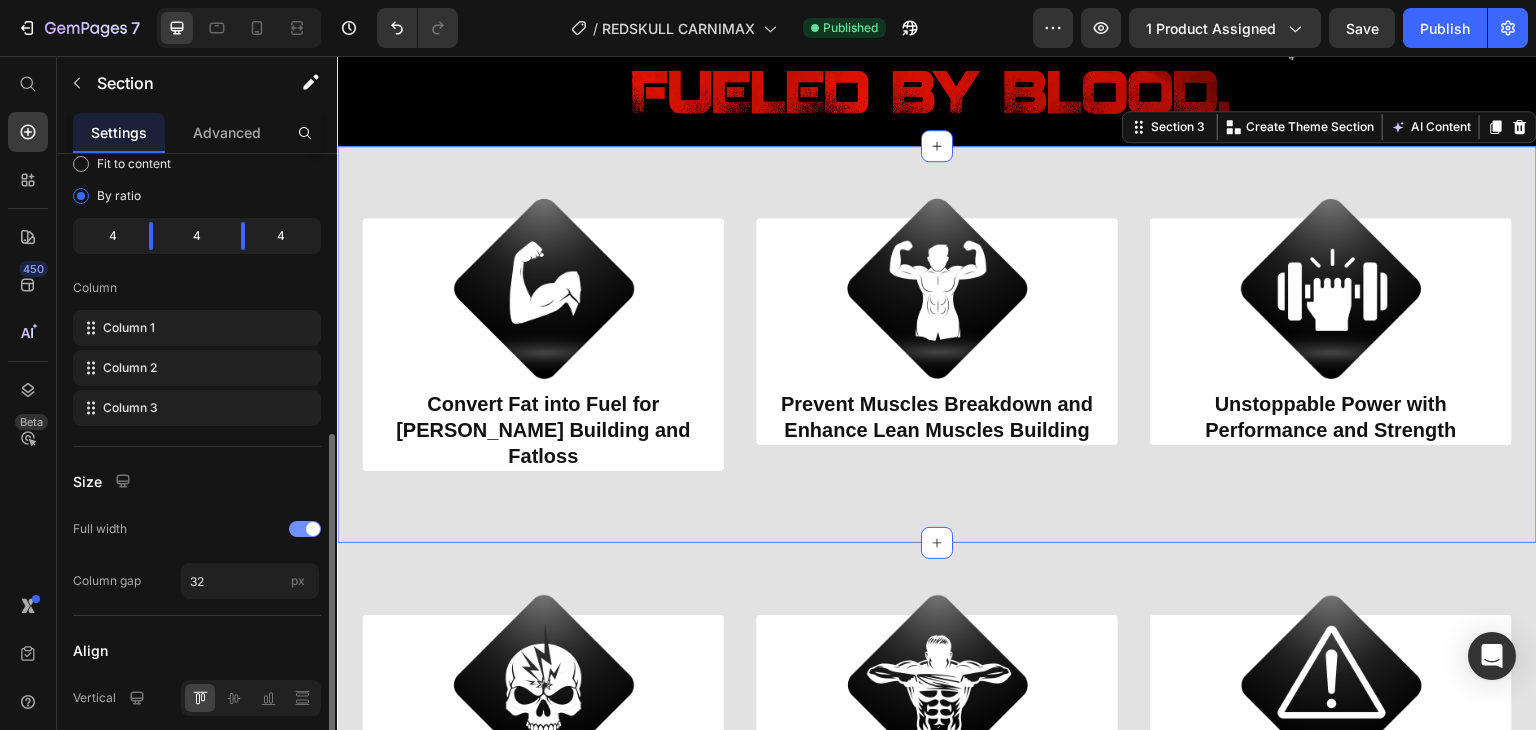 scroll, scrollTop: 300, scrollLeft: 0, axis: vertical 